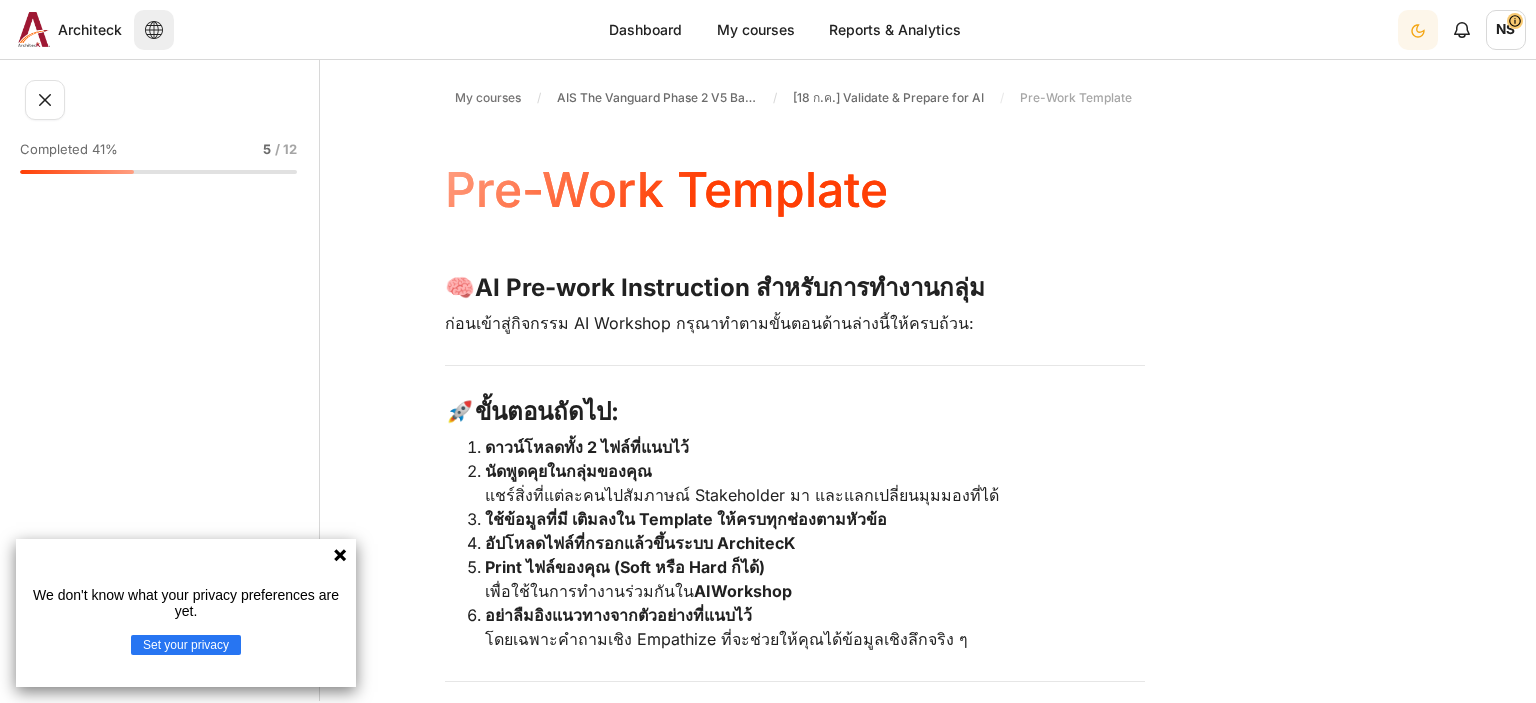 scroll, scrollTop: 0, scrollLeft: 0, axis: both 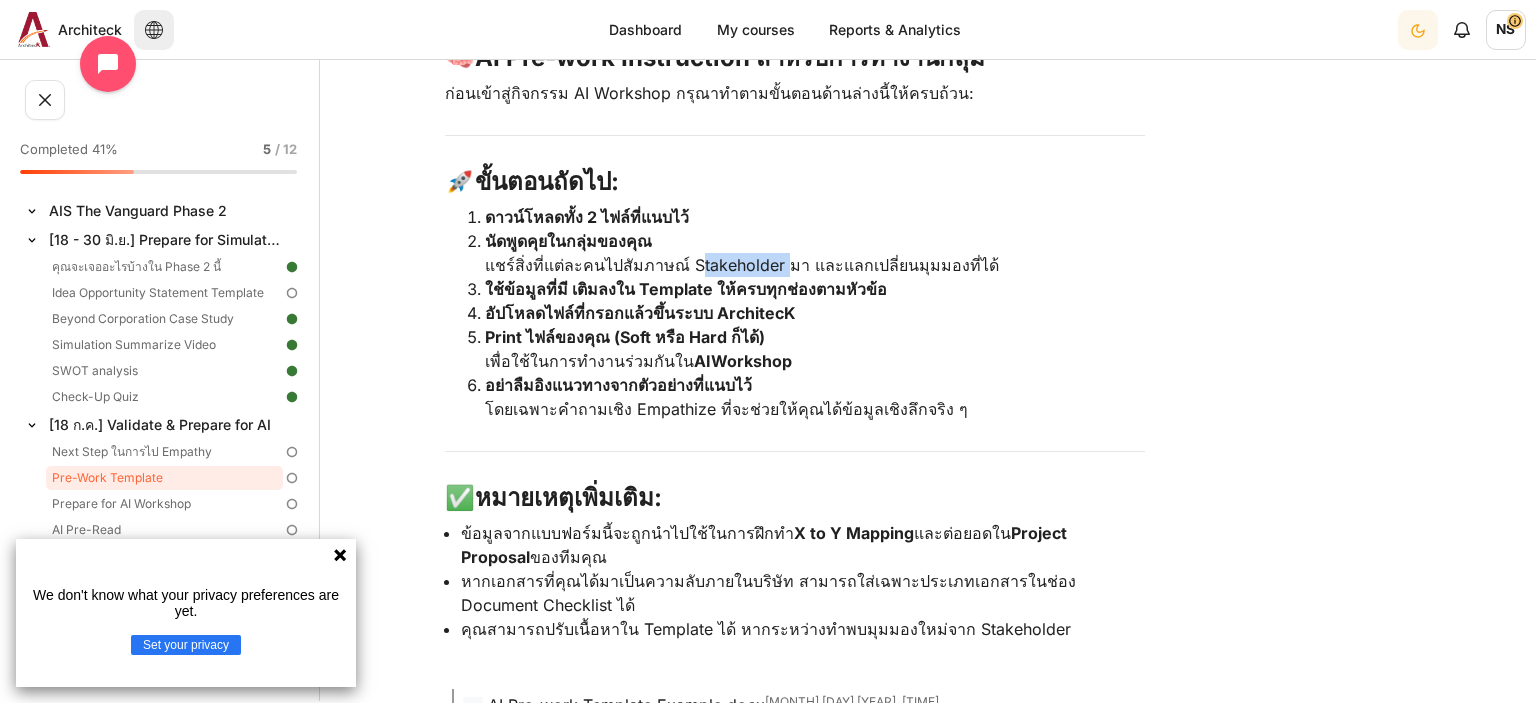 drag, startPoint x: 680, startPoint y: 259, endPoint x: 772, endPoint y: 262, distance: 92.0489 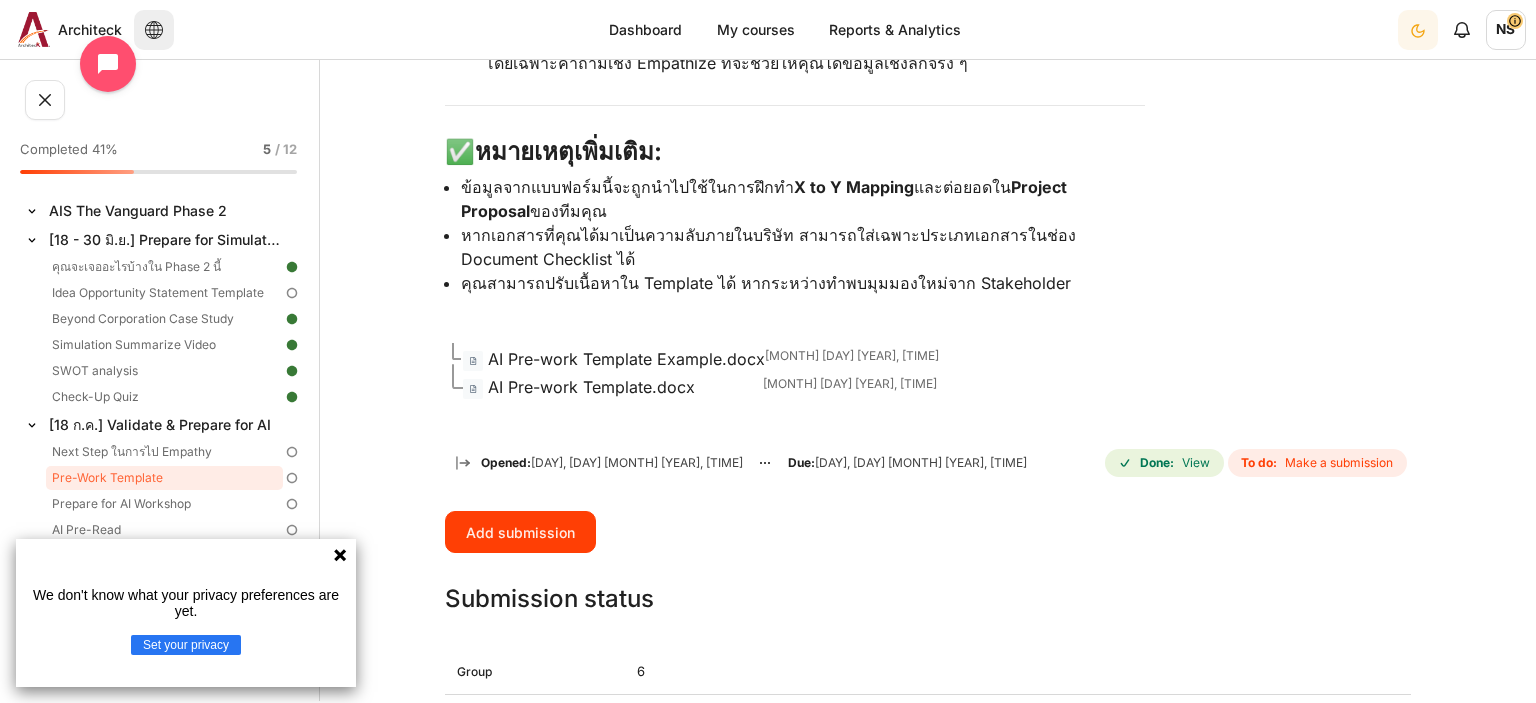 scroll, scrollTop: 922, scrollLeft: 0, axis: vertical 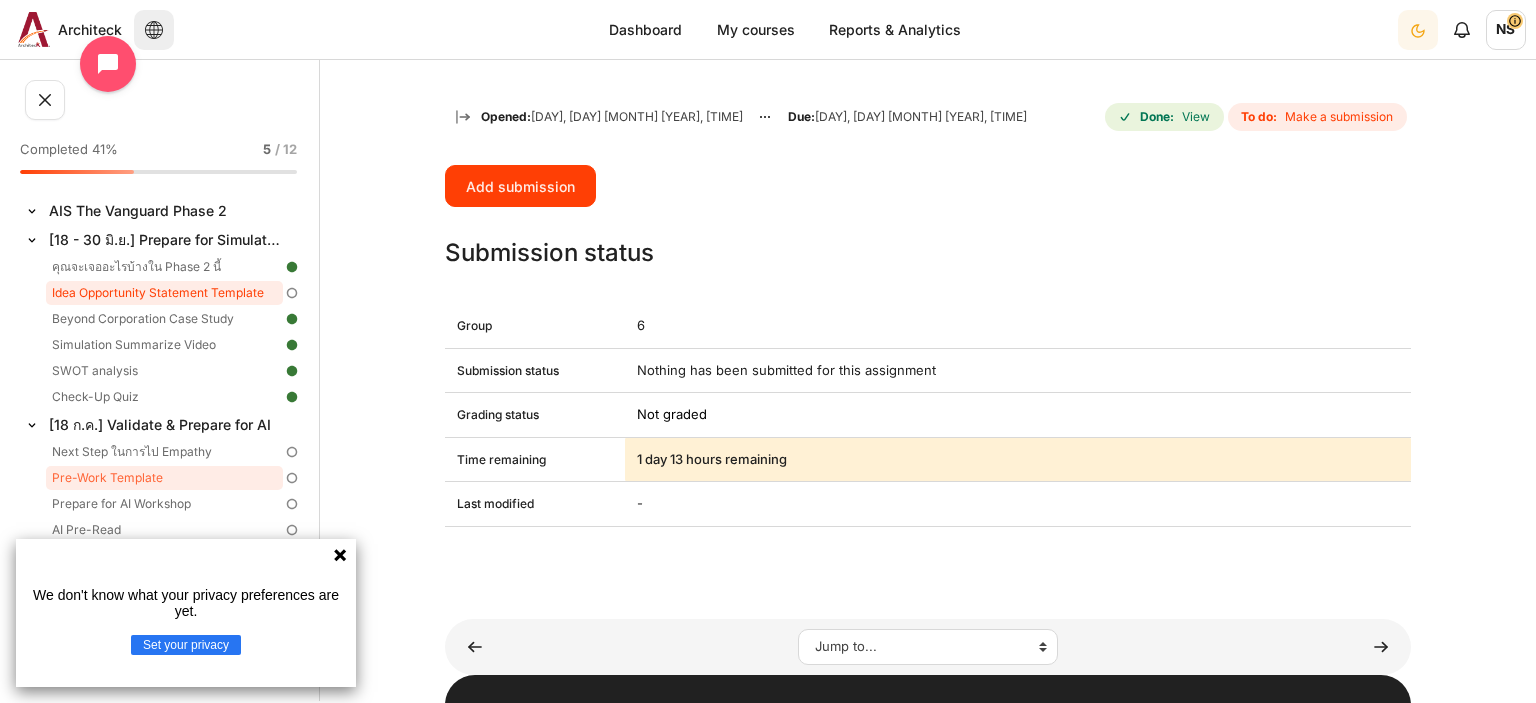 click on "Idea Opportunity Statement Template" at bounding box center [164, 293] 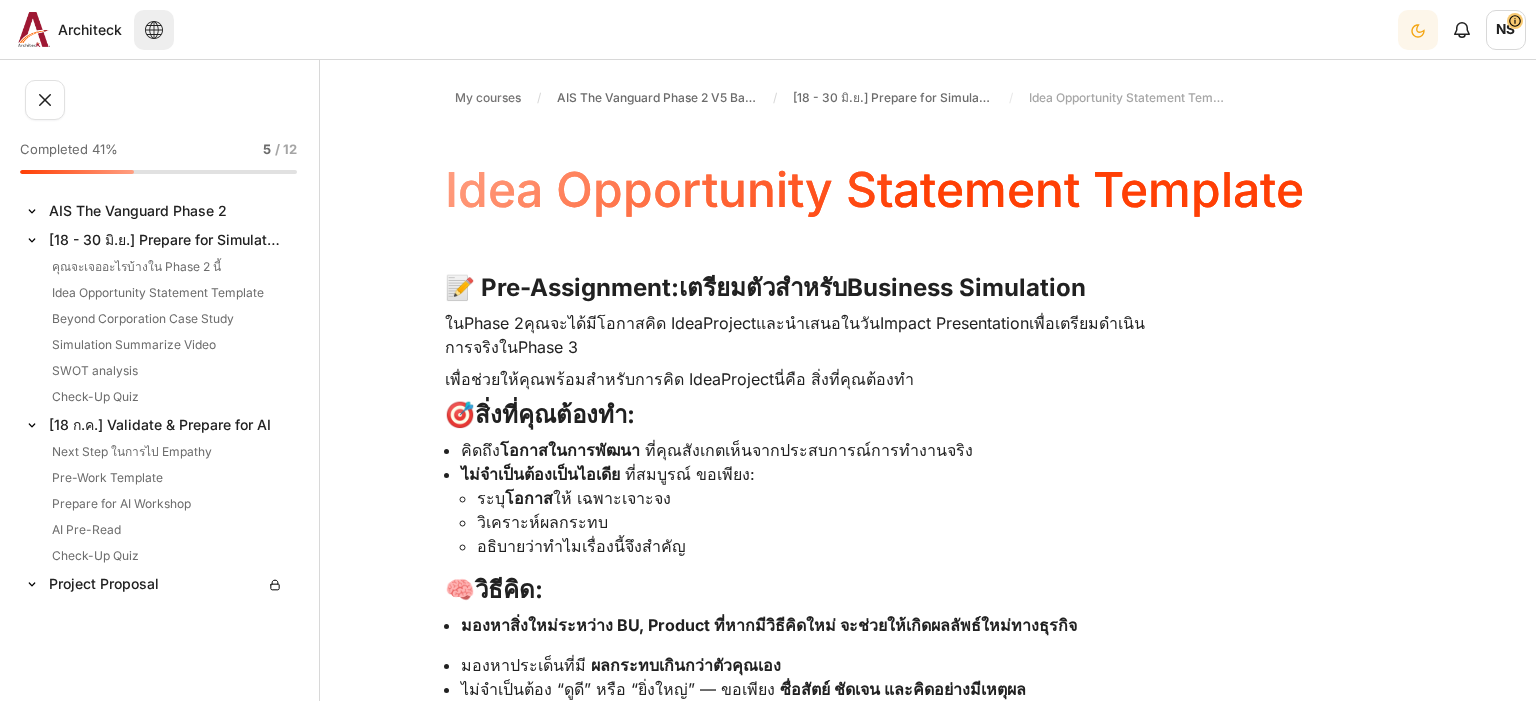 scroll, scrollTop: 0, scrollLeft: 0, axis: both 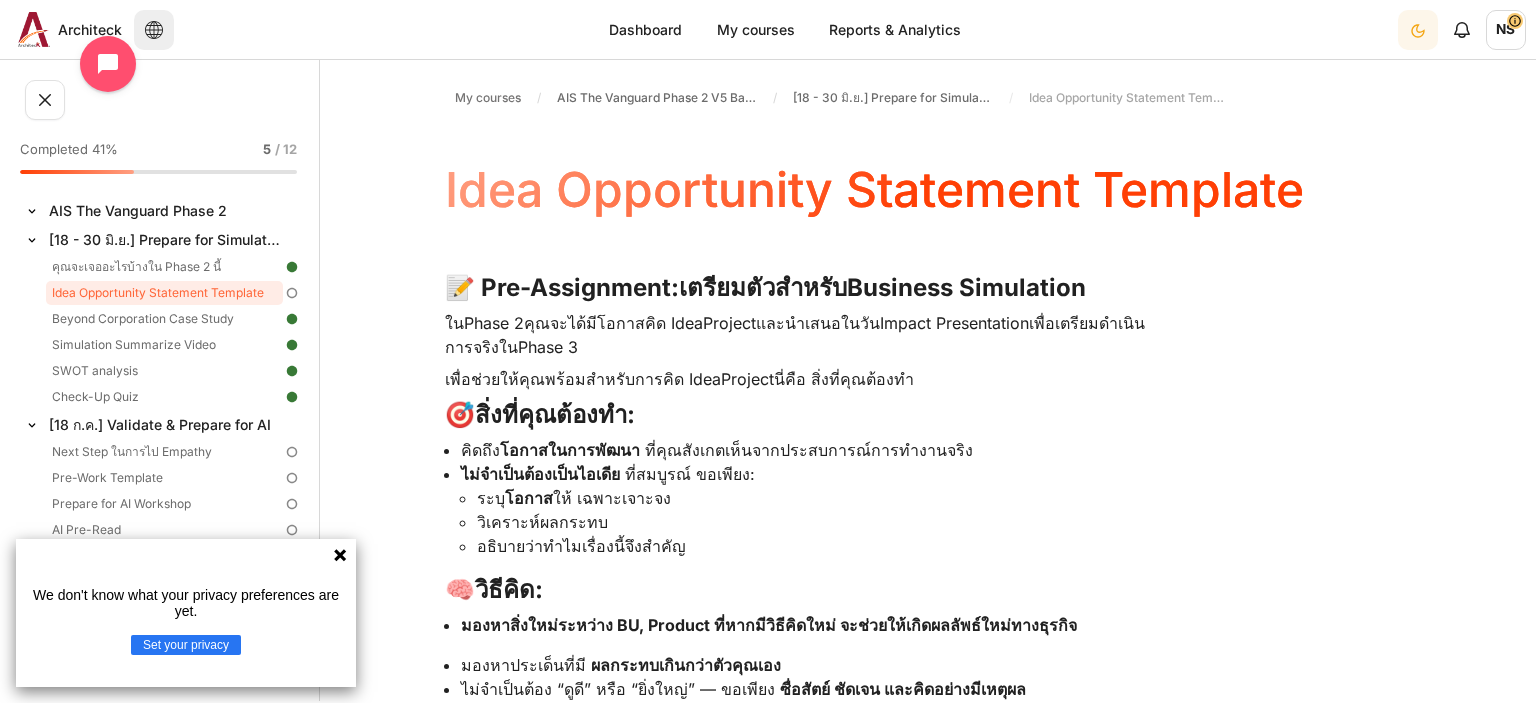 click 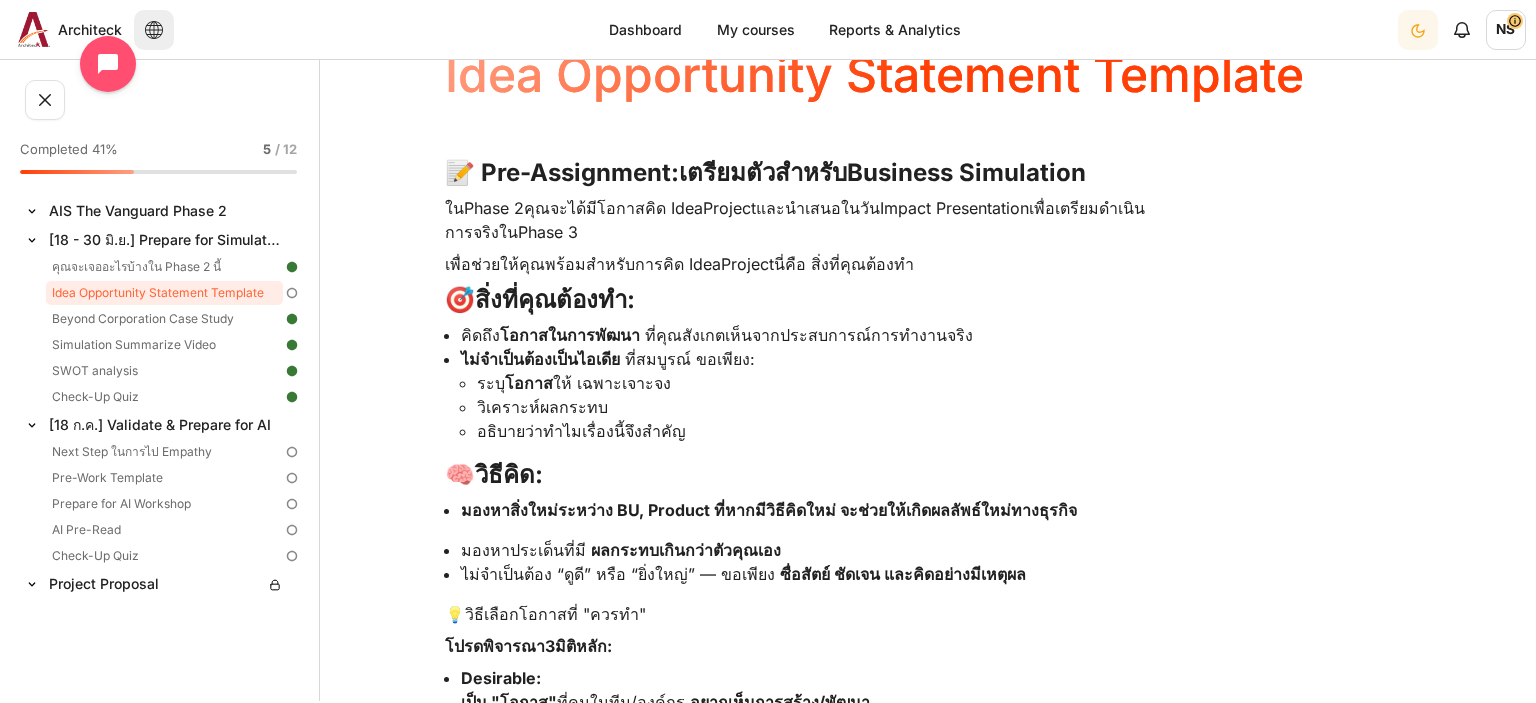 scroll, scrollTop: 0, scrollLeft: 0, axis: both 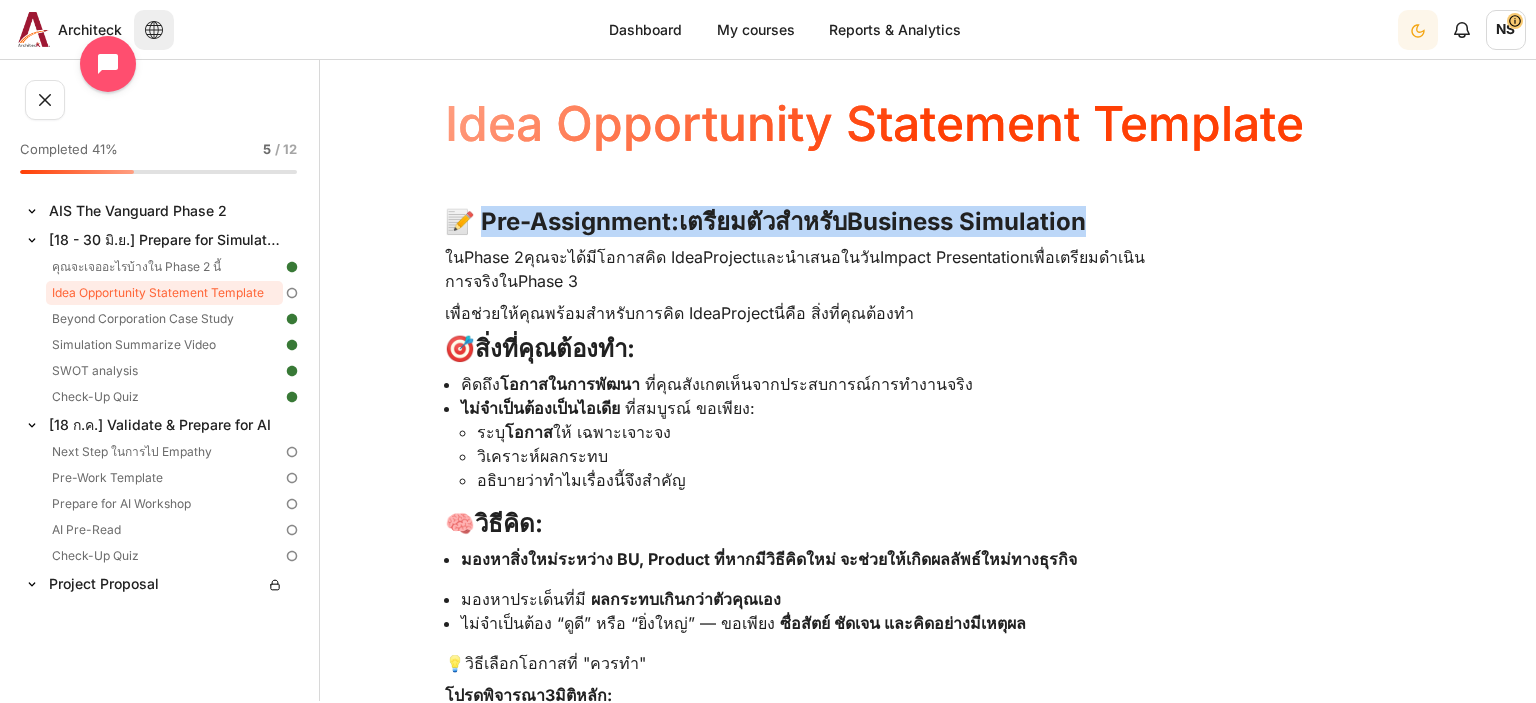 drag, startPoint x: 475, startPoint y: 225, endPoint x: 1093, endPoint y: 218, distance: 618.0397 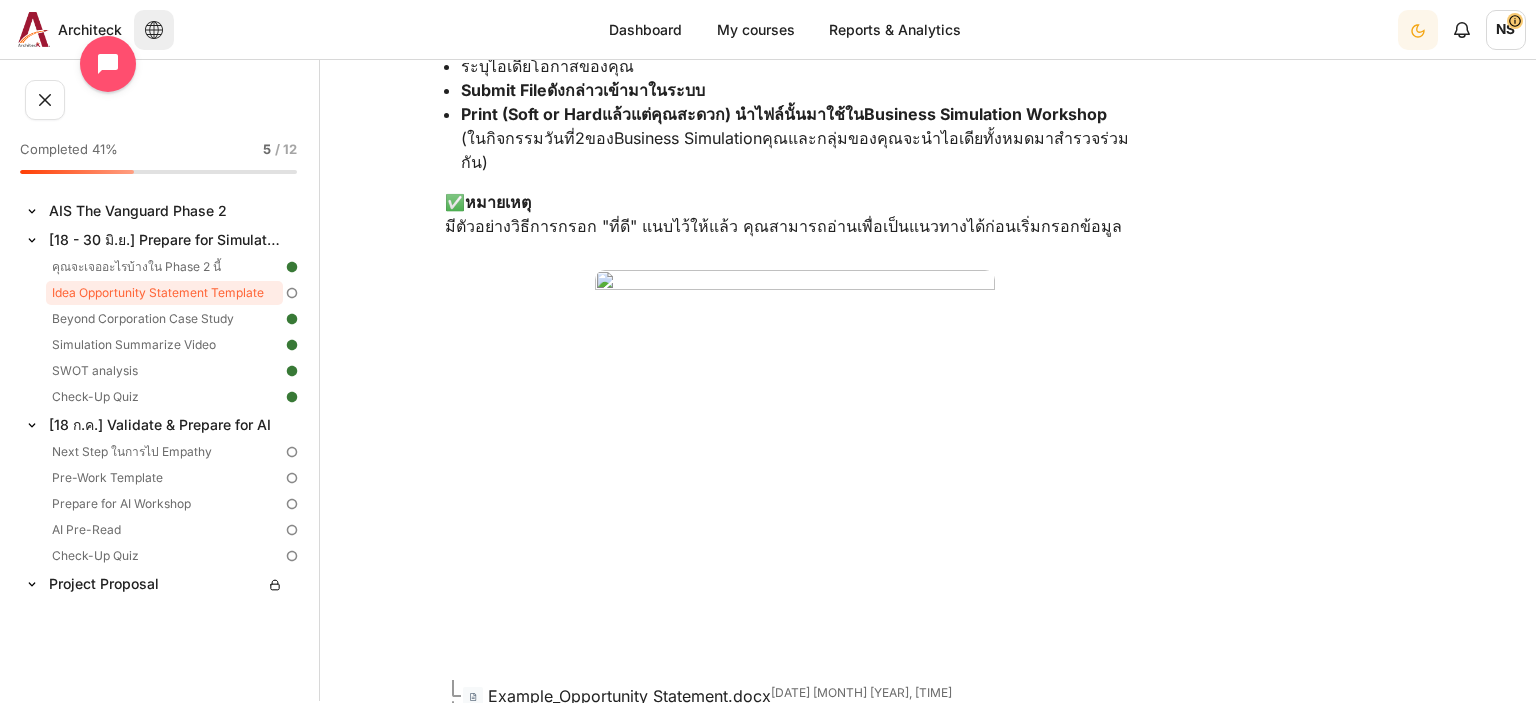 scroll, scrollTop: 1564, scrollLeft: 0, axis: vertical 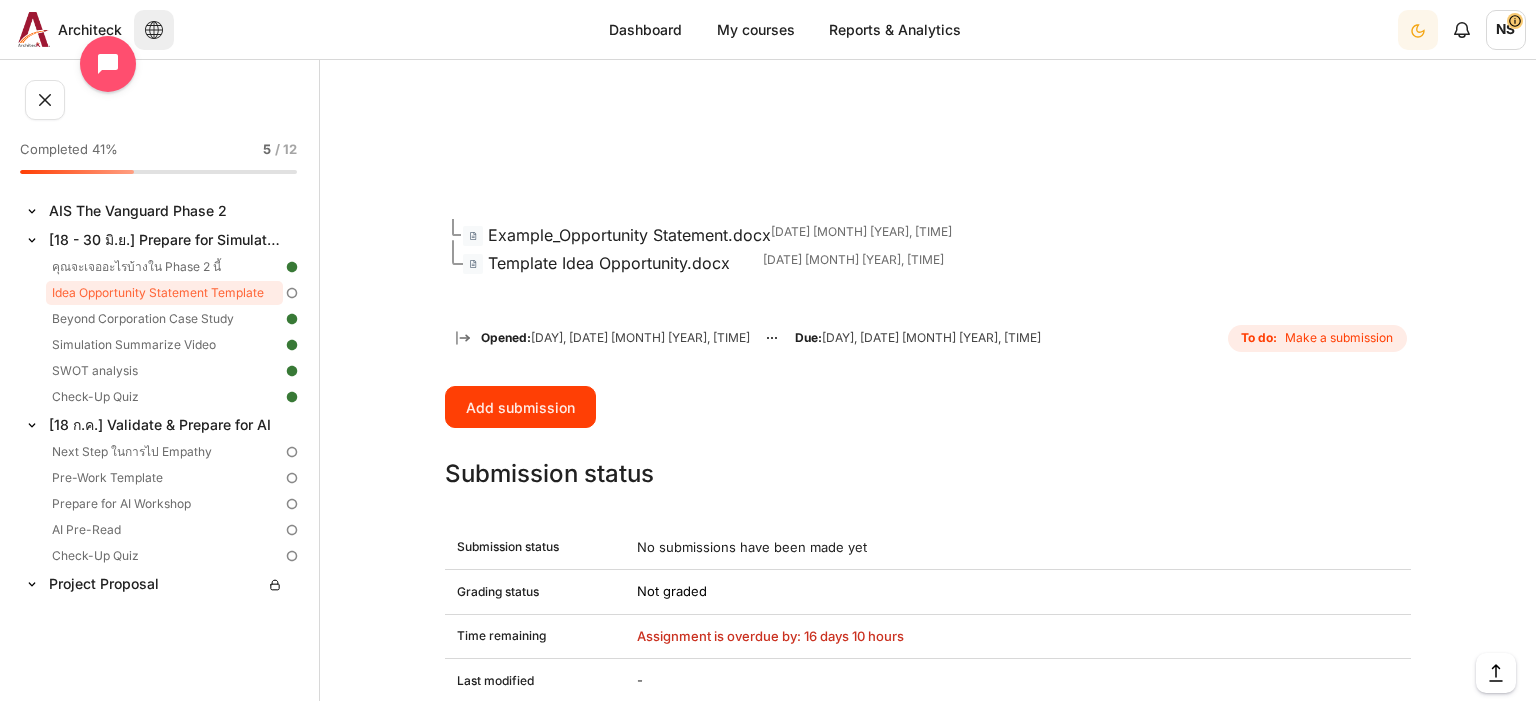 click on "Example_Opportunity Statement.docx" at bounding box center [629, 235] 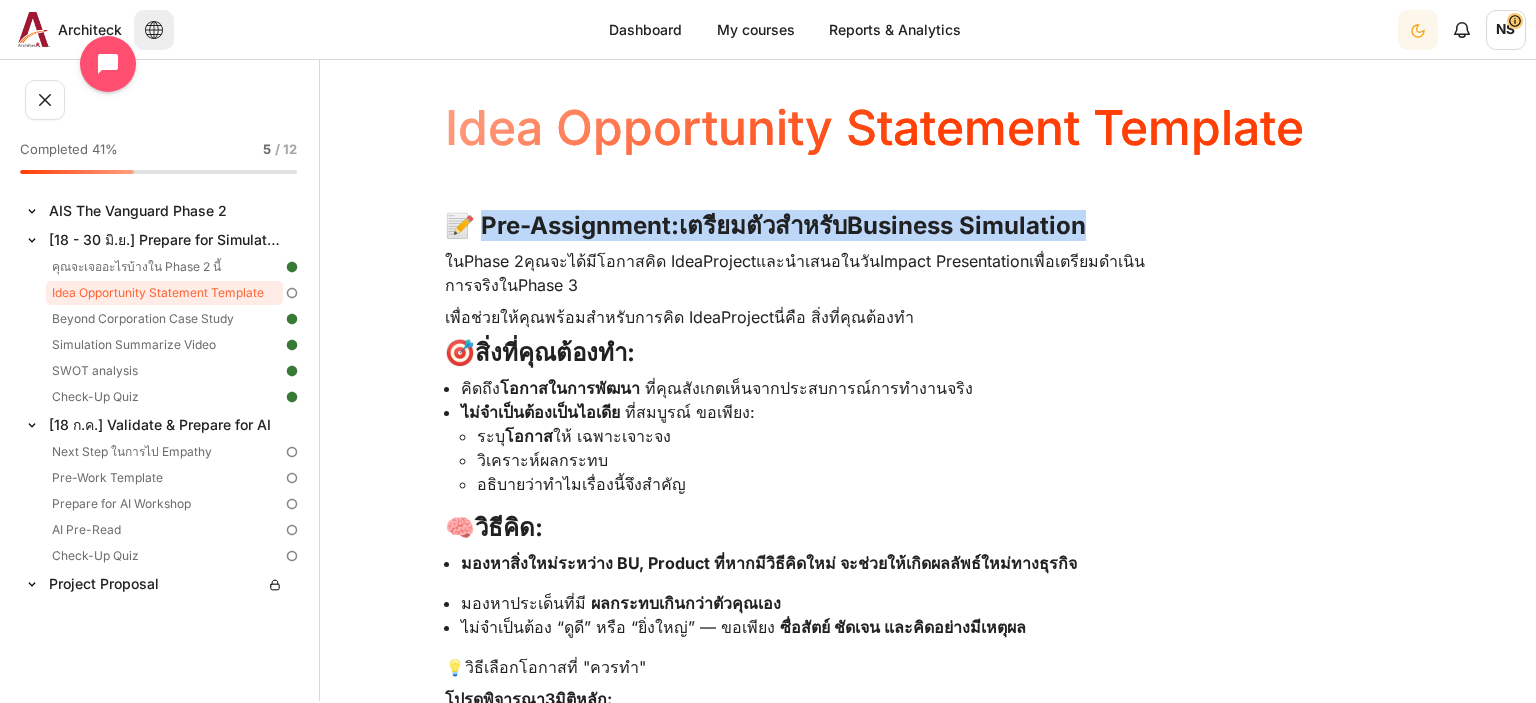 scroll, scrollTop: 0, scrollLeft: 0, axis: both 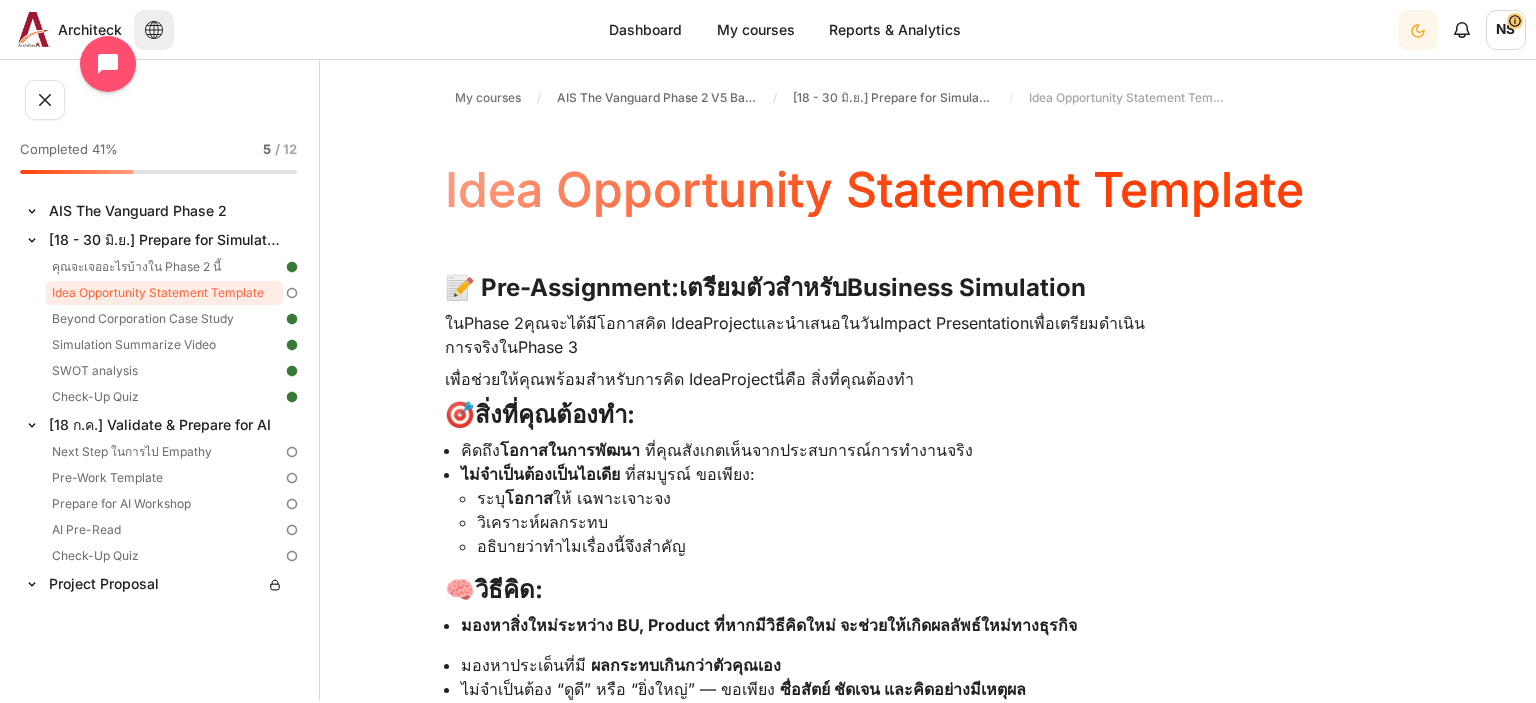 click on "ใน  Phase 2  คุณจะได้มีโอกาสคิด Idea  Project  และนำเสนอในวัน
Impact Presentation  เพื่อเตรียมดำเนินการจริงใน  Phase
3" at bounding box center (795, 335) 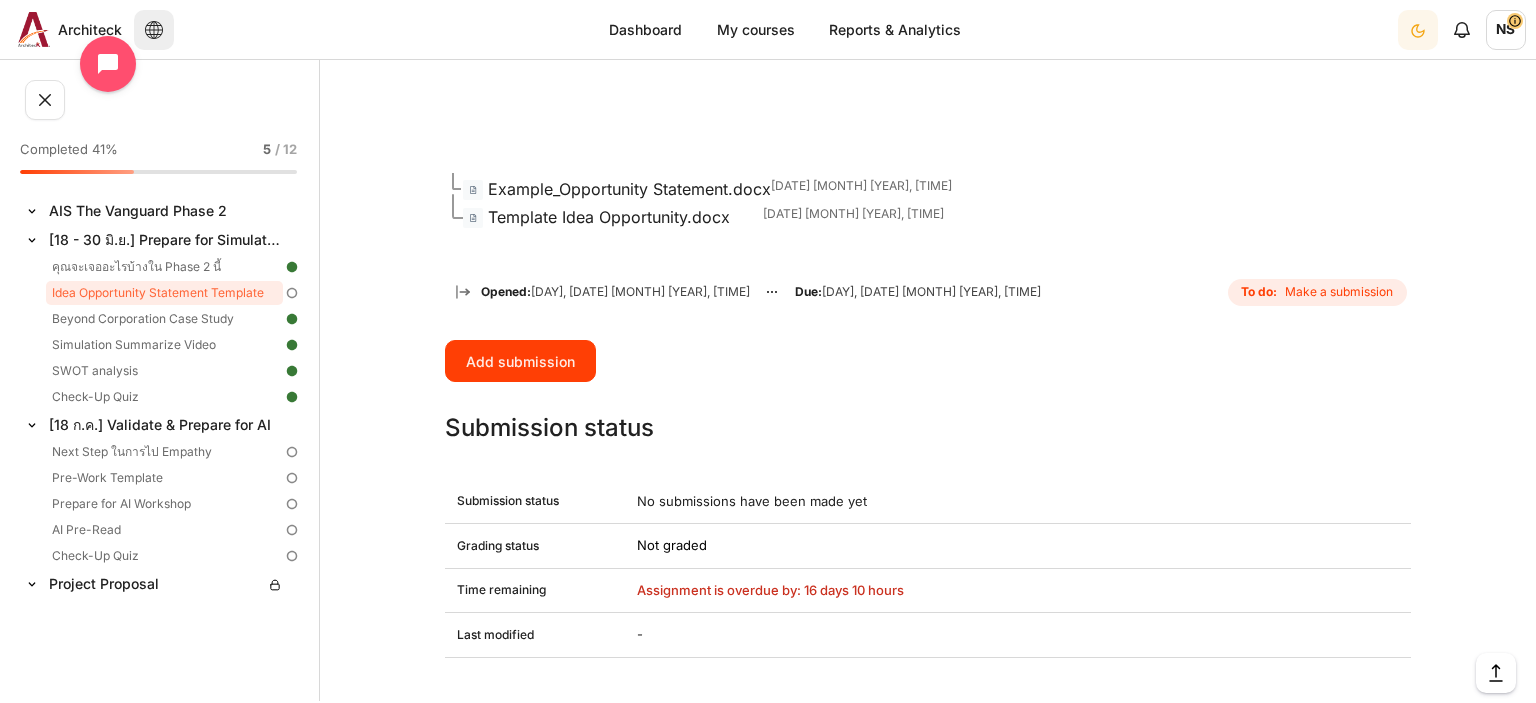 scroll, scrollTop: 1613, scrollLeft: 0, axis: vertical 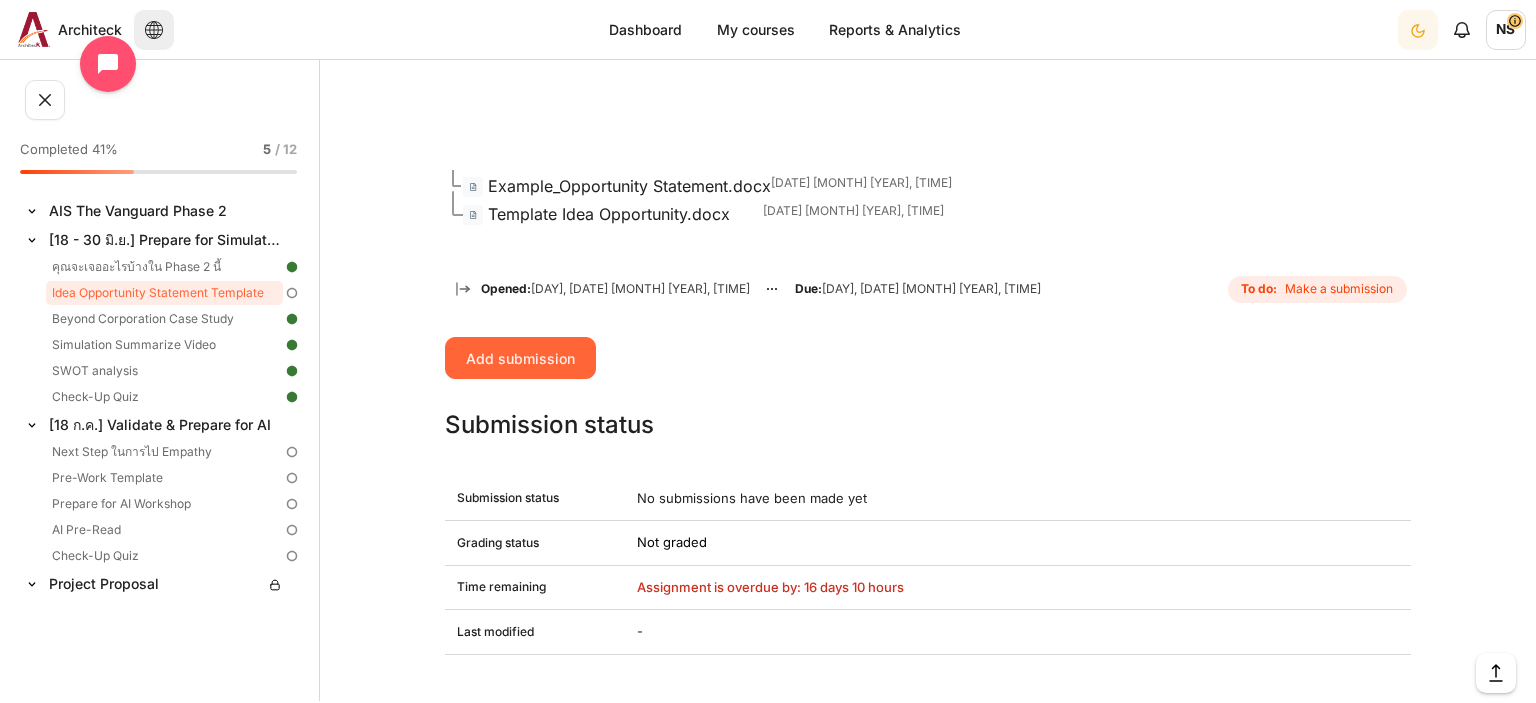 click on "Add submission" at bounding box center [520, 358] 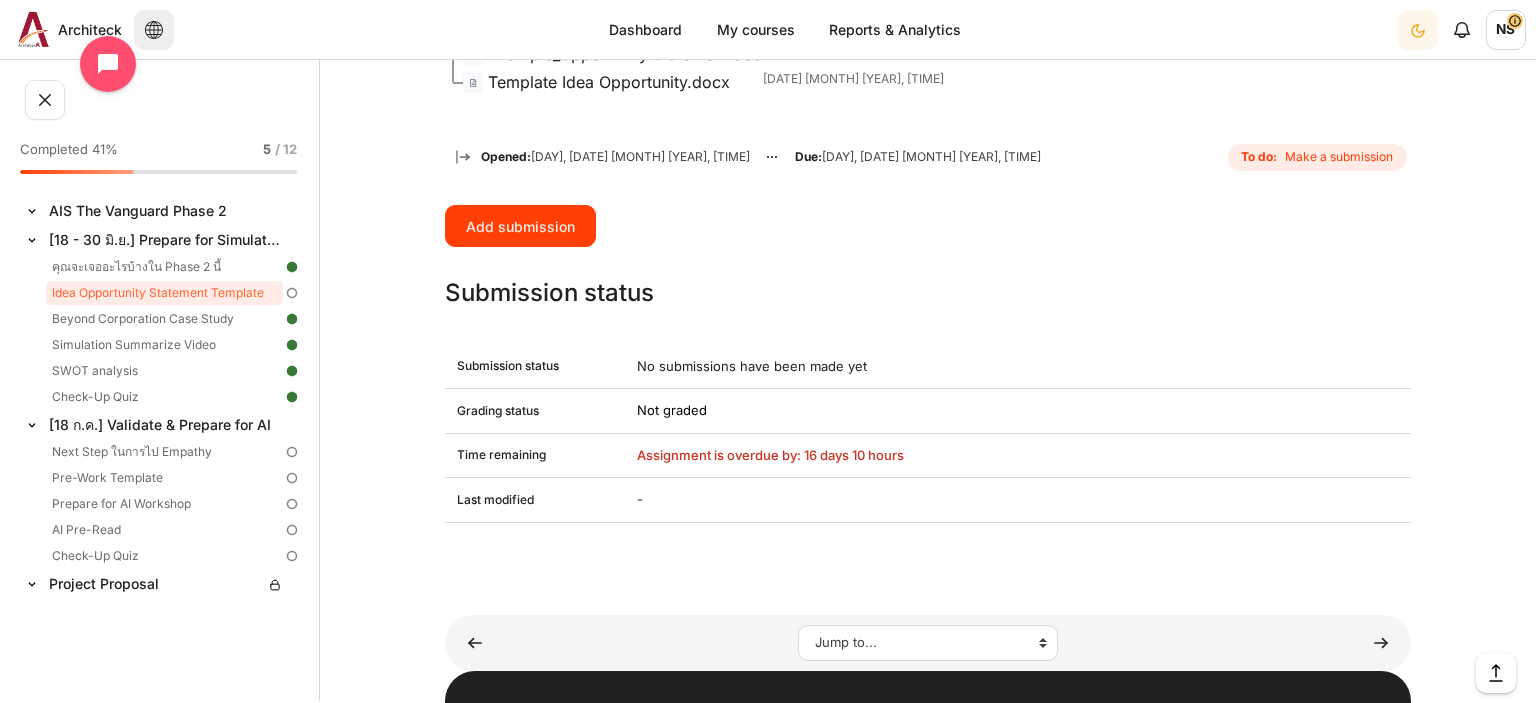scroll, scrollTop: 1728, scrollLeft: 0, axis: vertical 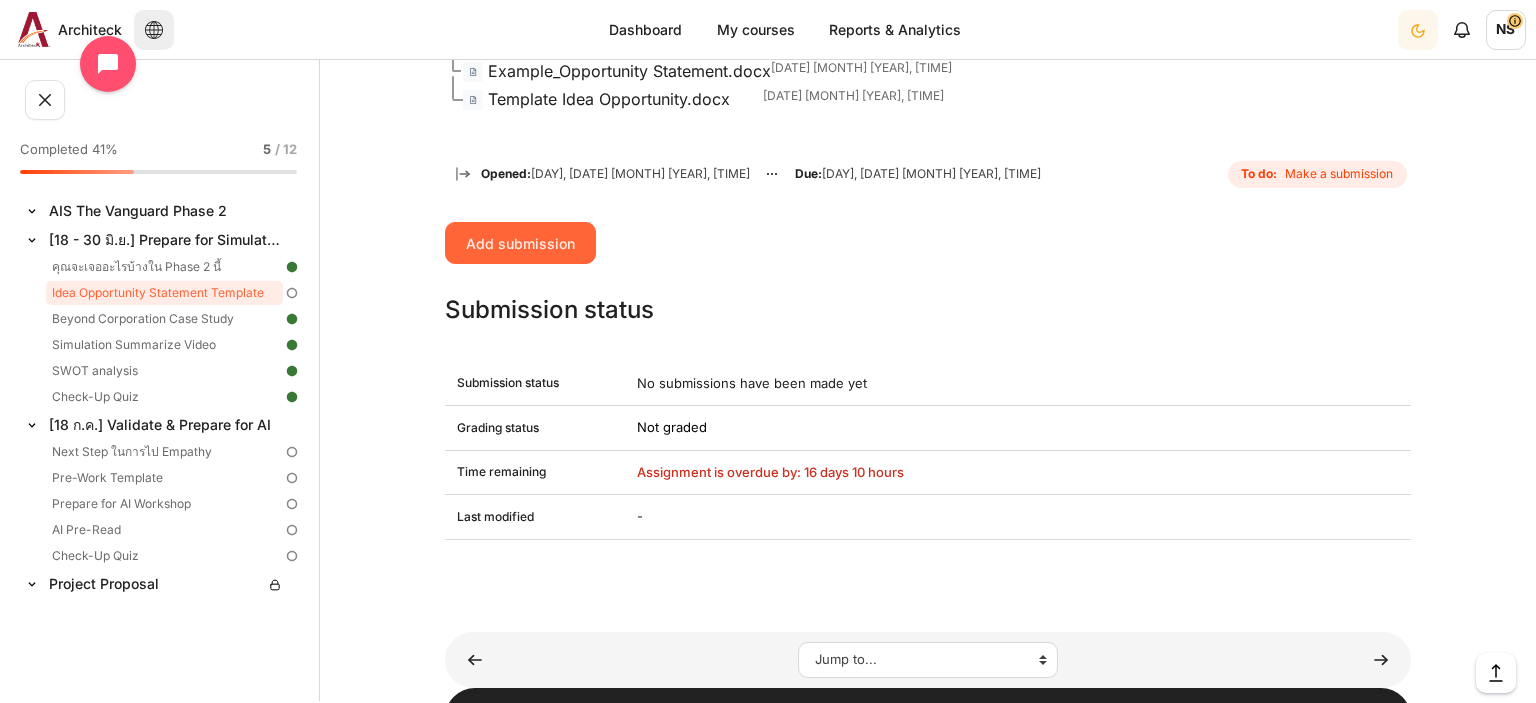 click on "Add submission" at bounding box center (520, 243) 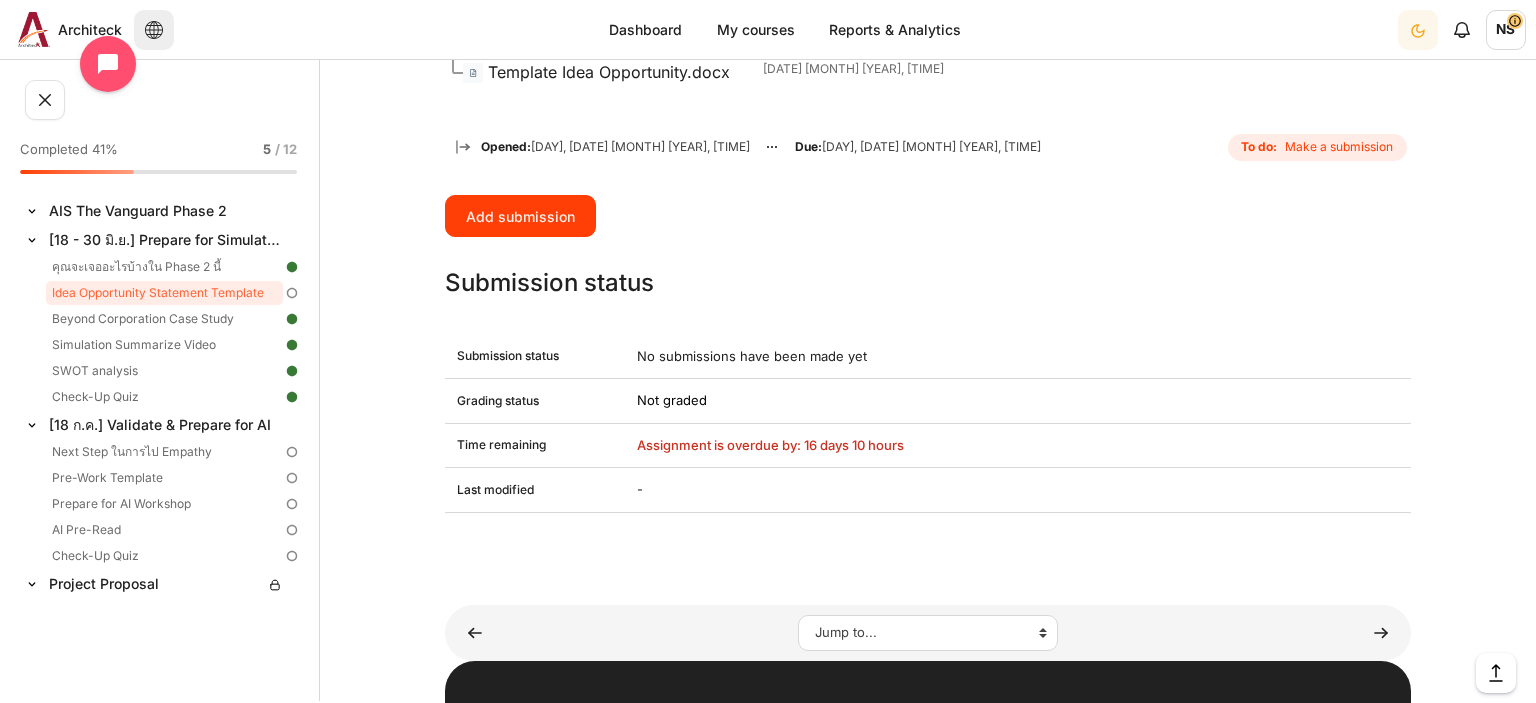 scroll, scrollTop: 1822, scrollLeft: 0, axis: vertical 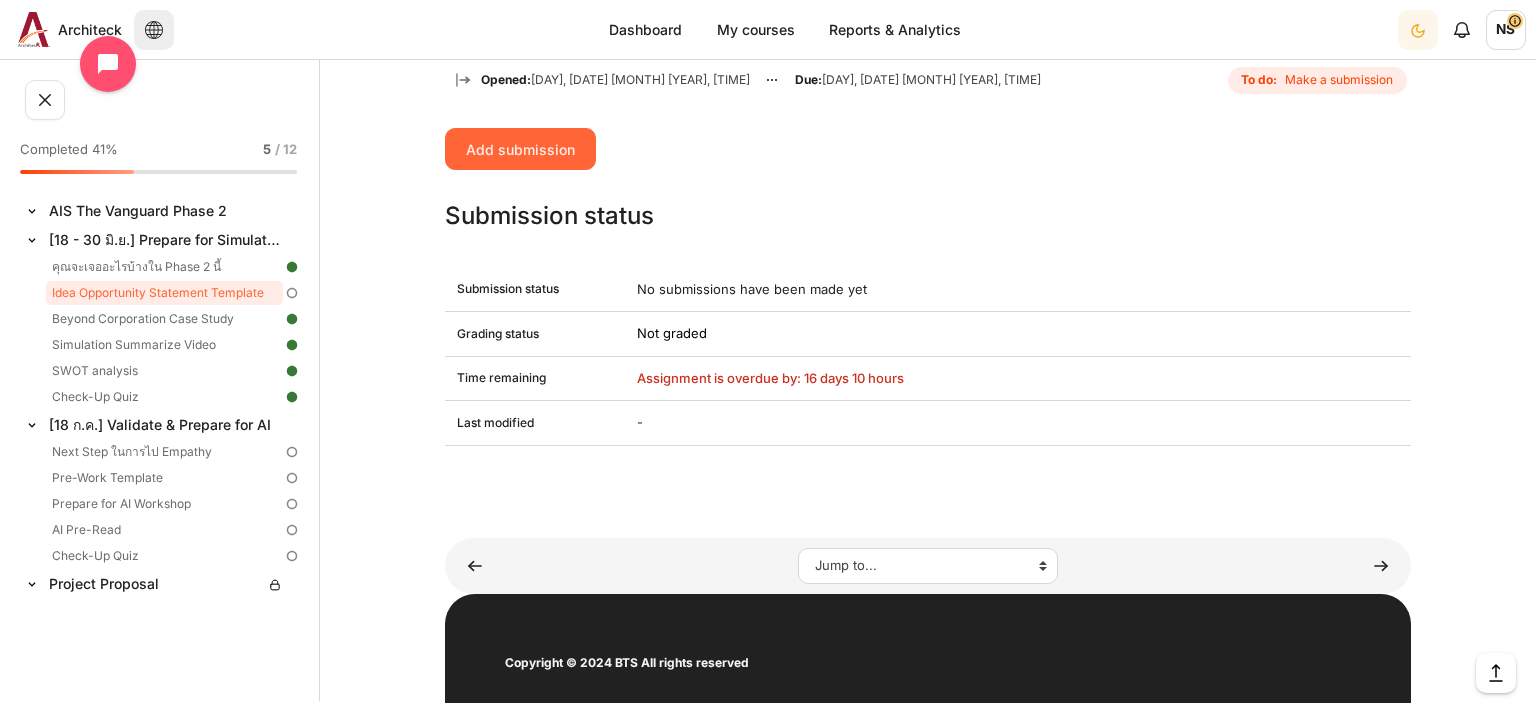 click on "Add submission" at bounding box center (520, 149) 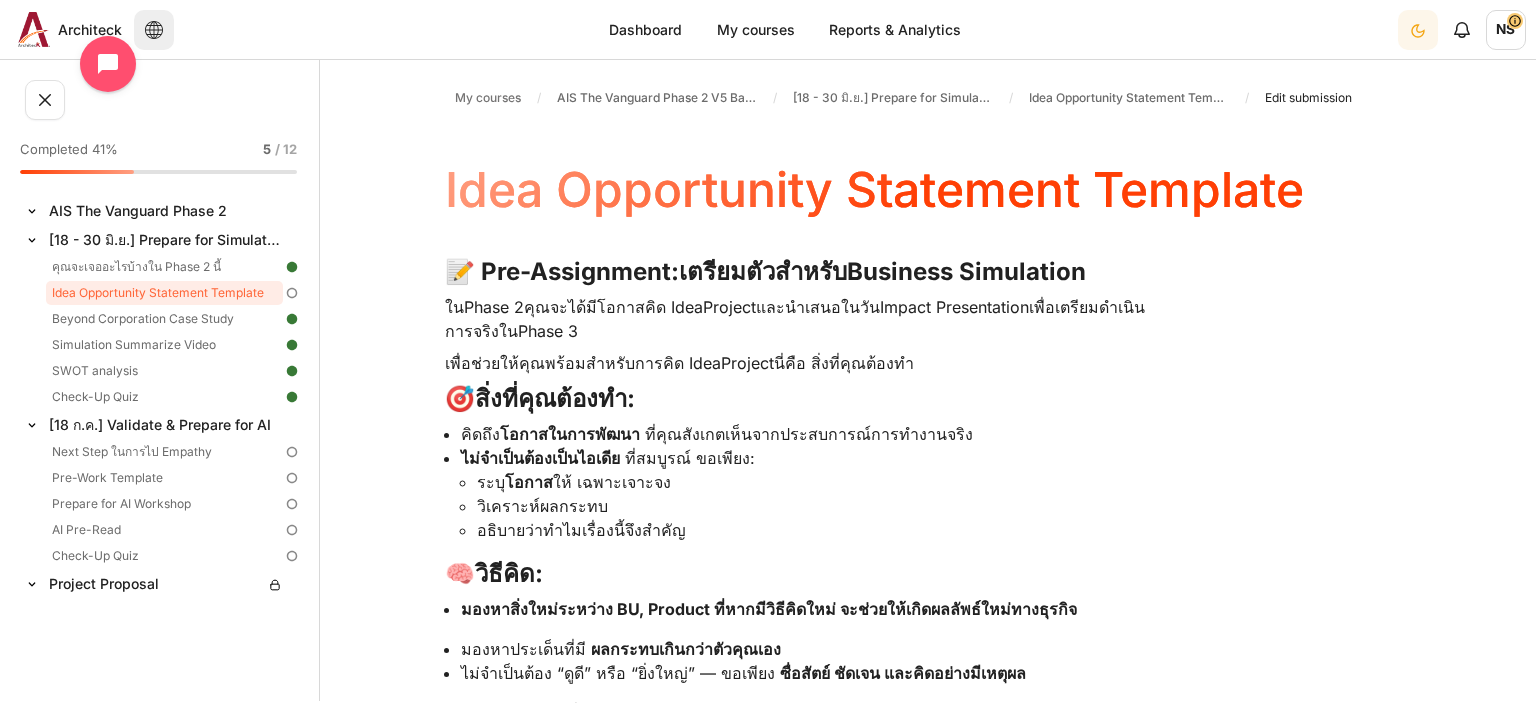 scroll, scrollTop: 0, scrollLeft: 0, axis: both 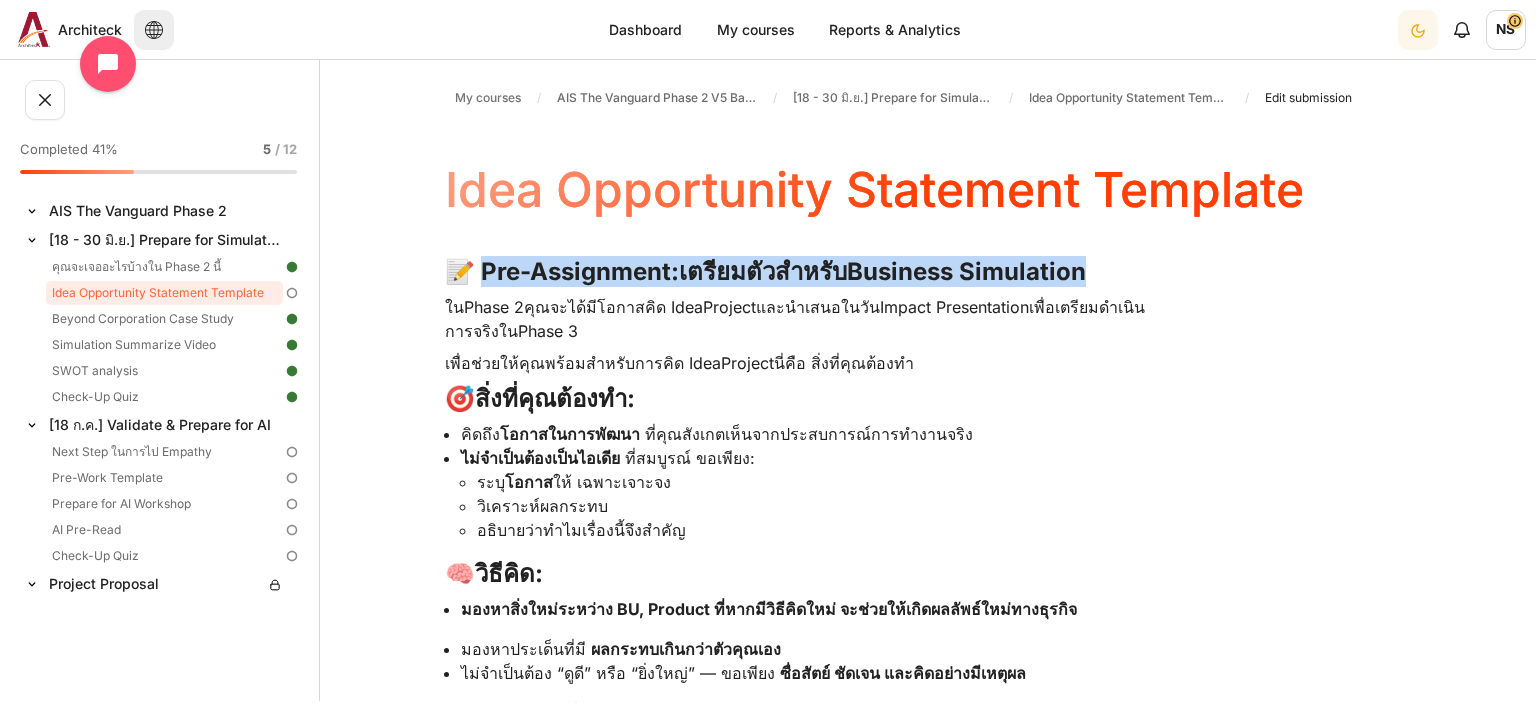 drag, startPoint x: 476, startPoint y: 277, endPoint x: 1079, endPoint y: 267, distance: 603.0829 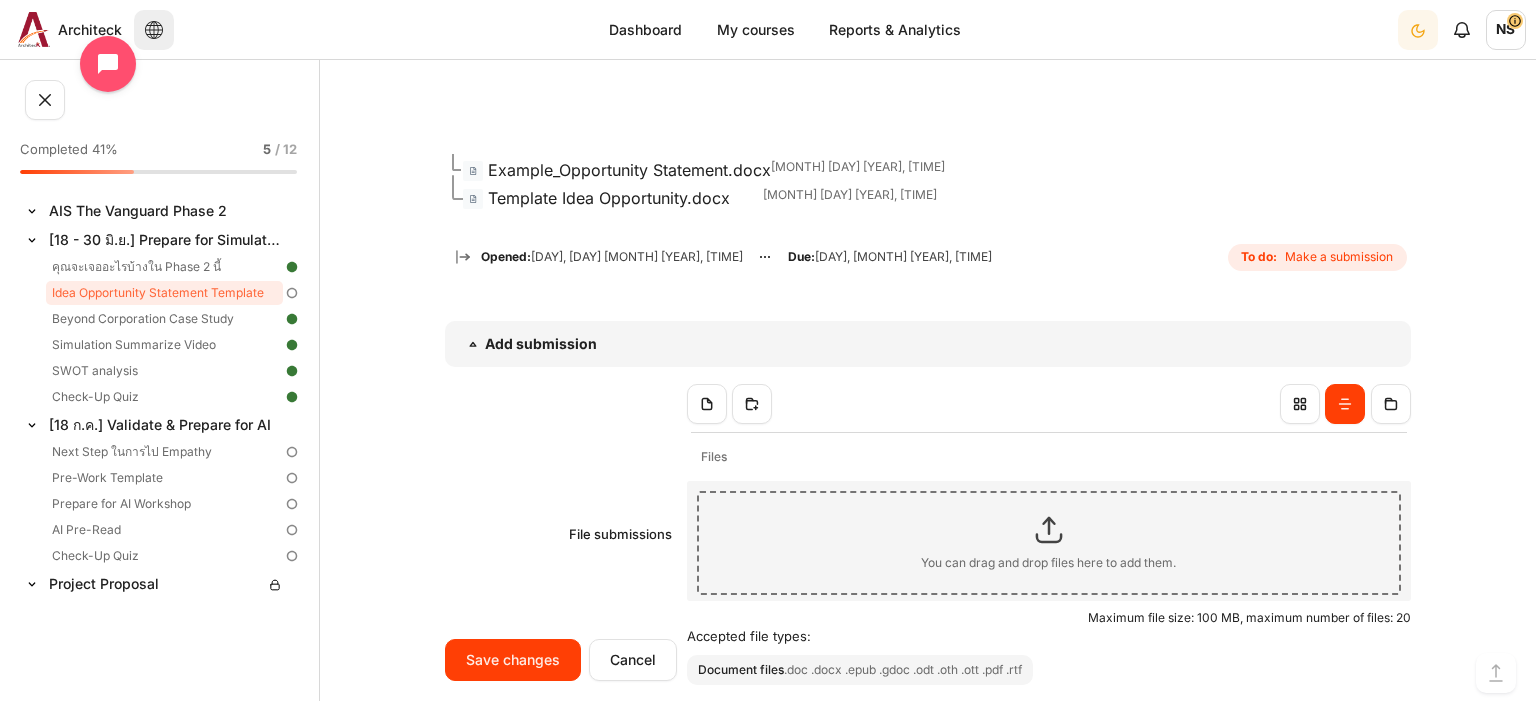 scroll, scrollTop: 1728, scrollLeft: 0, axis: vertical 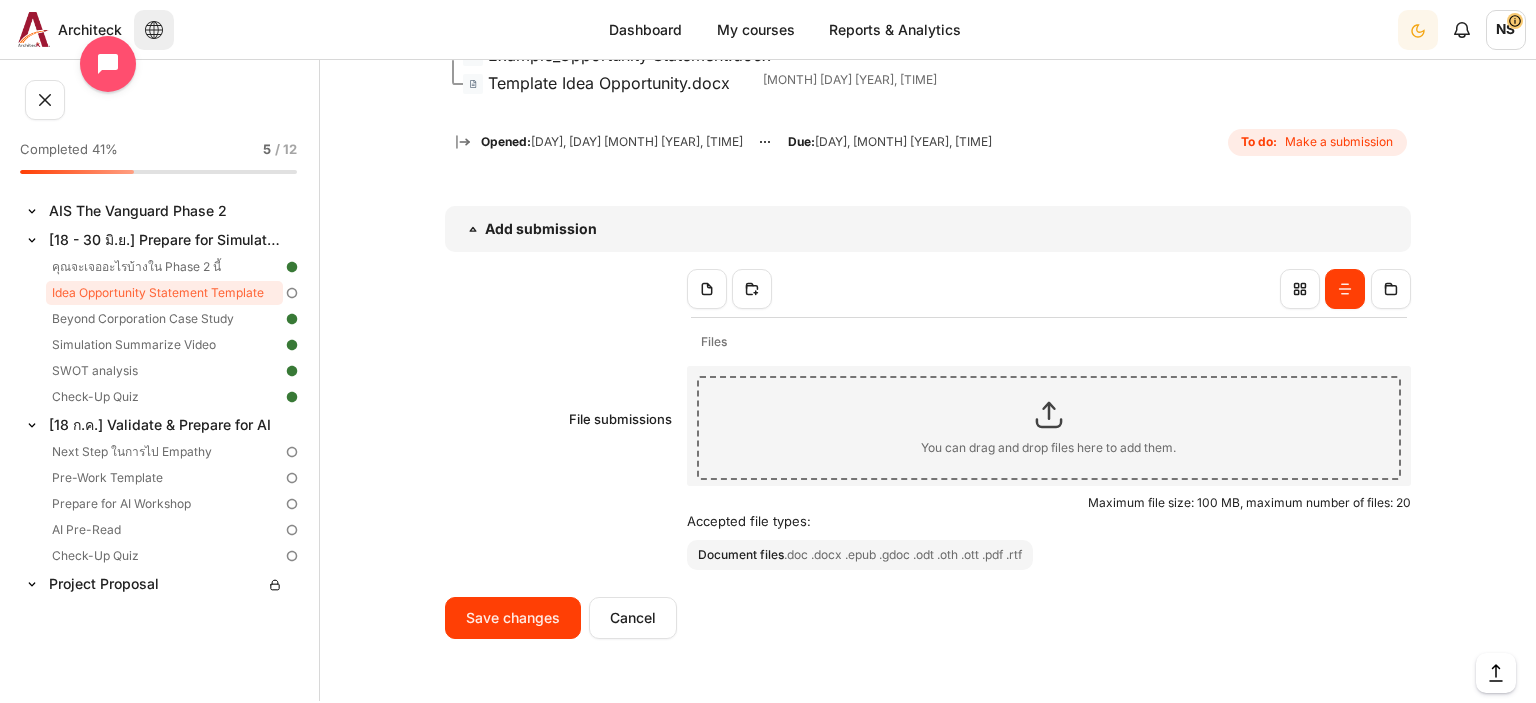 click on "File submissions
File submissions" at bounding box center [928, 419] 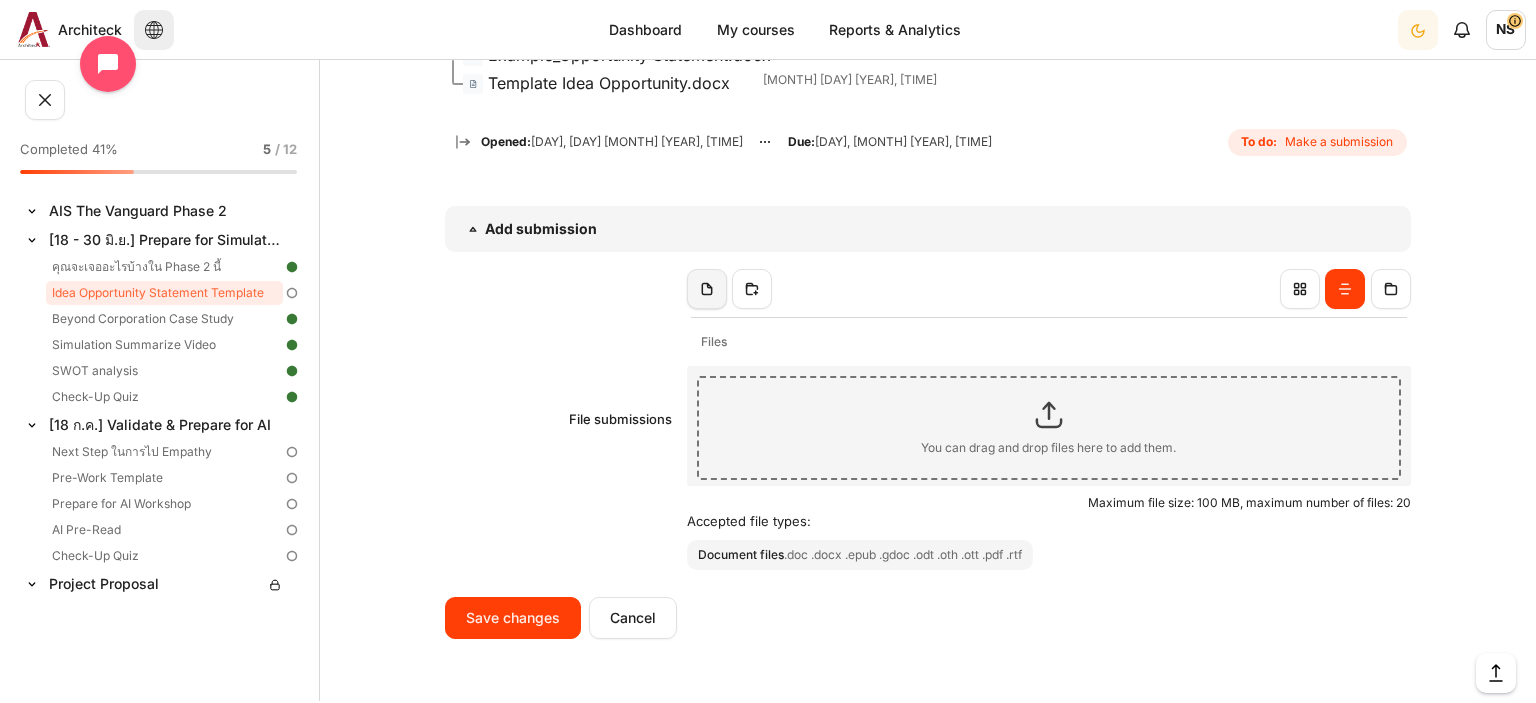 click at bounding box center (707, 289) 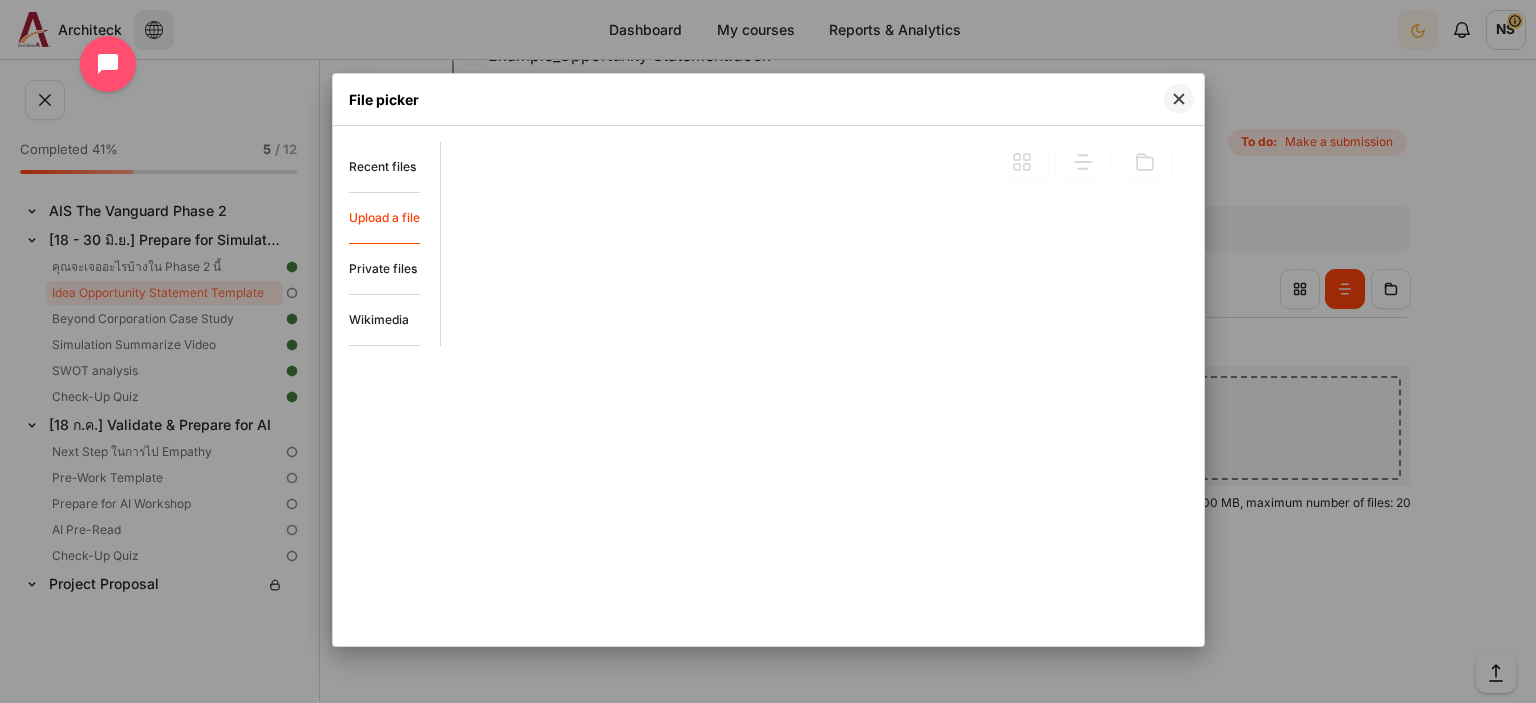 click on "Upload a file" at bounding box center (384, 217) 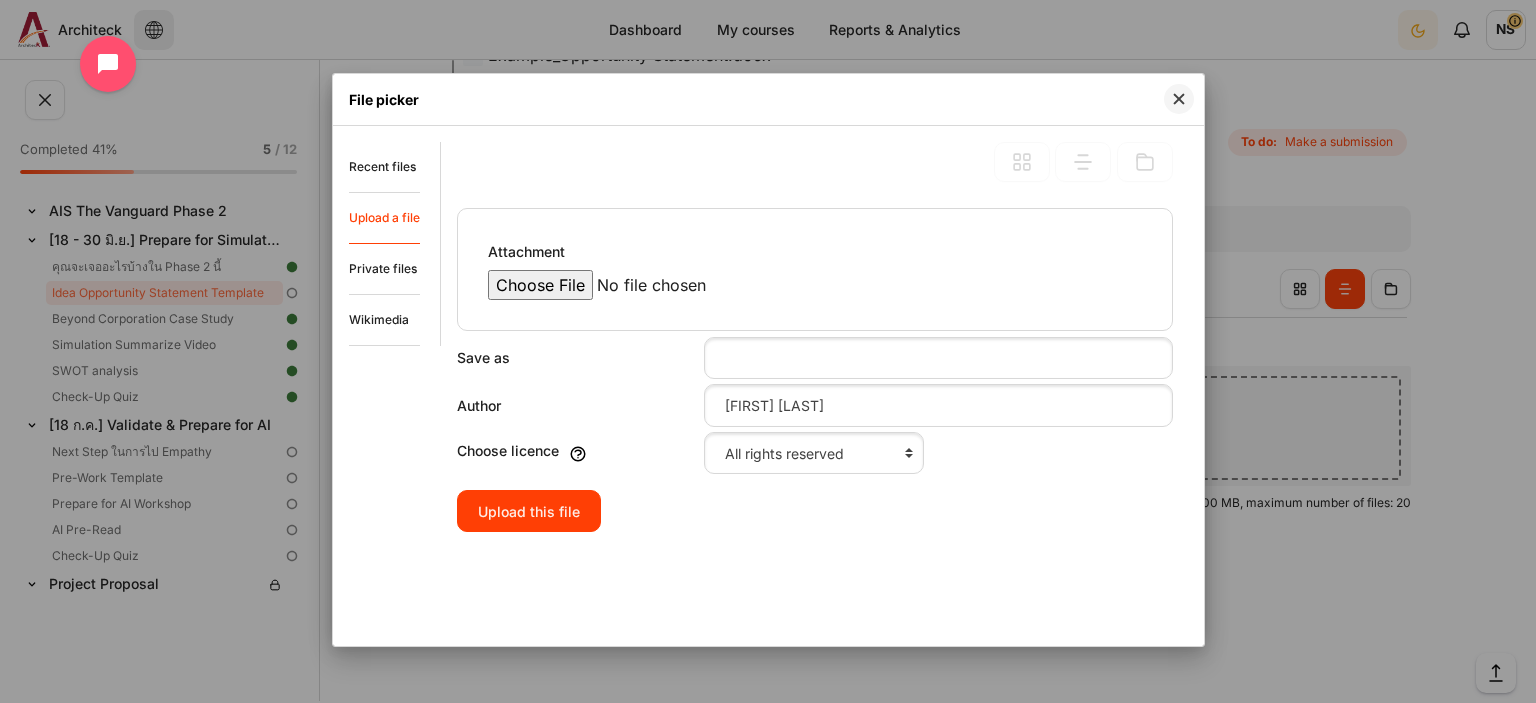 click on "Attachment" at bounding box center (658, 285) 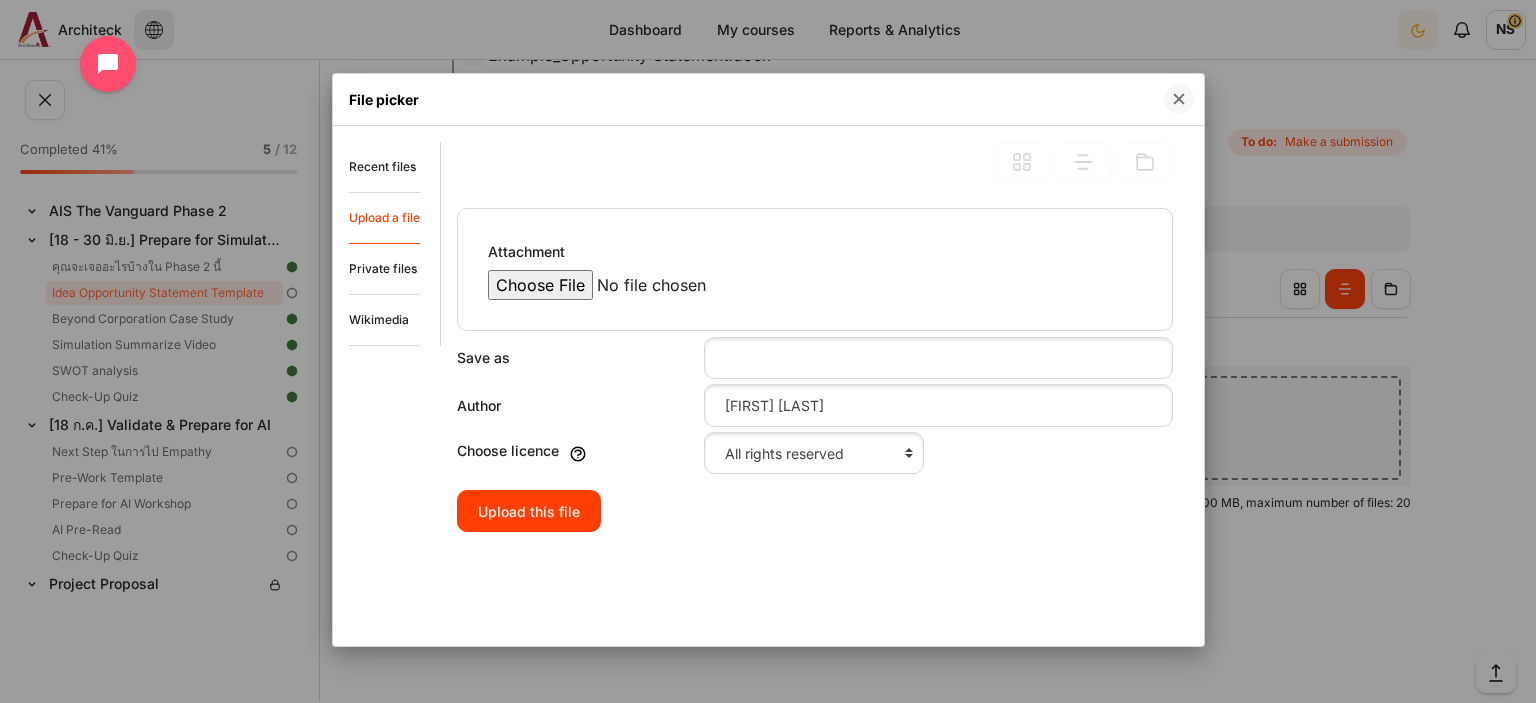 type on "C:\fakepath\Template Idea Opportunity_nitidols.docx" 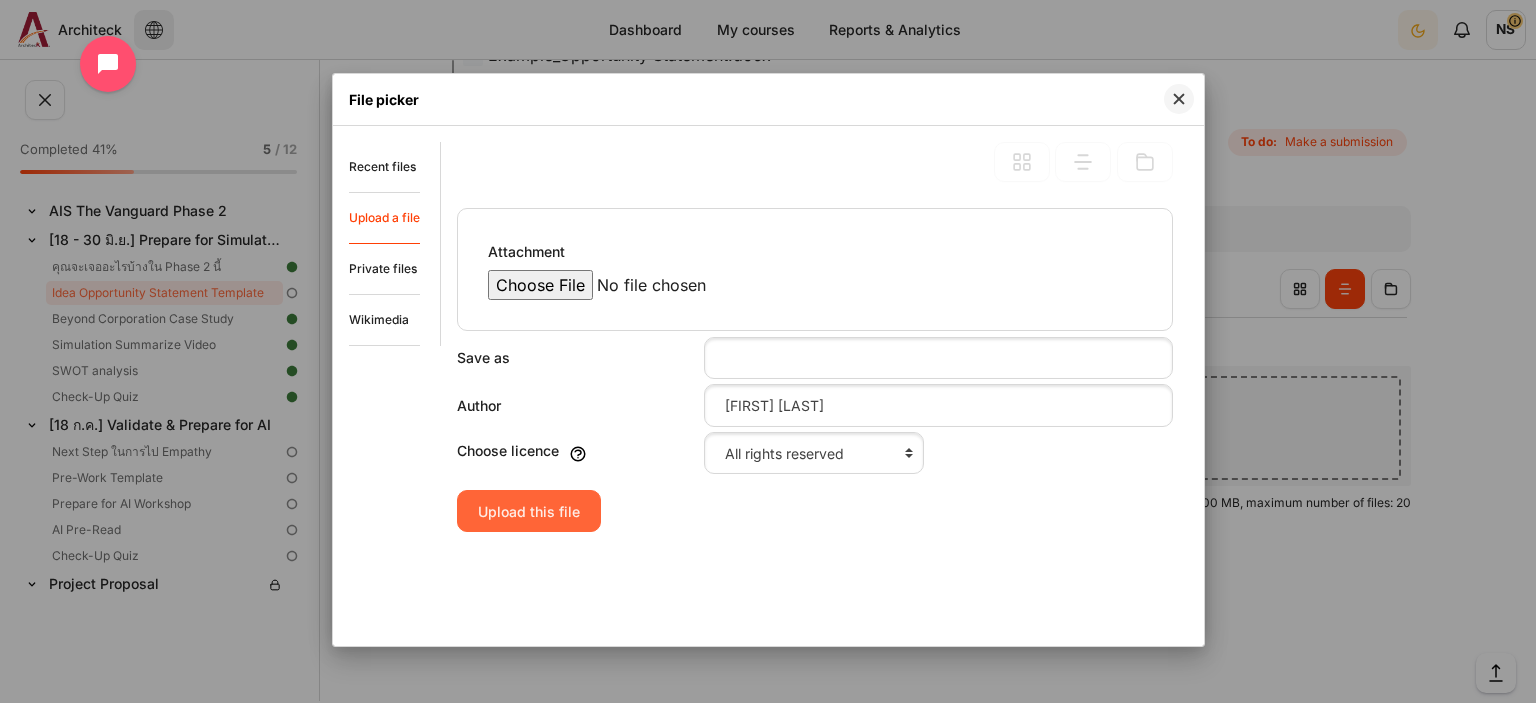 click on "Upload this file" at bounding box center (529, 511) 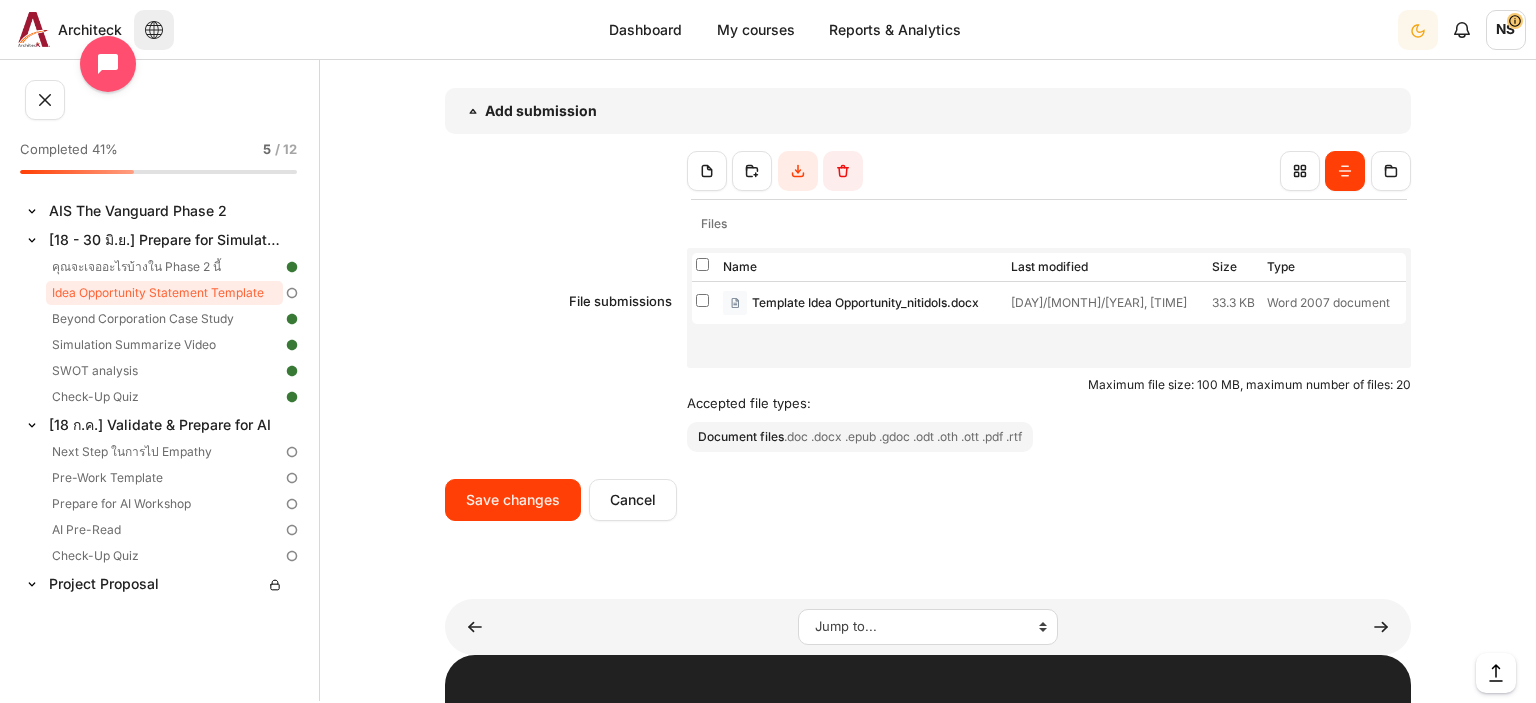 scroll, scrollTop: 1843, scrollLeft: 0, axis: vertical 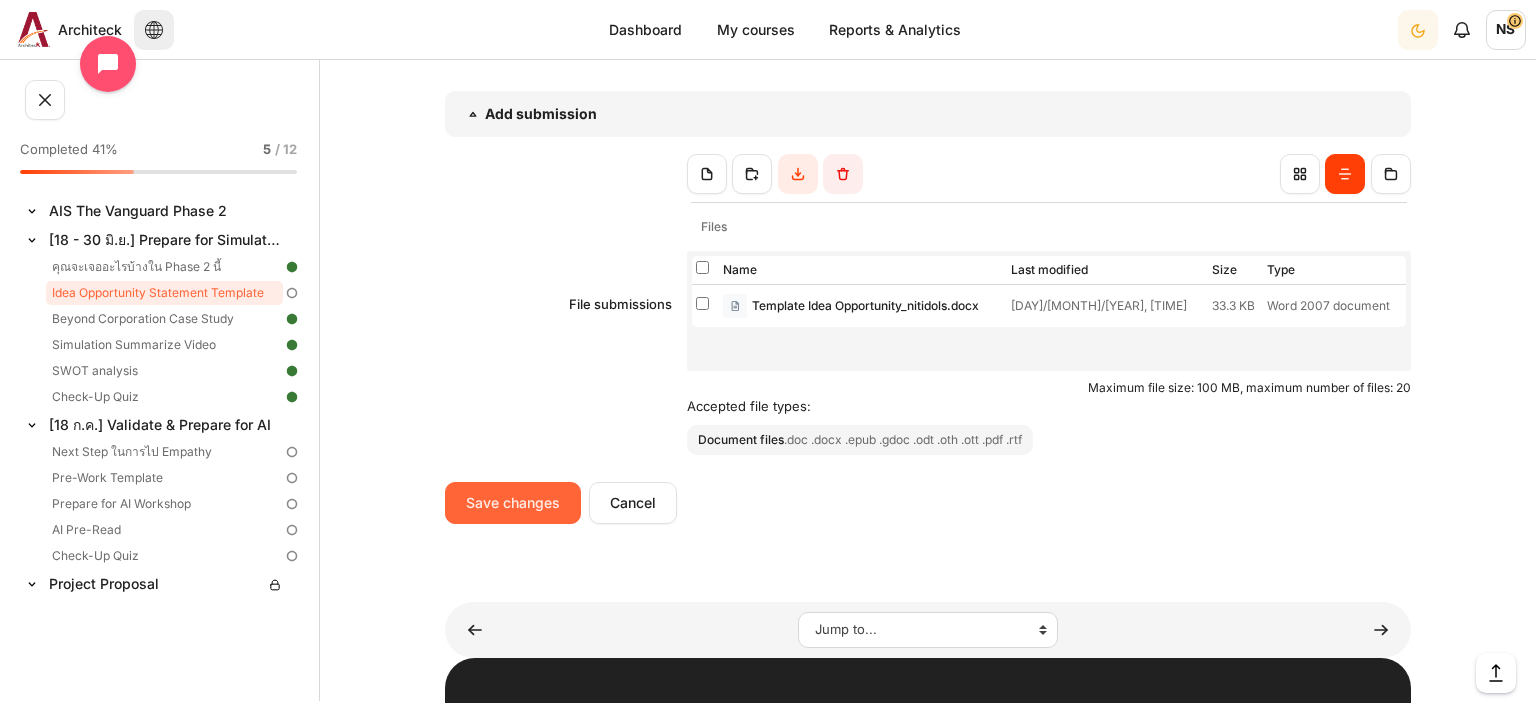 click on "Save changes" at bounding box center [513, 503] 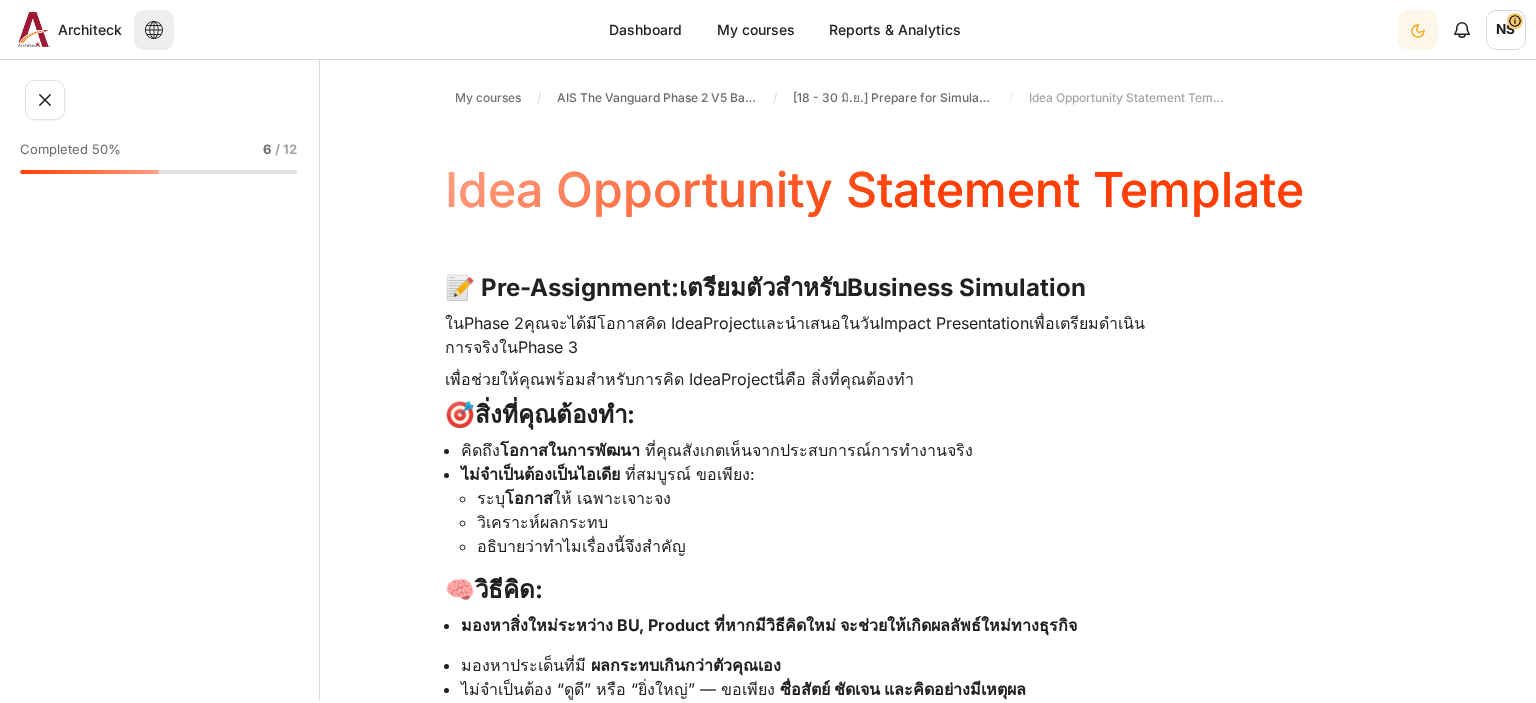scroll, scrollTop: 0, scrollLeft: 0, axis: both 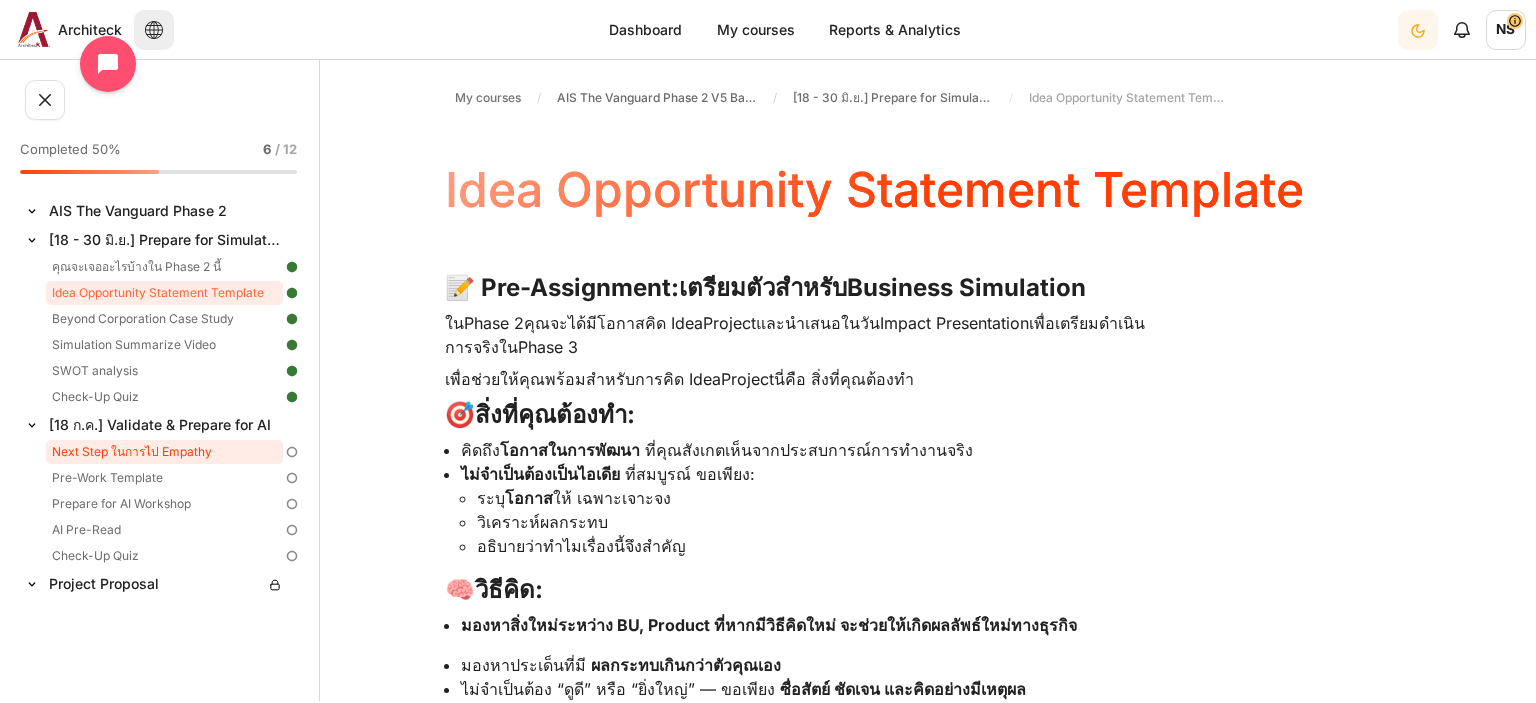 click on "Next Step ในการไป Empathy" at bounding box center (164, 452) 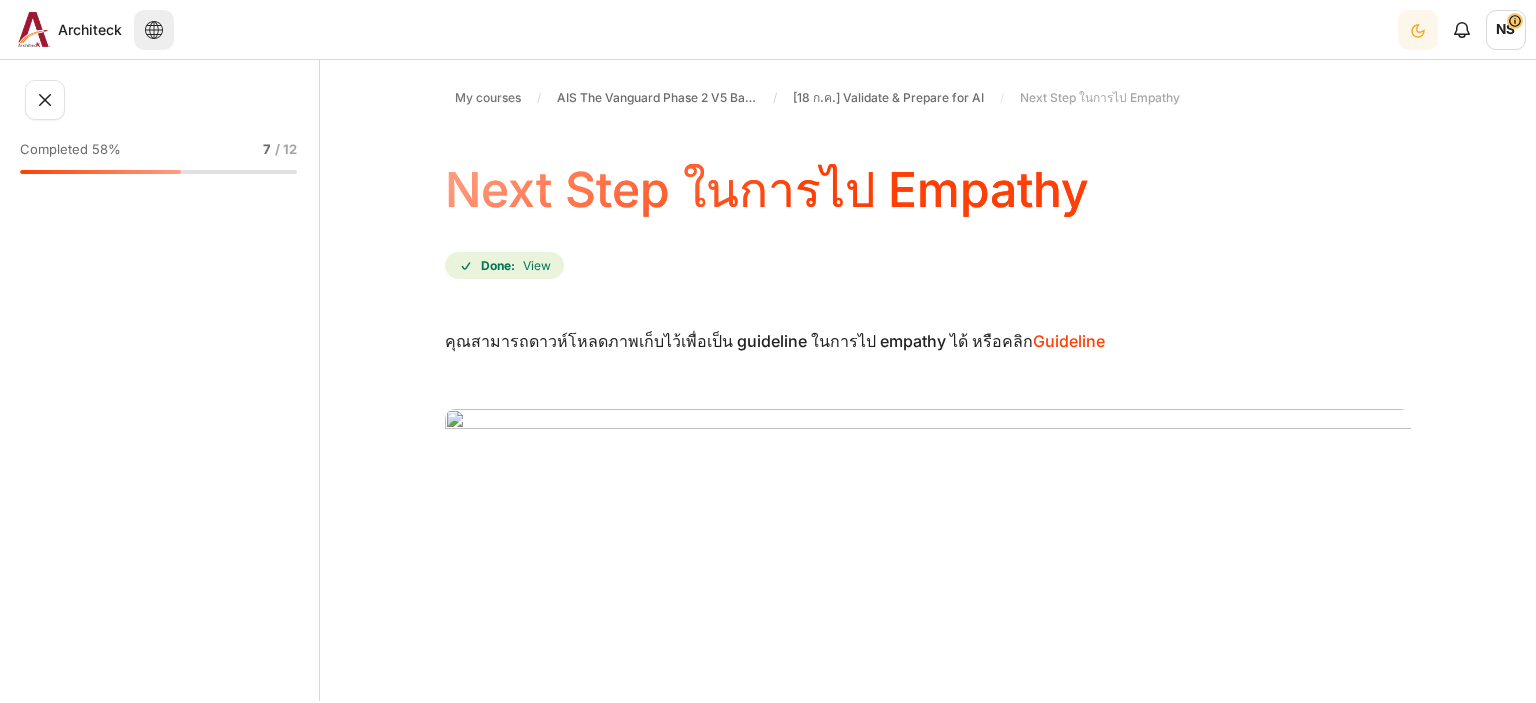 scroll, scrollTop: 0, scrollLeft: 0, axis: both 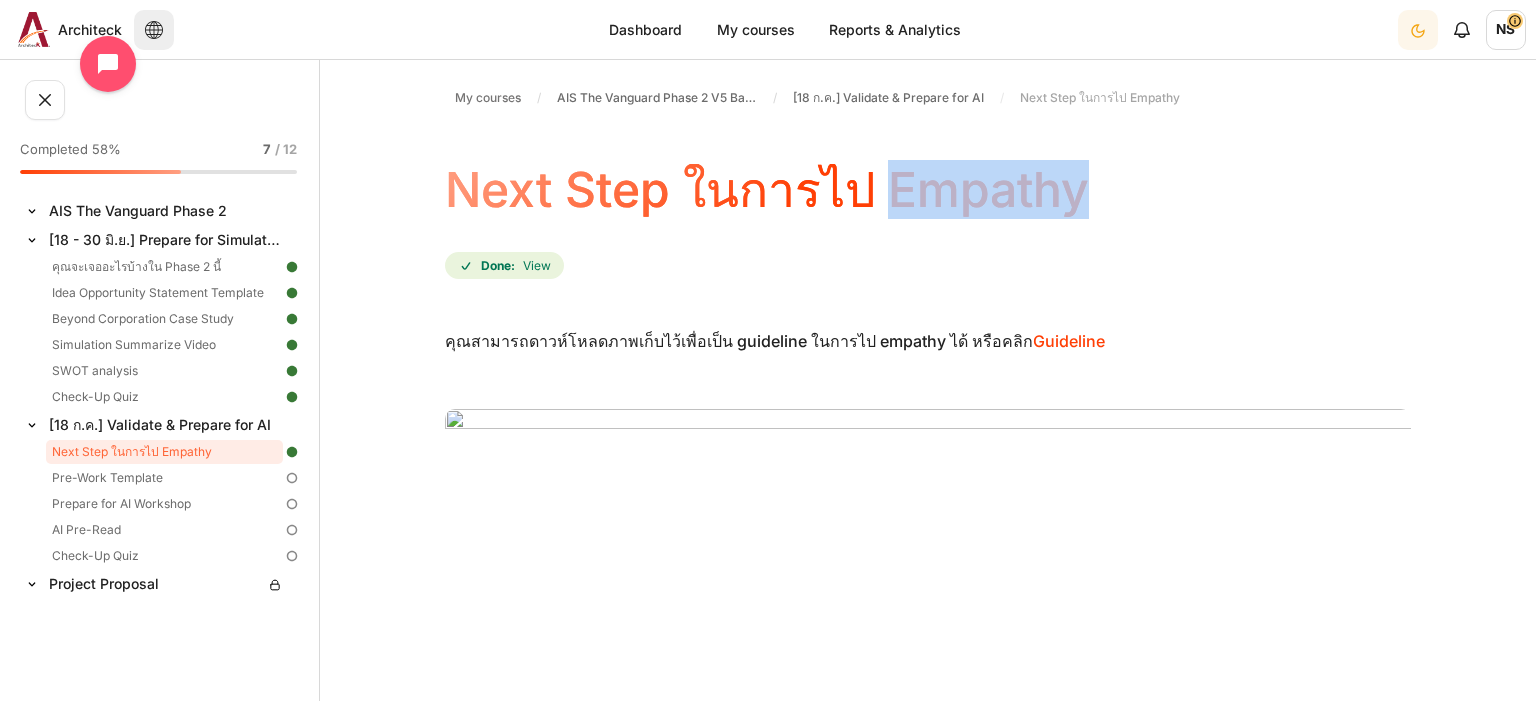 drag, startPoint x: 864, startPoint y: 203, endPoint x: 1047, endPoint y: 202, distance: 183.00273 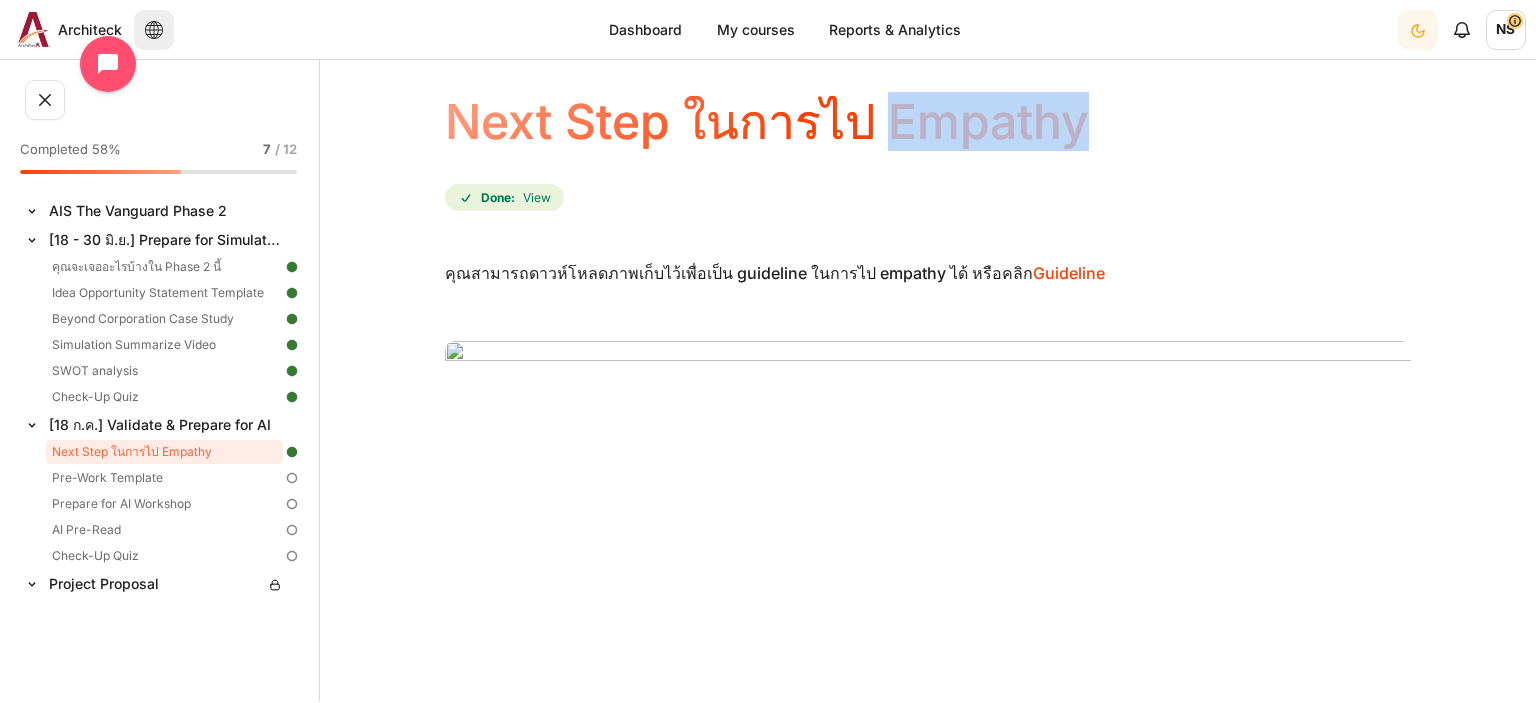scroll, scrollTop: 115, scrollLeft: 0, axis: vertical 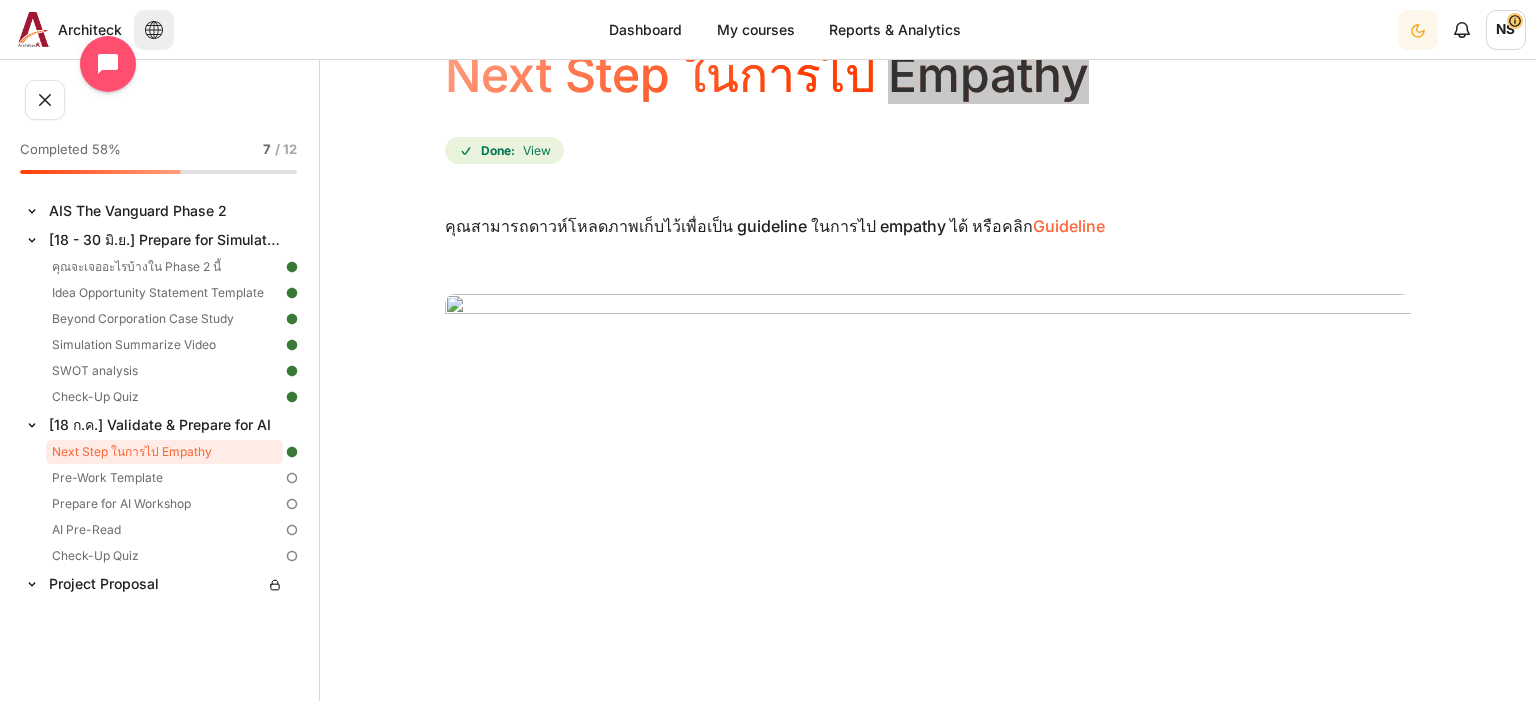 click on "Guideline" at bounding box center (1069, 226) 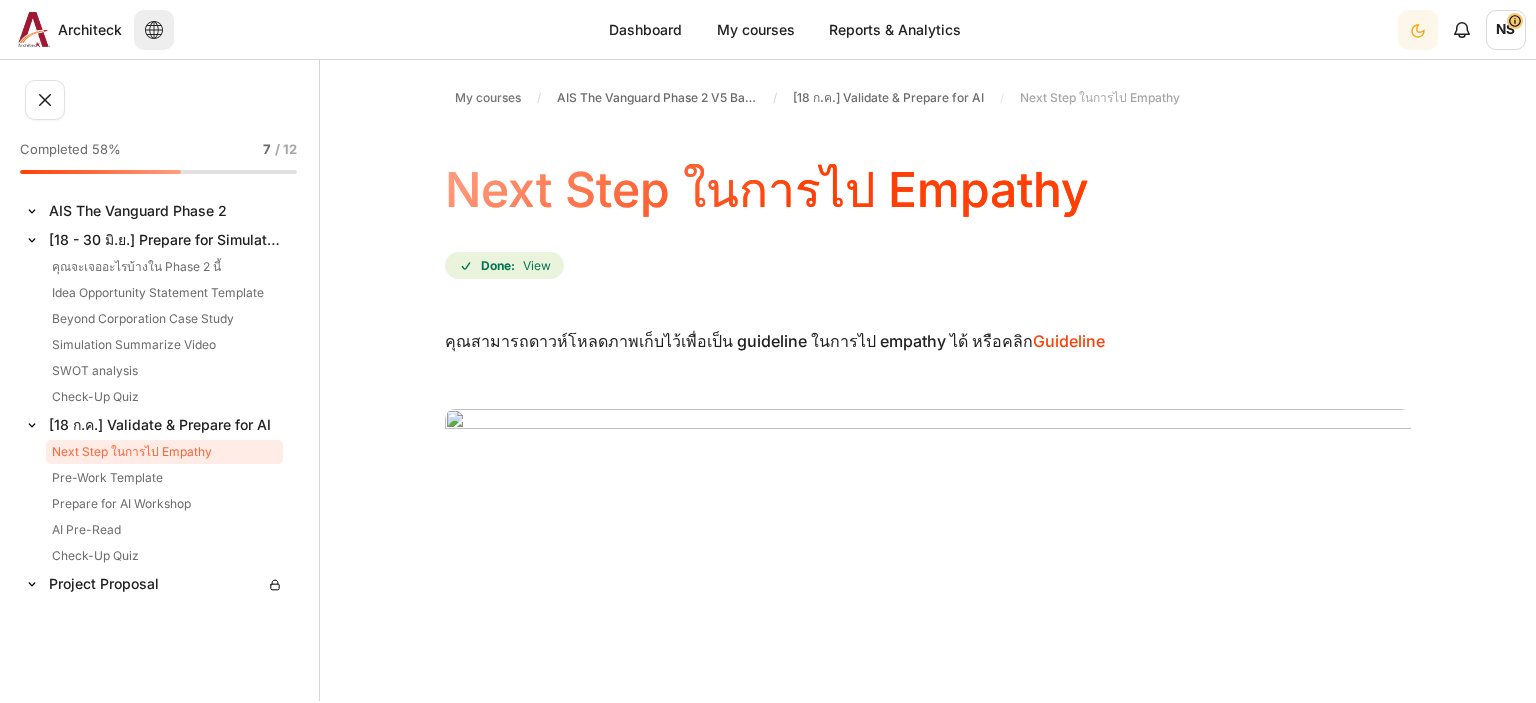 scroll, scrollTop: 0, scrollLeft: 0, axis: both 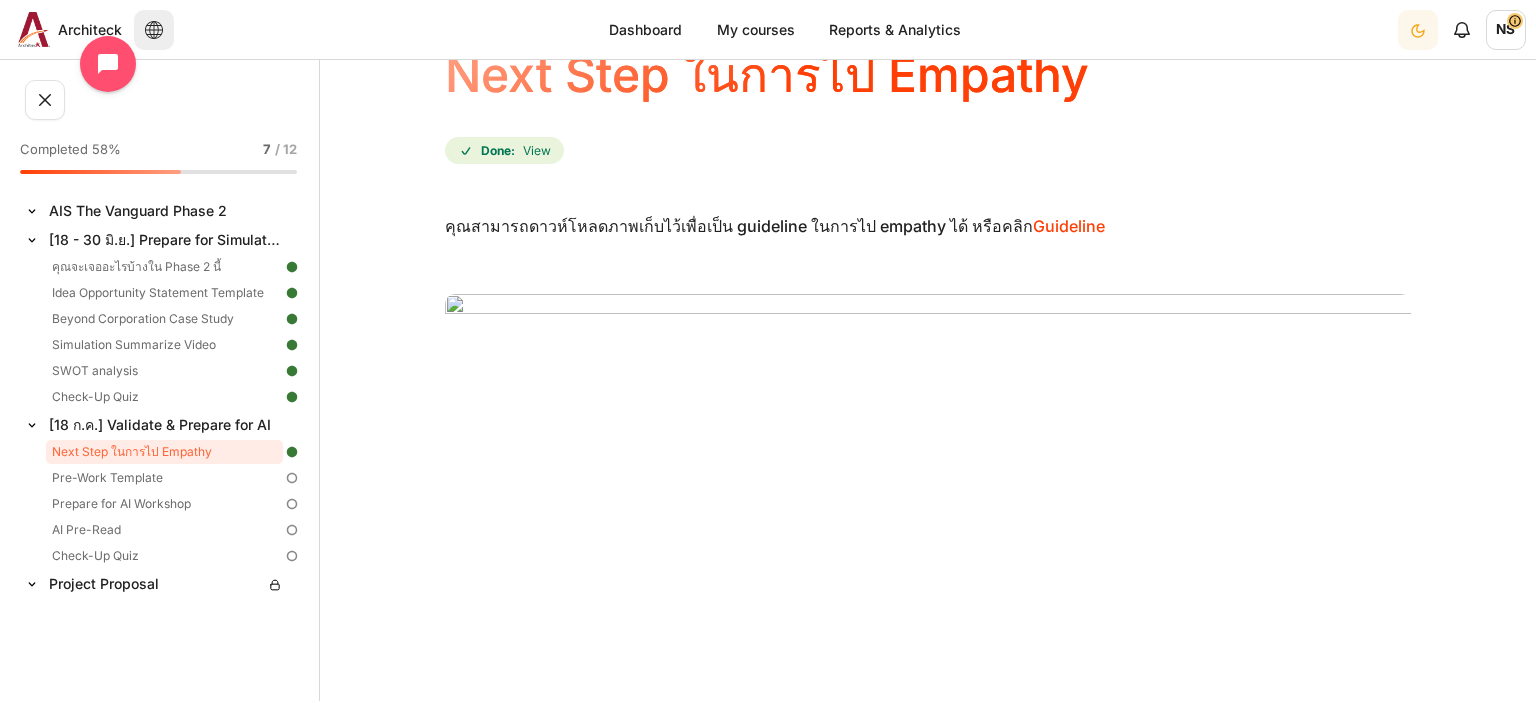 click at bounding box center (445, 284) 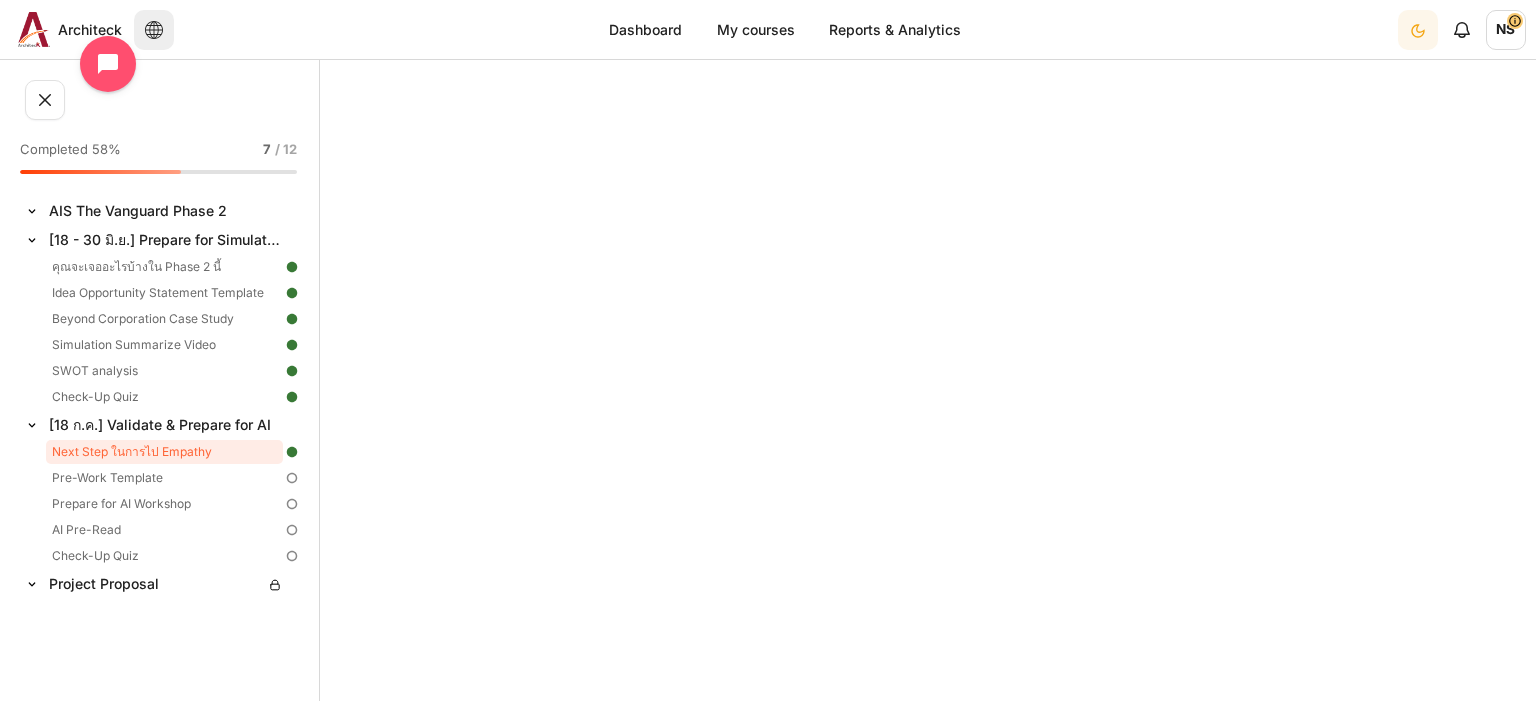scroll, scrollTop: 461, scrollLeft: 0, axis: vertical 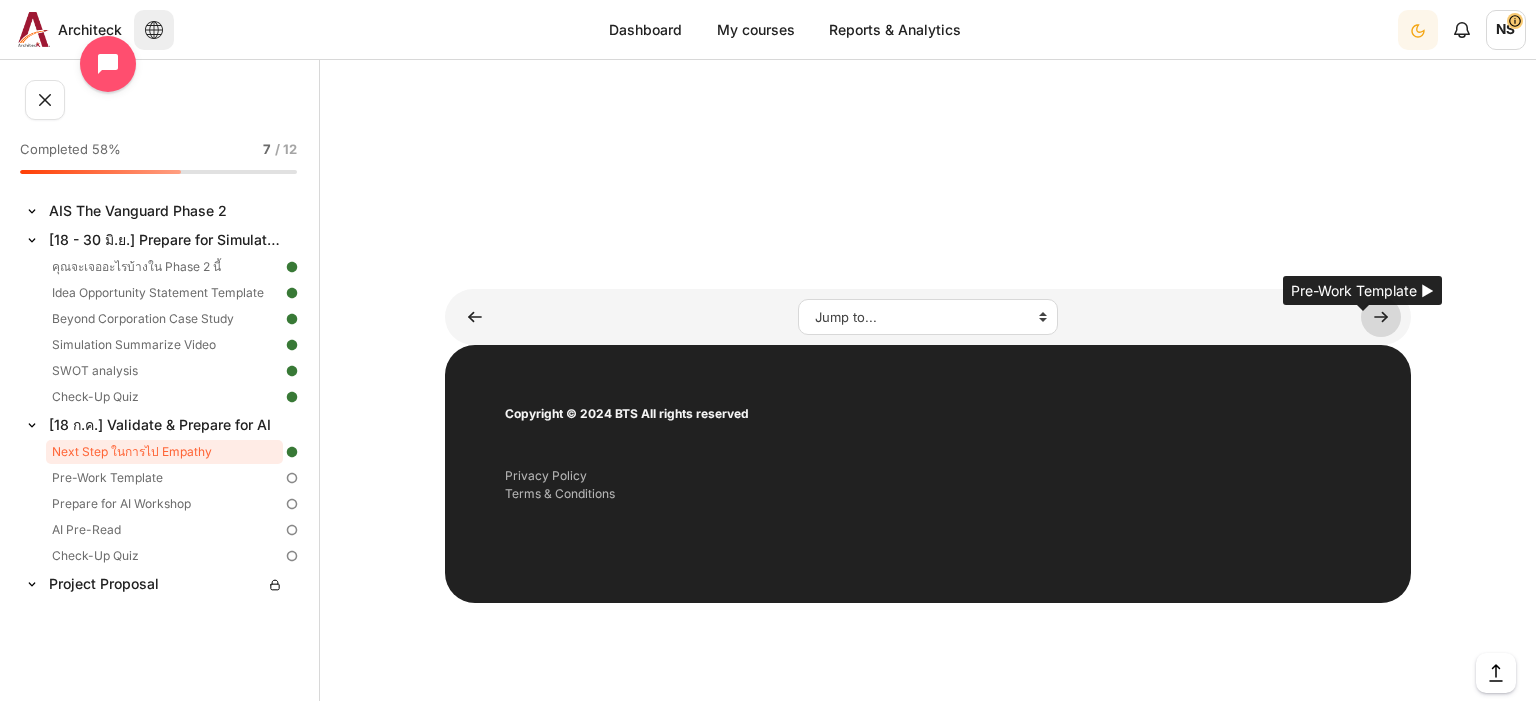 click at bounding box center [1381, 317] 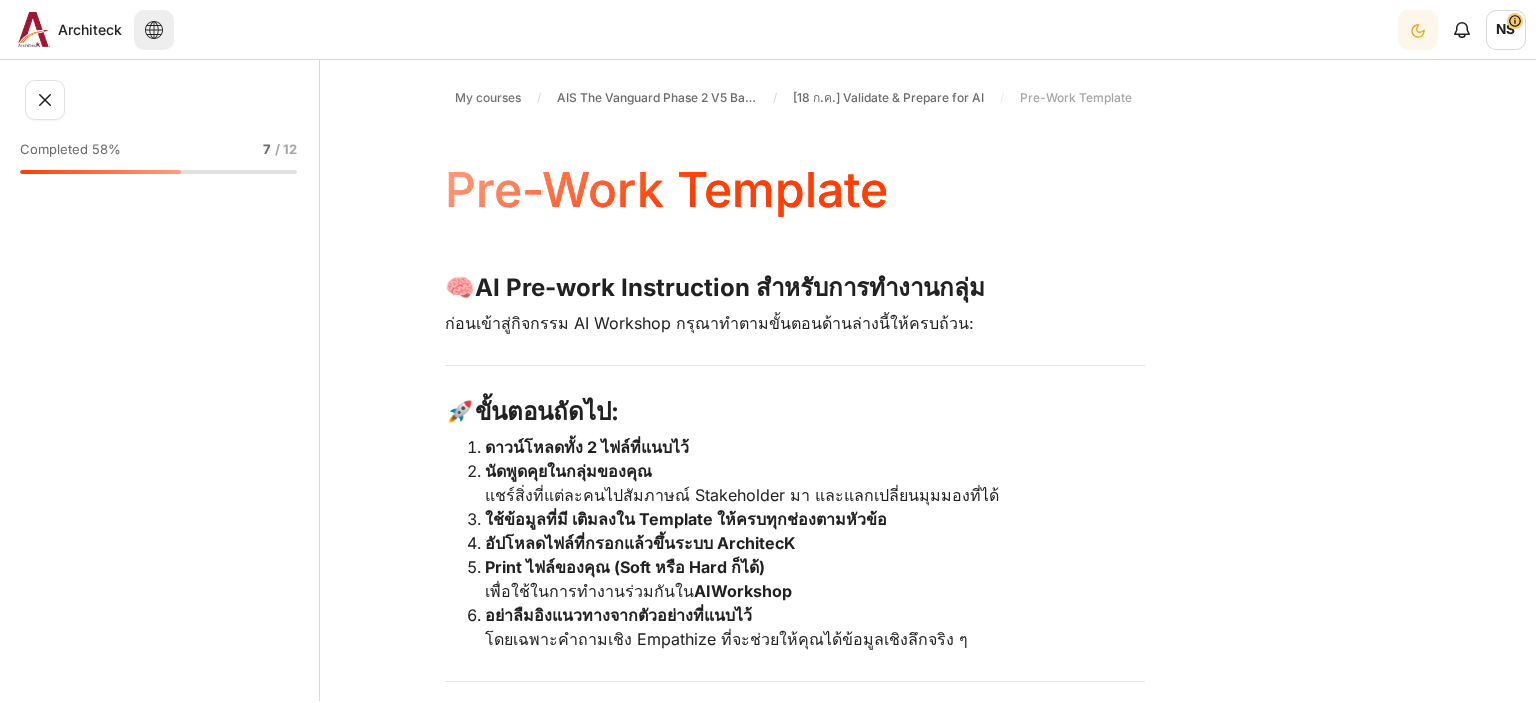 scroll, scrollTop: 0, scrollLeft: 0, axis: both 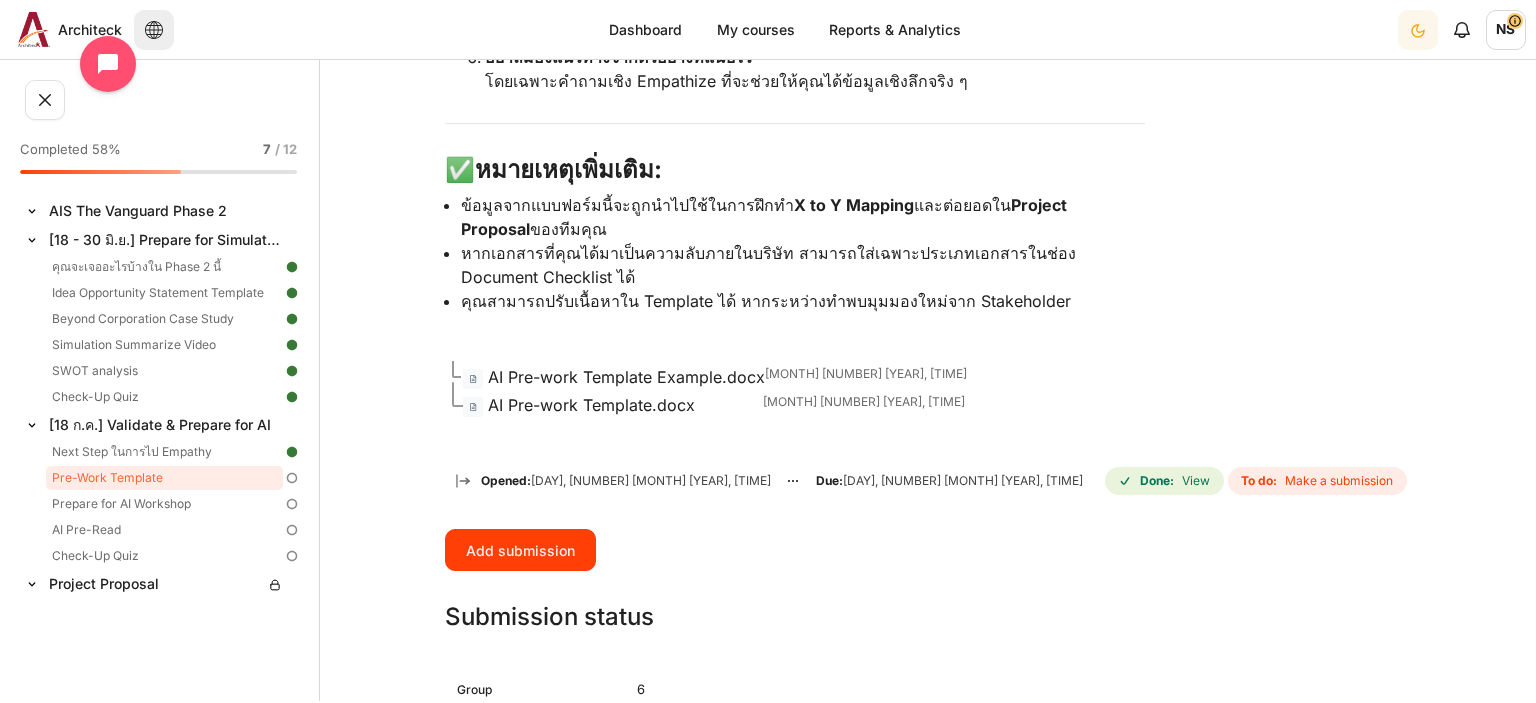 click on "AI Pre-work Template Example.docx" at bounding box center [626, 377] 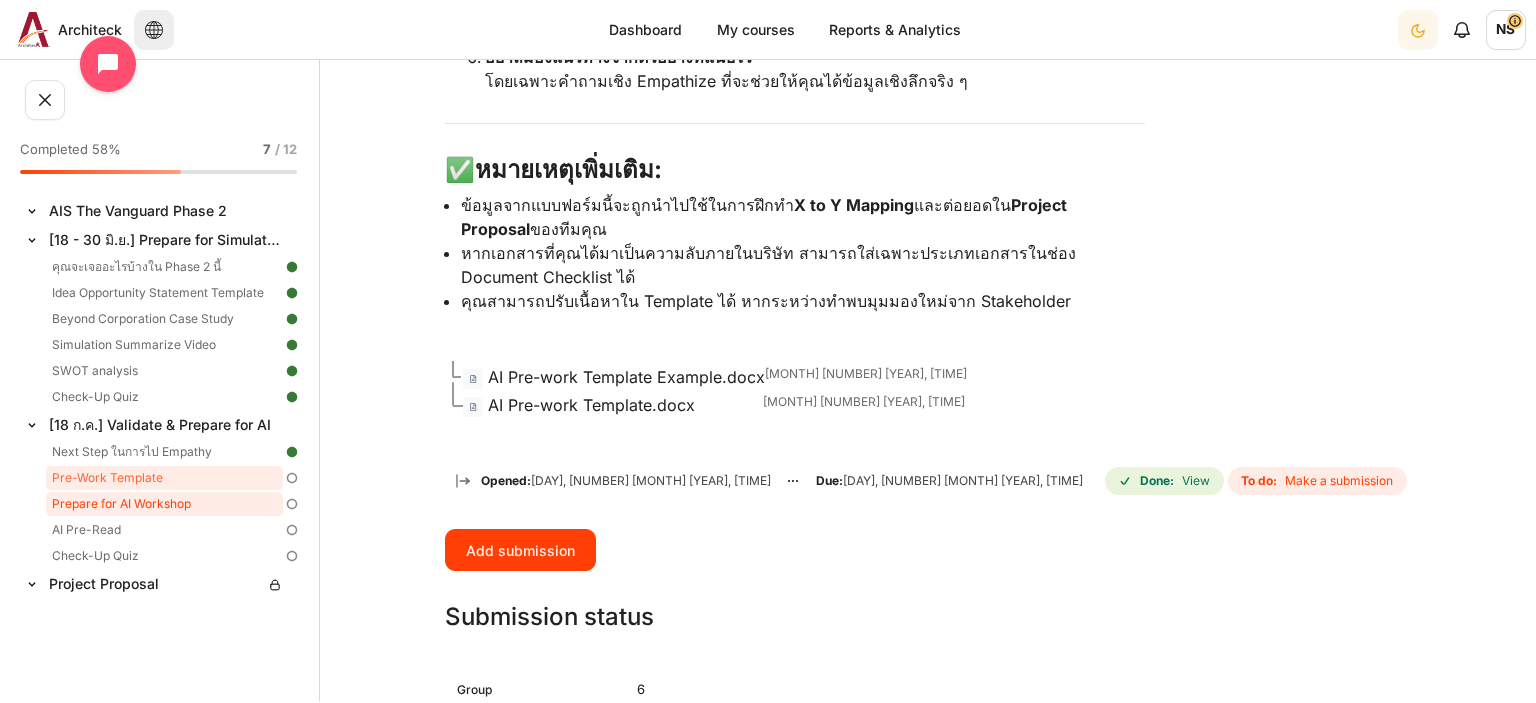 click on "Prepare for AI Workshop" at bounding box center [164, 504] 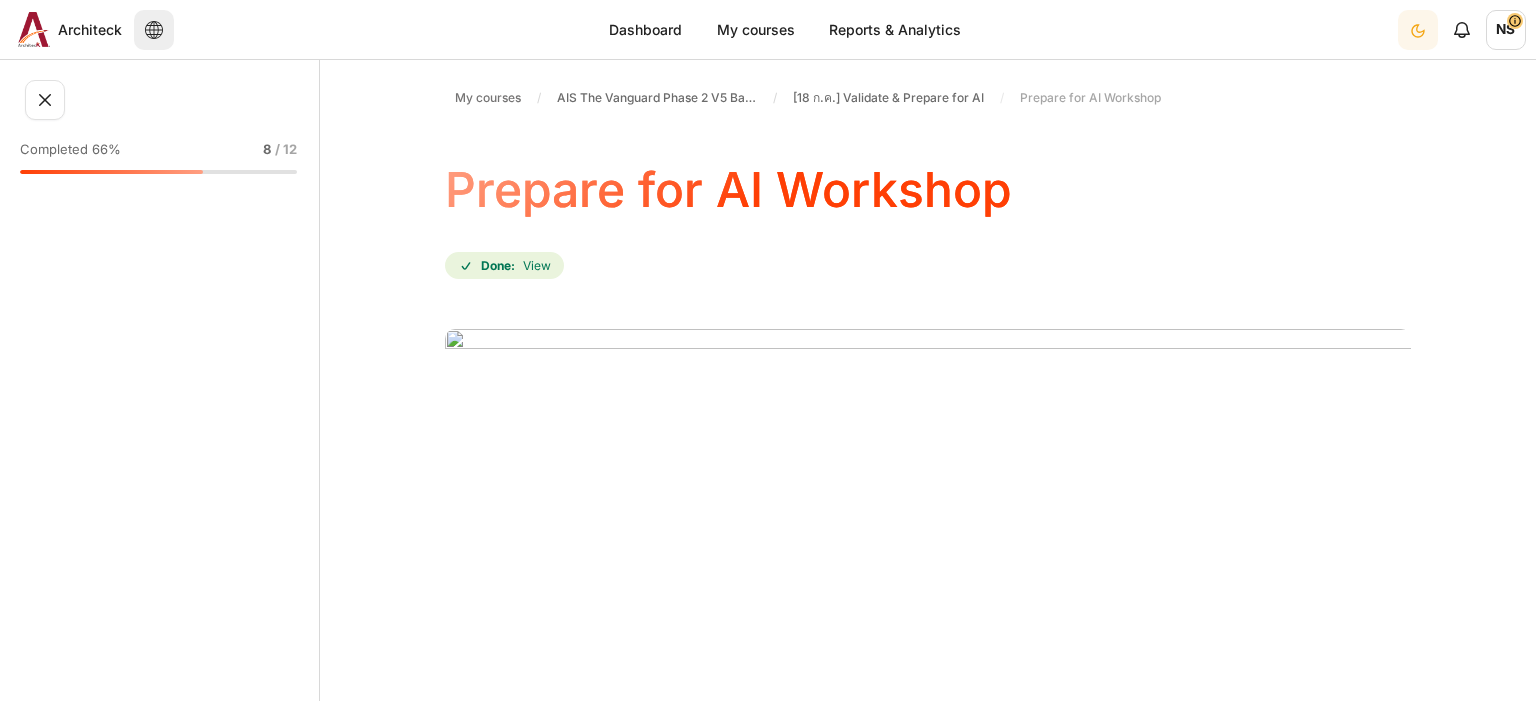 scroll, scrollTop: 0, scrollLeft: 0, axis: both 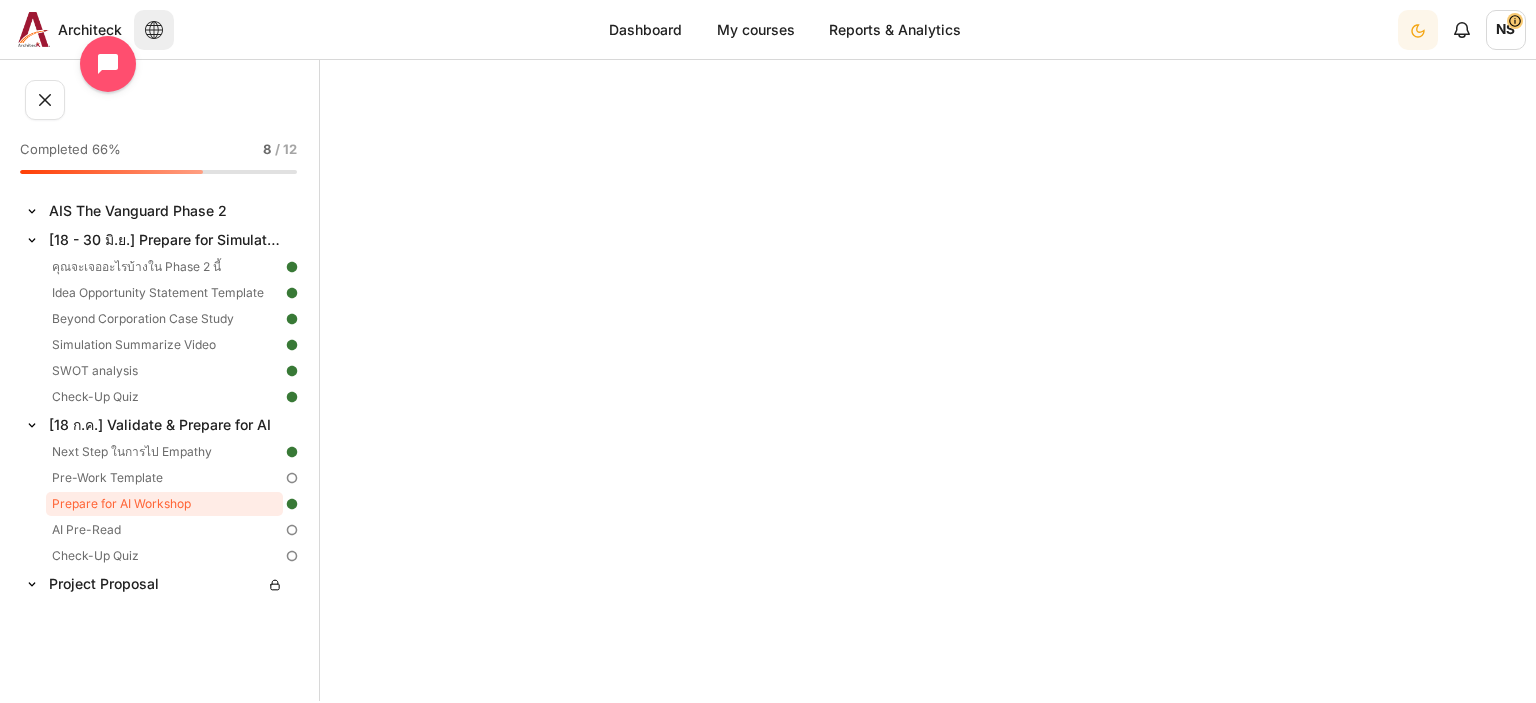 drag, startPoint x: 1454, startPoint y: 321, endPoint x: 1470, endPoint y: 280, distance: 44.011364 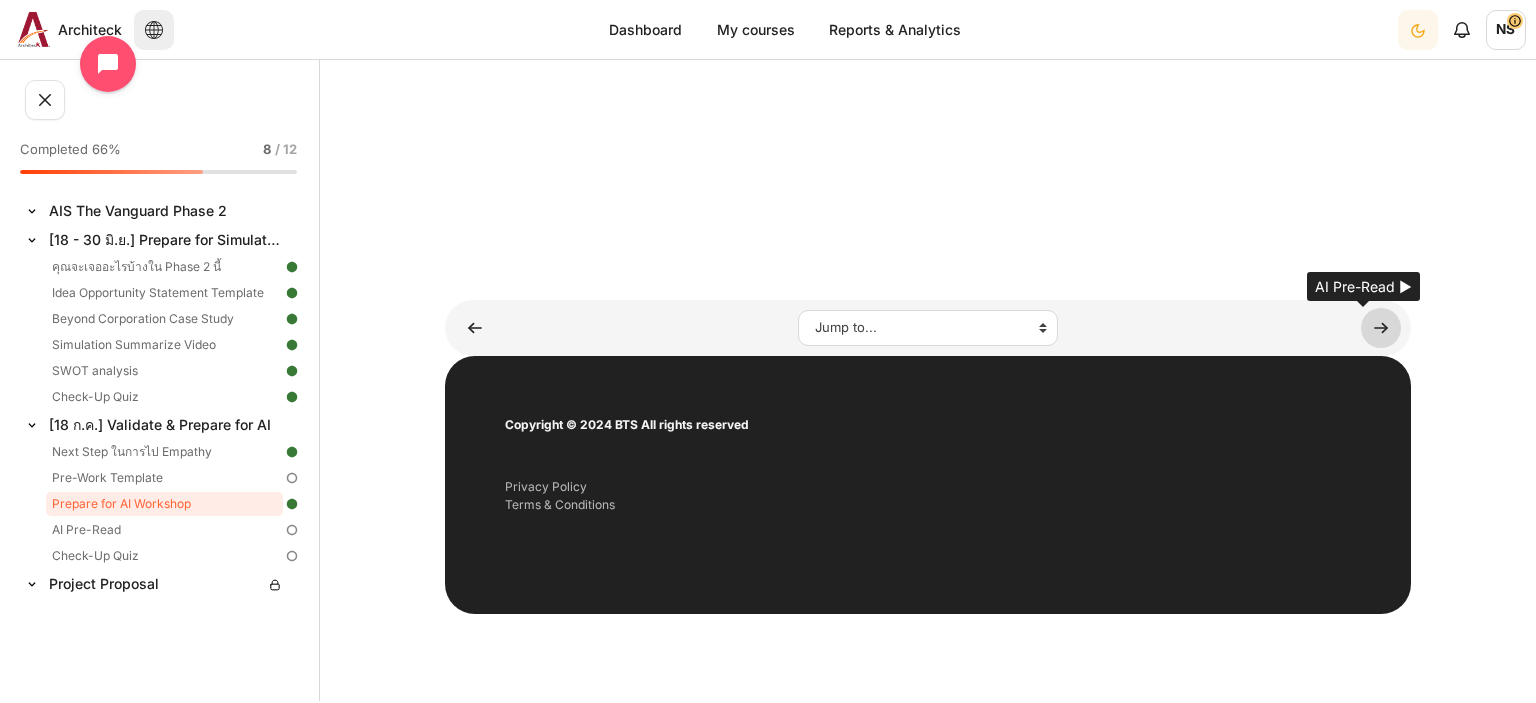 scroll, scrollTop: 739, scrollLeft: 0, axis: vertical 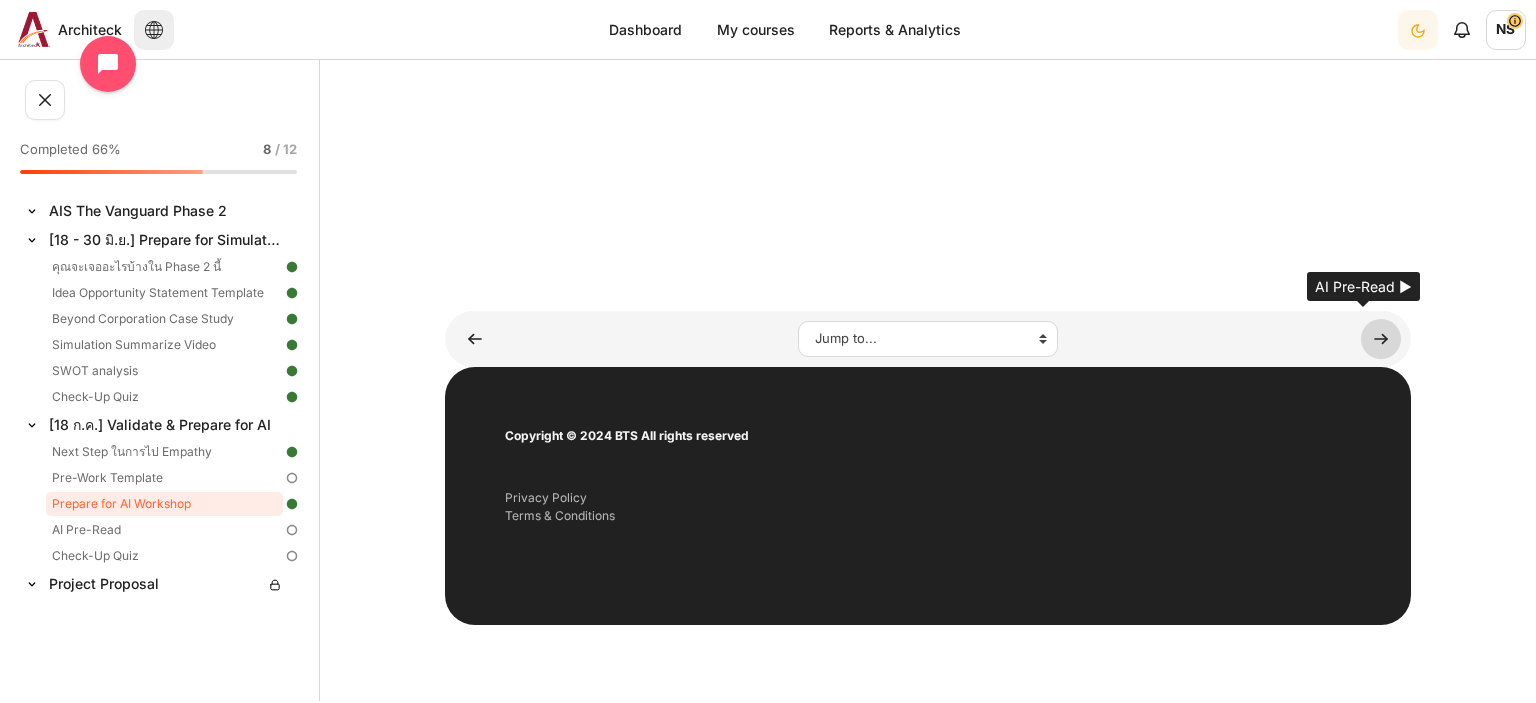 click at bounding box center [1381, 339] 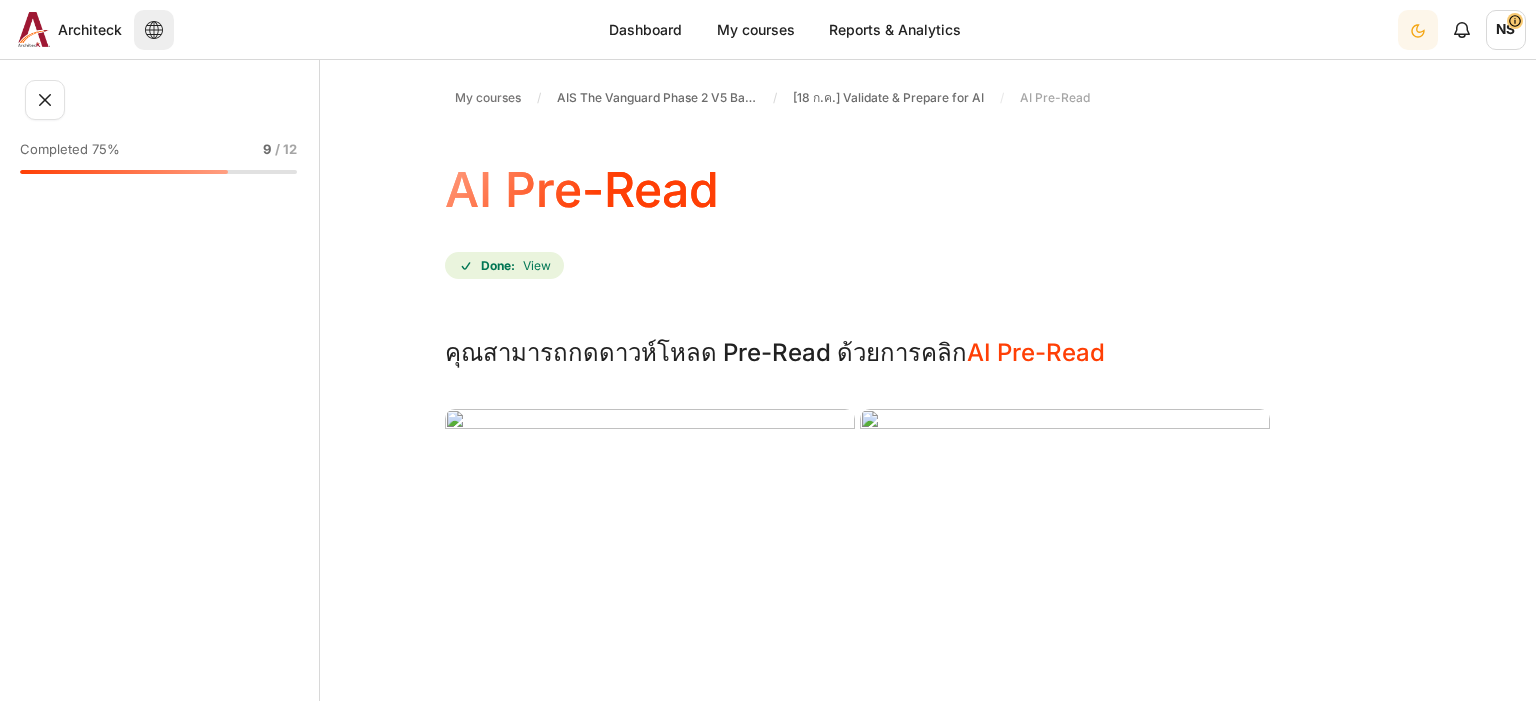 scroll, scrollTop: 0, scrollLeft: 0, axis: both 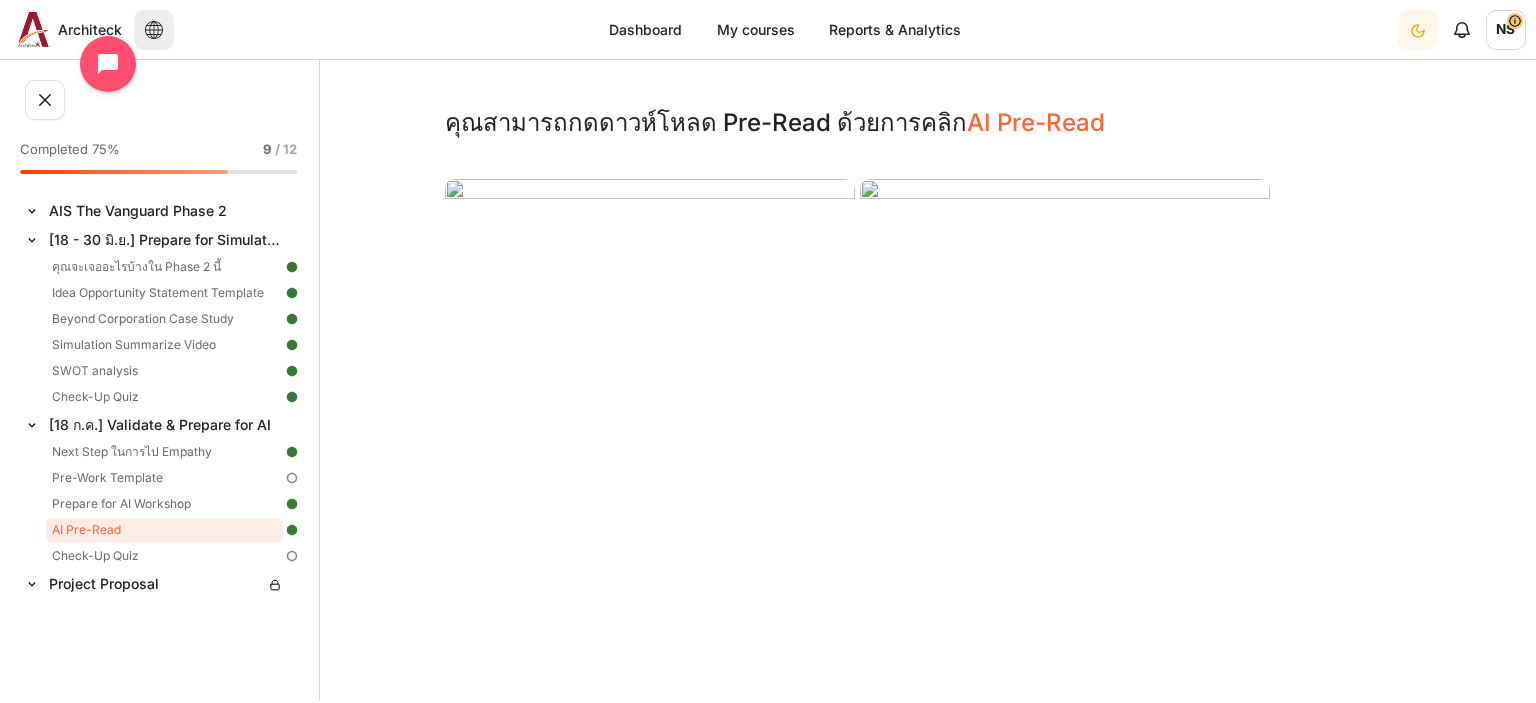 click on "AI Pre-Read" at bounding box center [1036, 122] 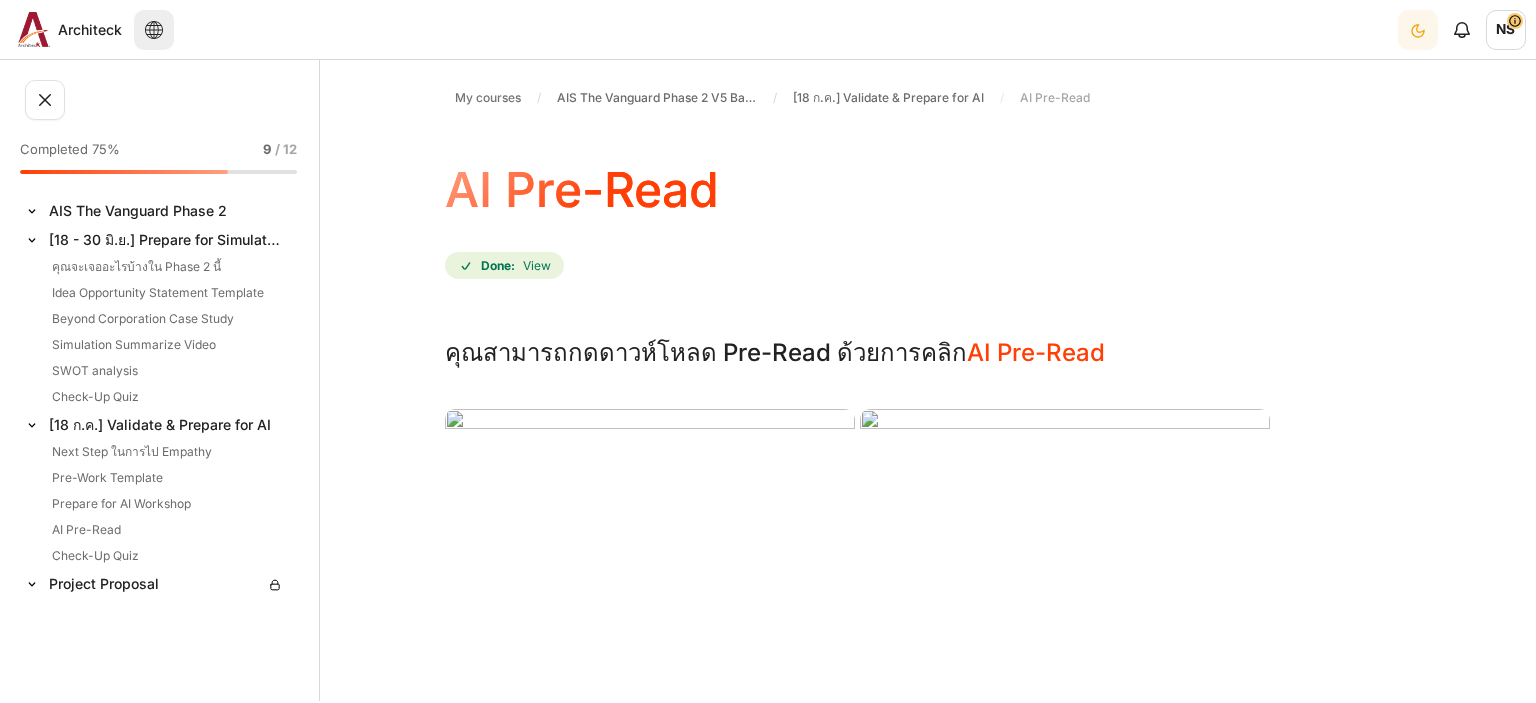 scroll, scrollTop: 0, scrollLeft: 0, axis: both 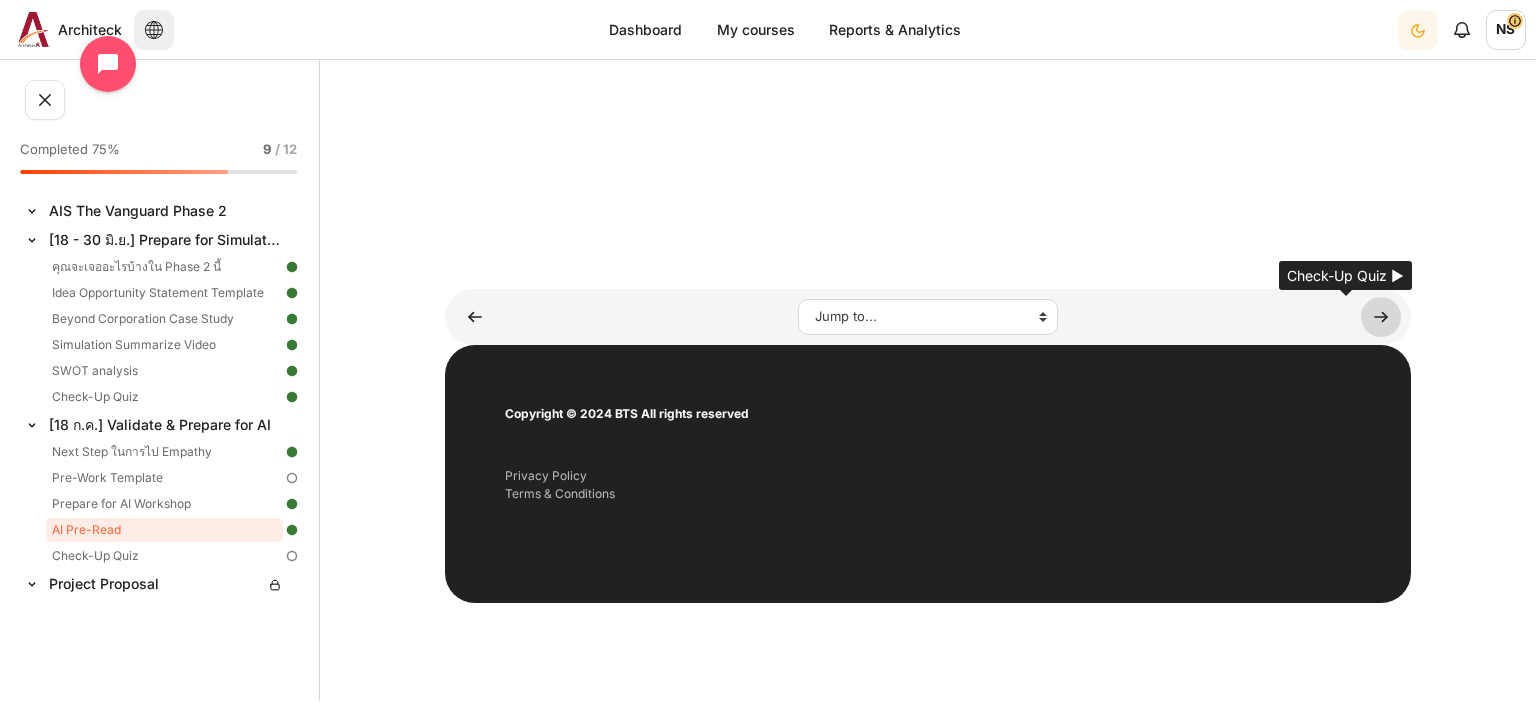 click at bounding box center (1381, 317) 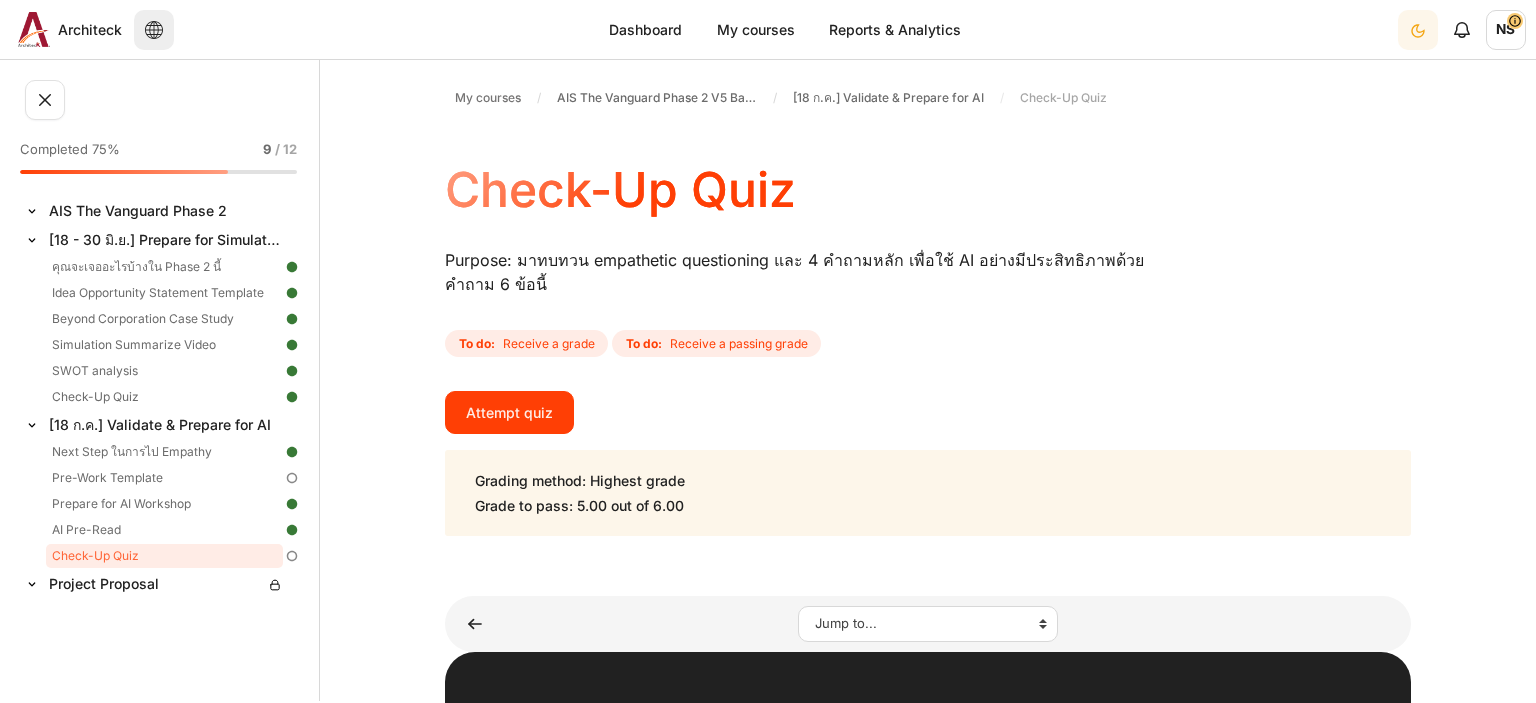 scroll, scrollTop: 0, scrollLeft: 0, axis: both 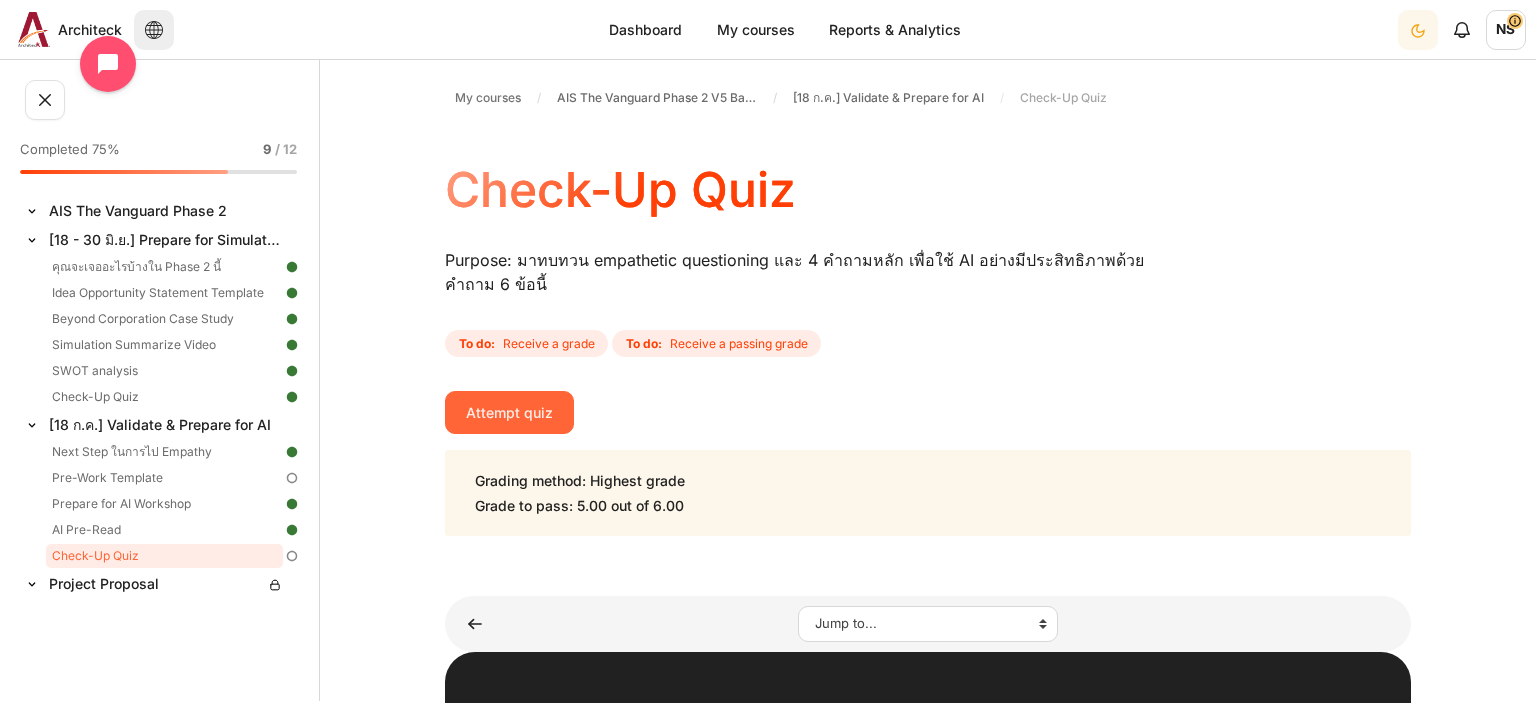 click on "Attempt quiz" at bounding box center [509, 412] 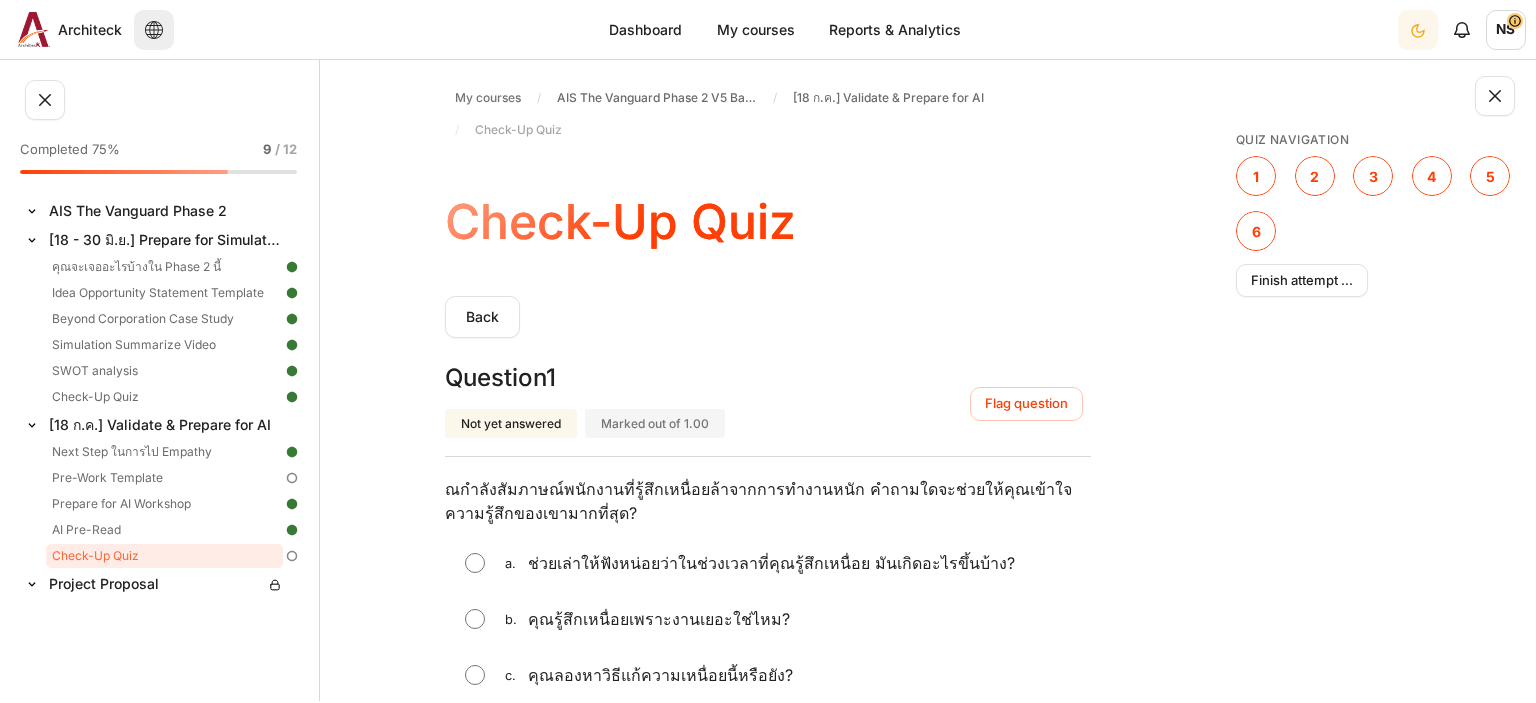 click on "ณกำลังสัมภาษณ์พนักงานที่รู้สึกเหนื่อยล้าจากการทำงานหนัก คำถามใดจะช่วยให้คุณเข้าใจความรู้สึกของเขามากที่สุด?" at bounding box center [768, 501] 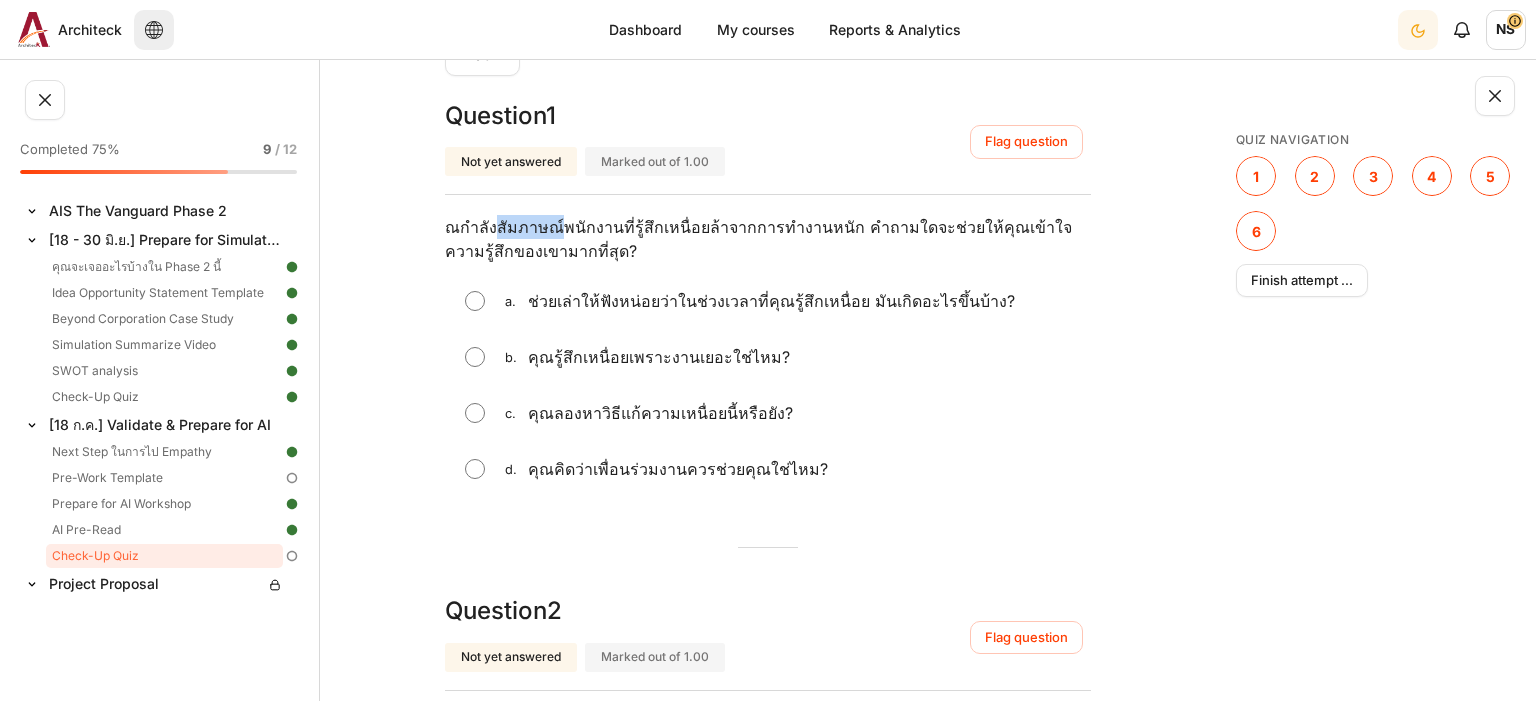 click on "ณกำลังสัมภาษณ์พนักงานที่รู้สึกเหนื่อยล้าจากการทำงานหนัก คำถามใดจะช่วยให้คุณเข้าใจความรู้สึกของเขามากที่สุด?" at bounding box center (768, 239) 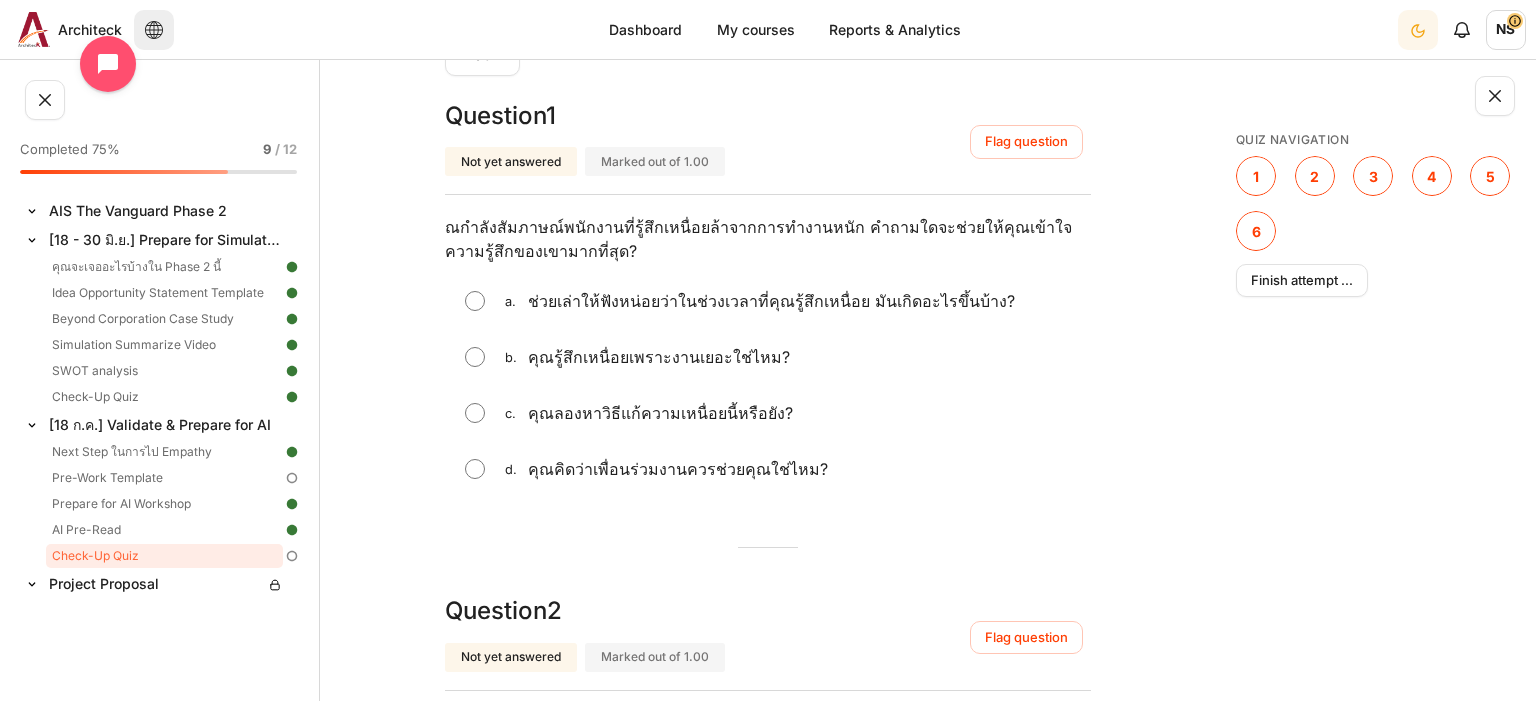 click on "ณกำลังสัมภาษณ์พนักงานที่รู้สึกเหนื่อยล้าจากการทำงานหนัก คำถามใดจะช่วยให้คุณเข้าใจความรู้สึกของเขามากที่สุด?" at bounding box center [768, 239] 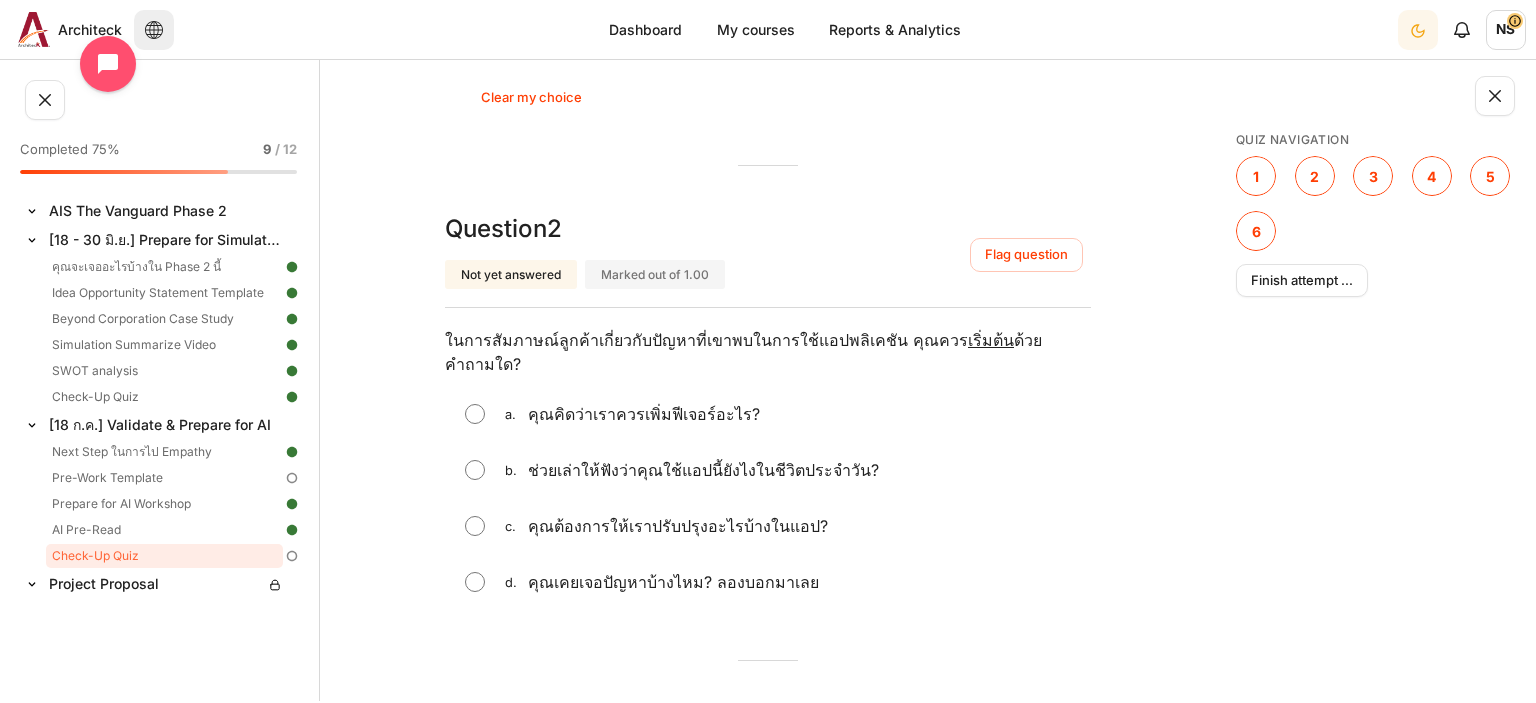 scroll, scrollTop: 723, scrollLeft: 0, axis: vertical 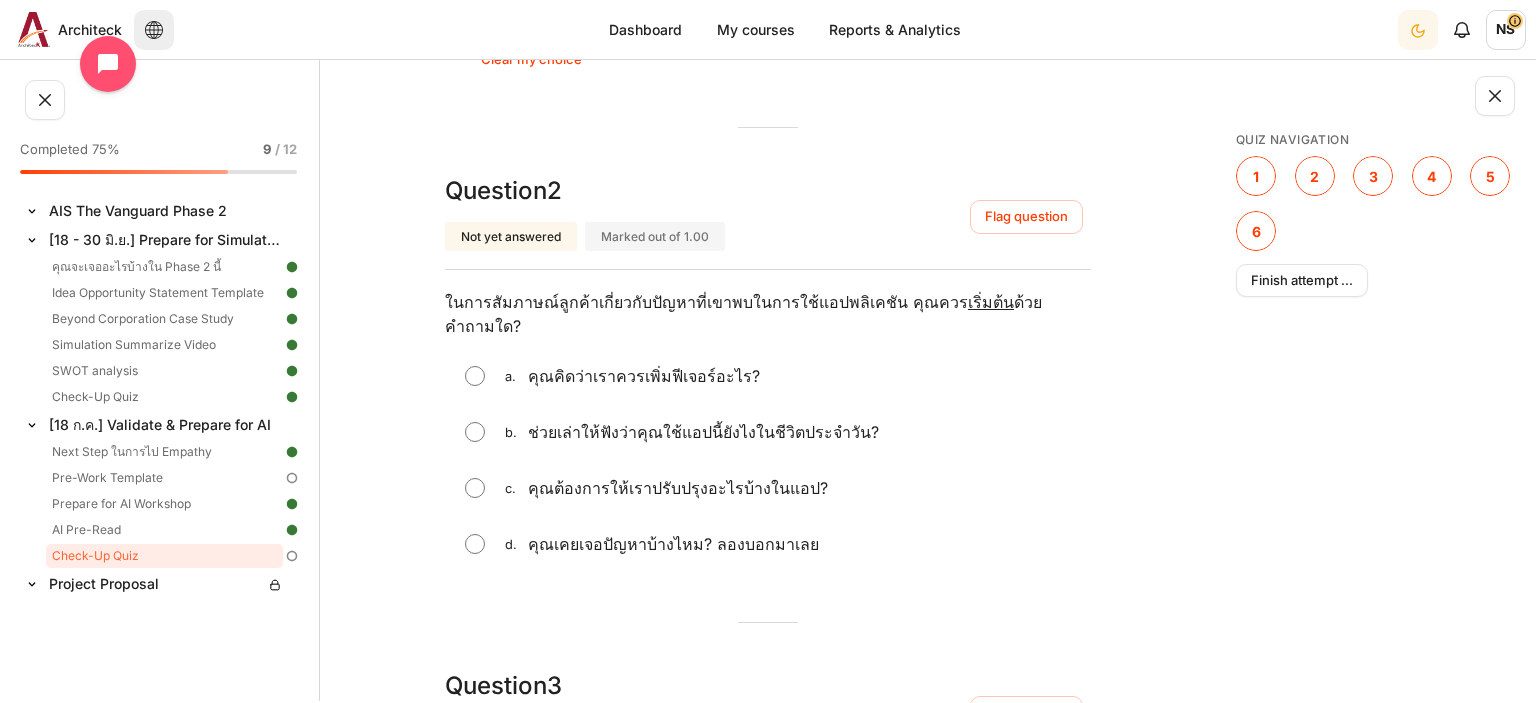 click on "b.  ช่วยเล่าให้ฟังว่าคุณใช้แอปนี้ยังไงในชีวิตประจำวัน?" at bounding box center [768, 432] 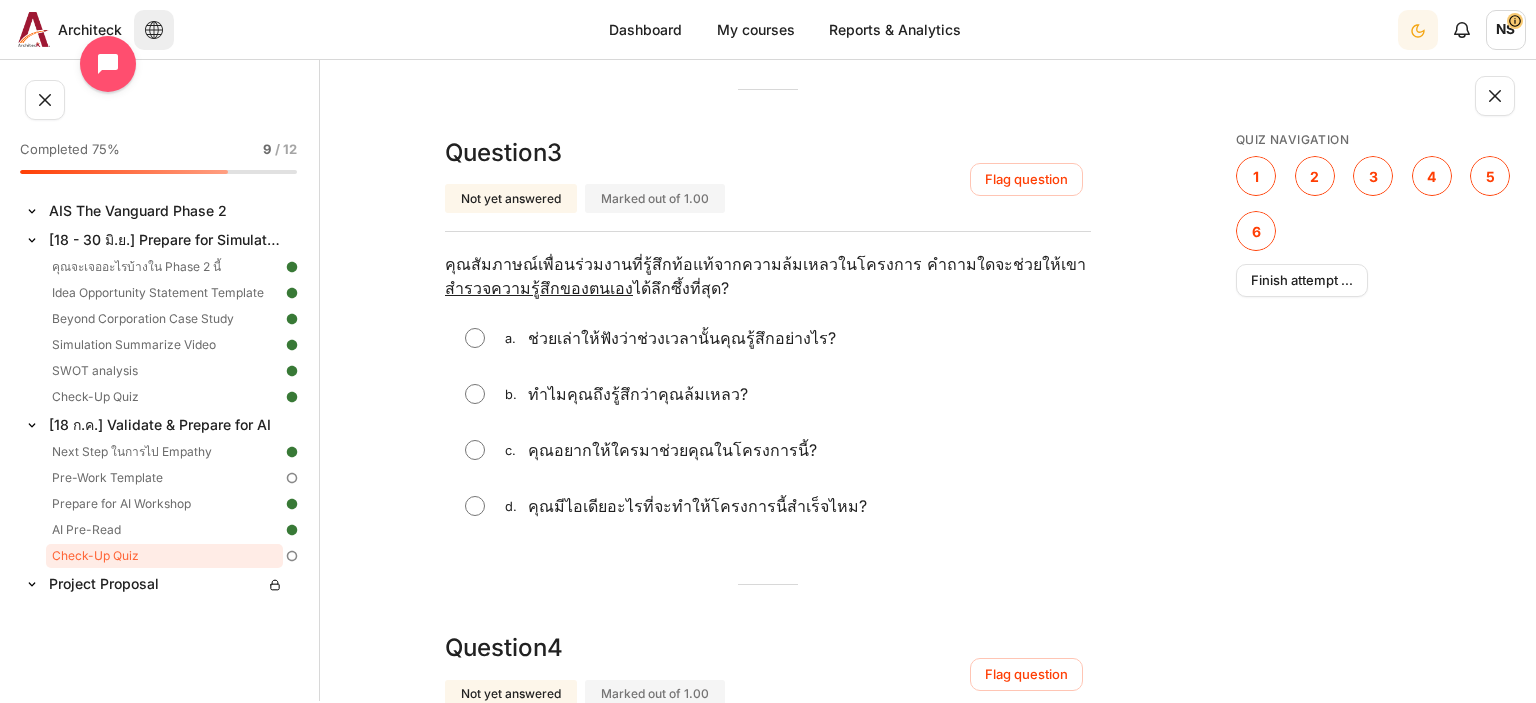 scroll, scrollTop: 1299, scrollLeft: 0, axis: vertical 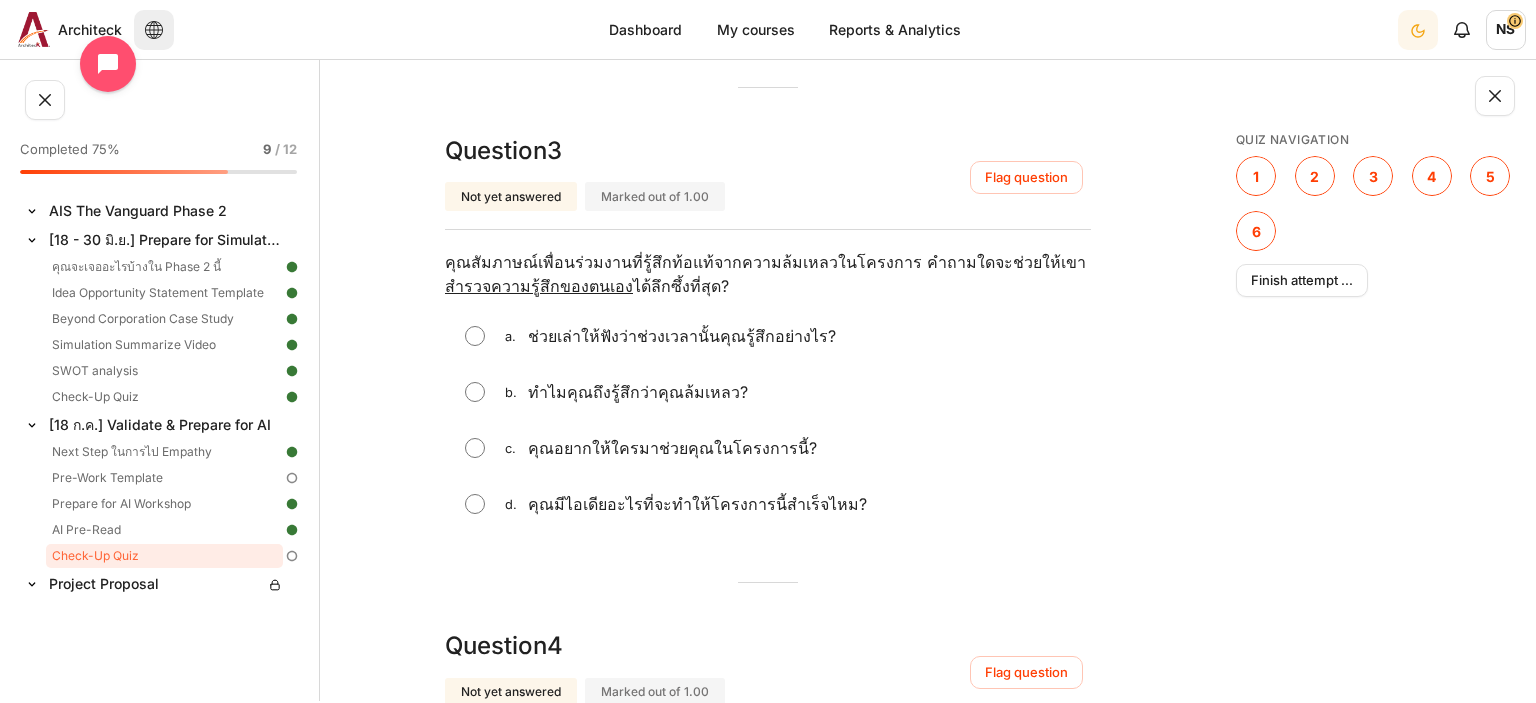 click at bounding box center (475, 336) 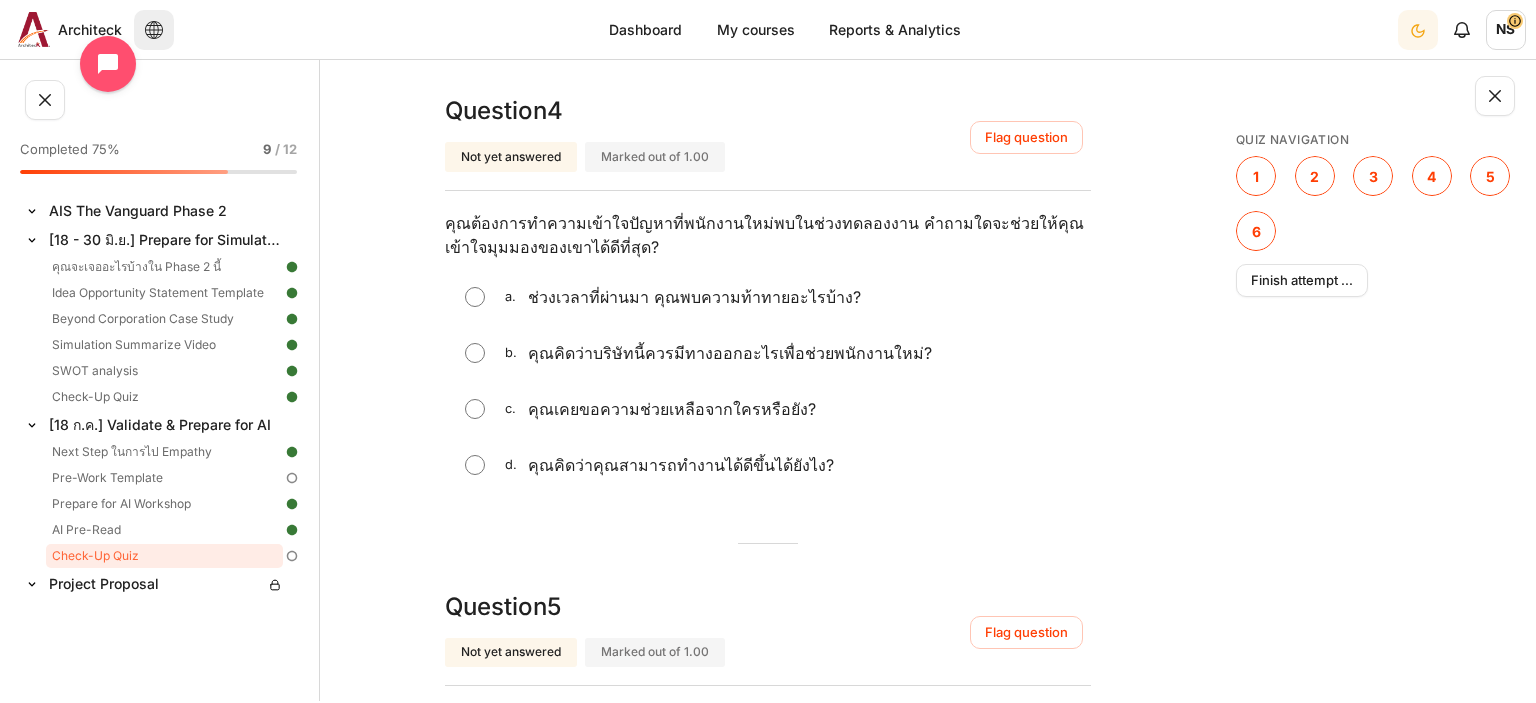 scroll, scrollTop: 1760, scrollLeft: 0, axis: vertical 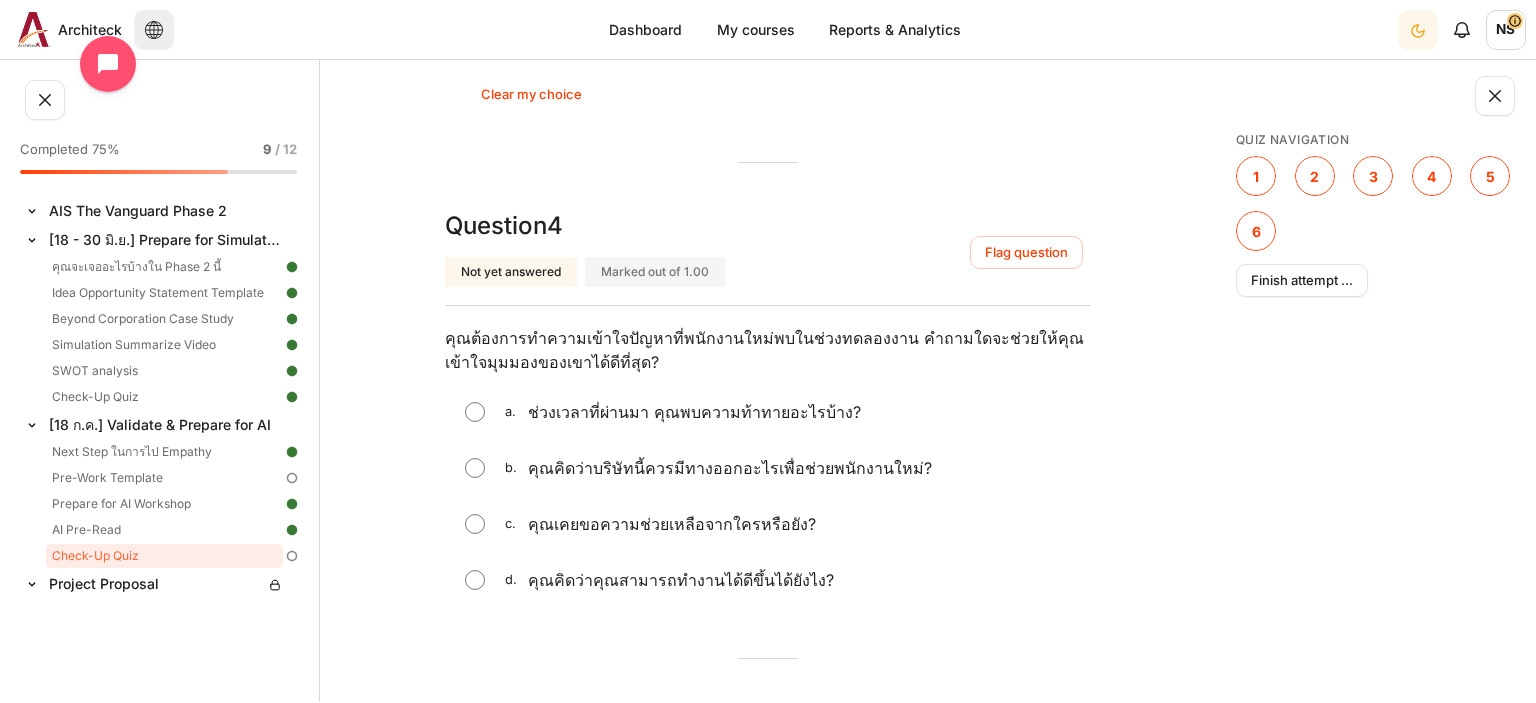 click on "a.  ช่วงเวลาที่ผ่านมา คุณพบความท้าทายอะไรบ้าง?" at bounding box center (768, 412) 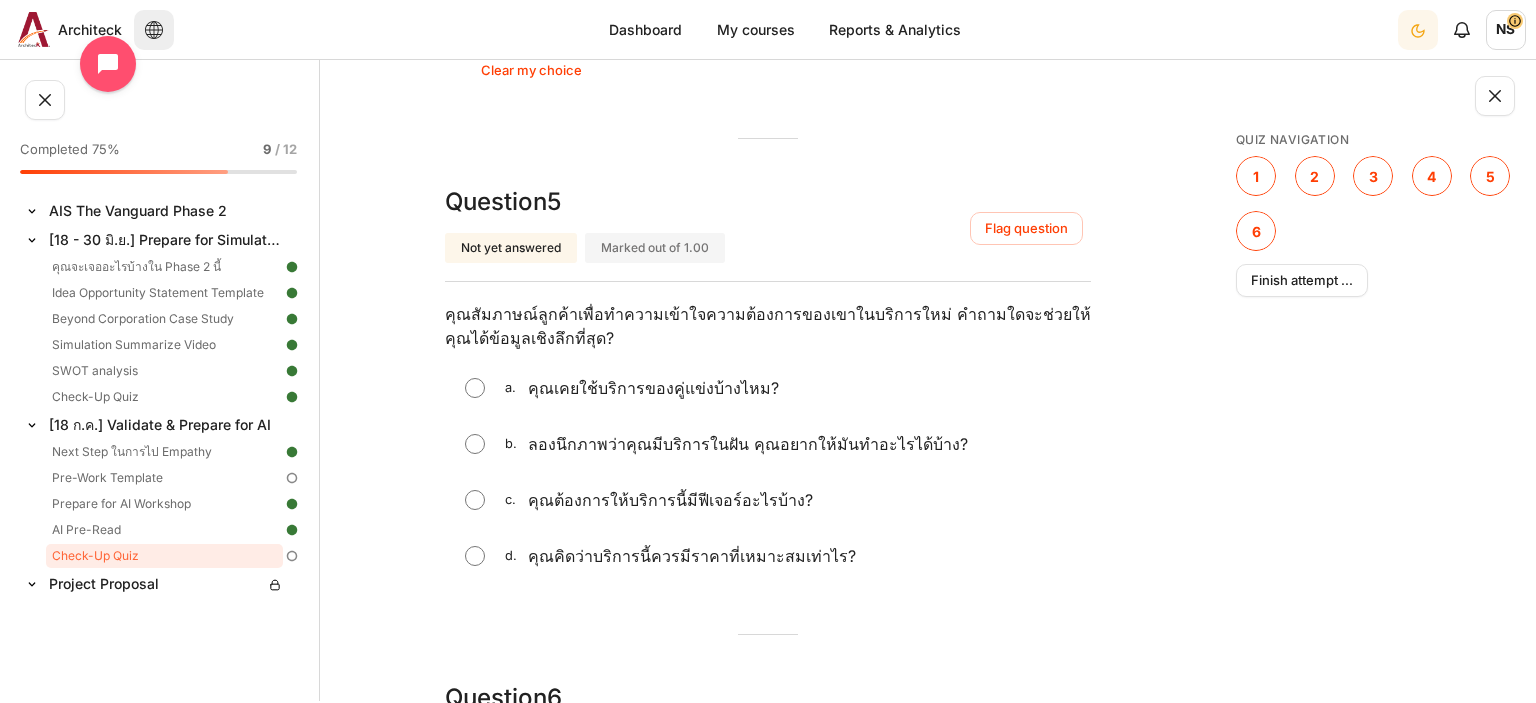 scroll, scrollTop: 2336, scrollLeft: 0, axis: vertical 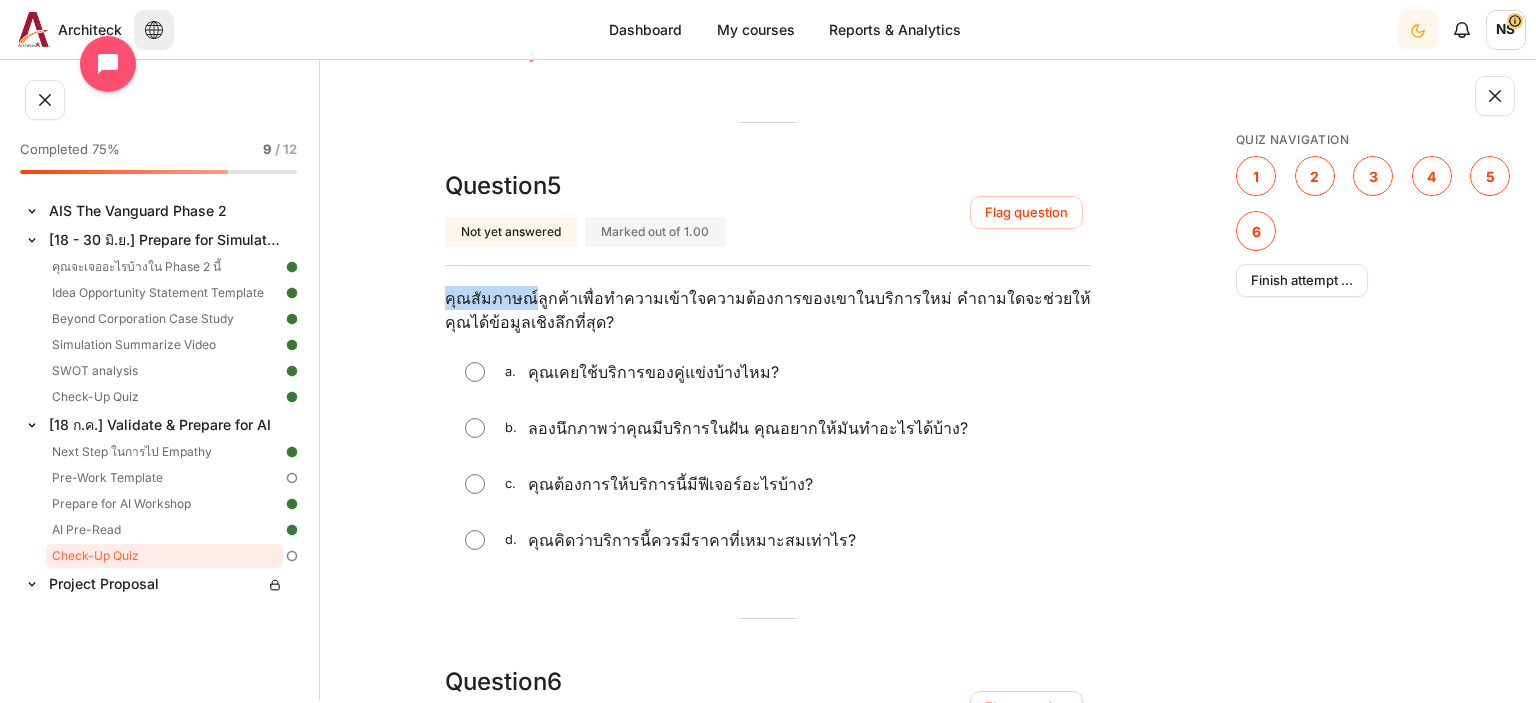 drag, startPoint x: 444, startPoint y: 274, endPoint x: 533, endPoint y: 276, distance: 89.02247 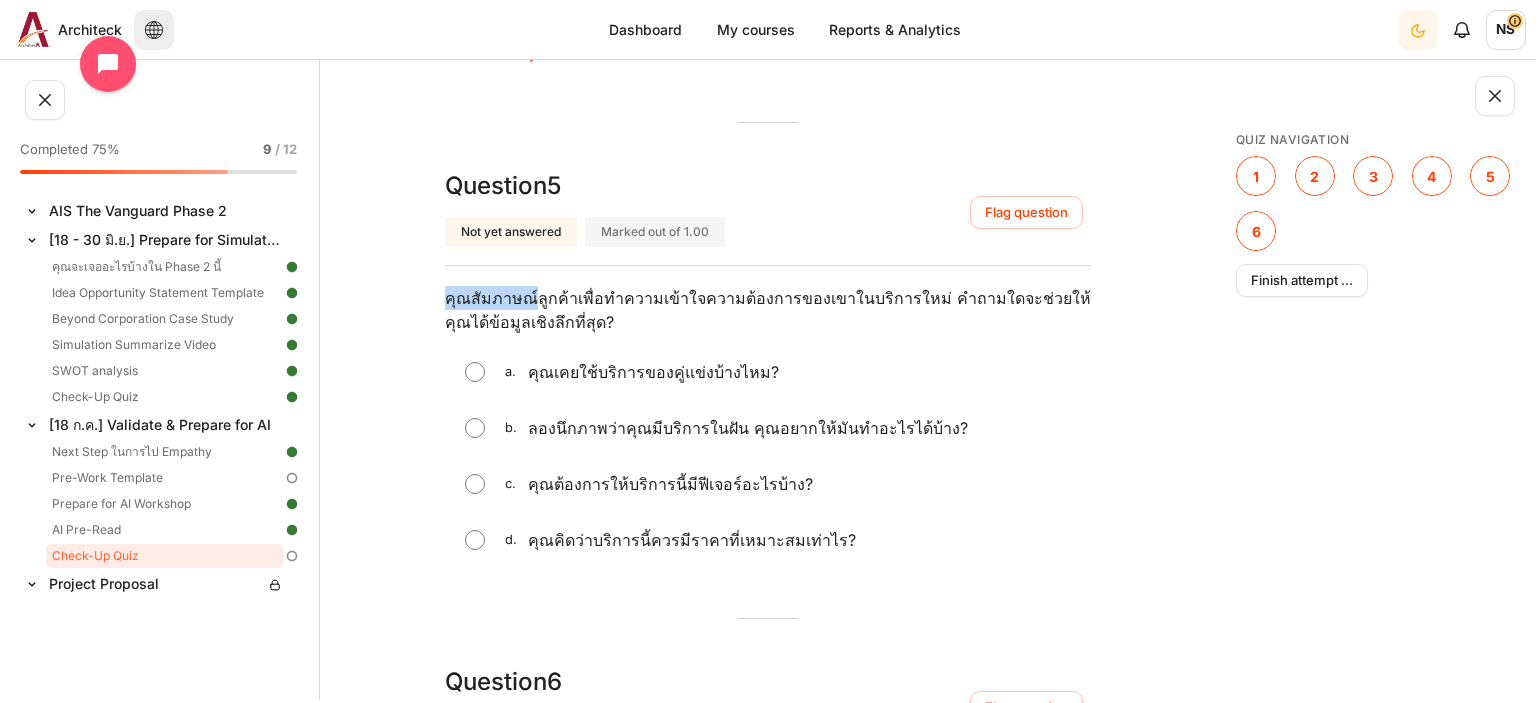click at bounding box center [475, 428] 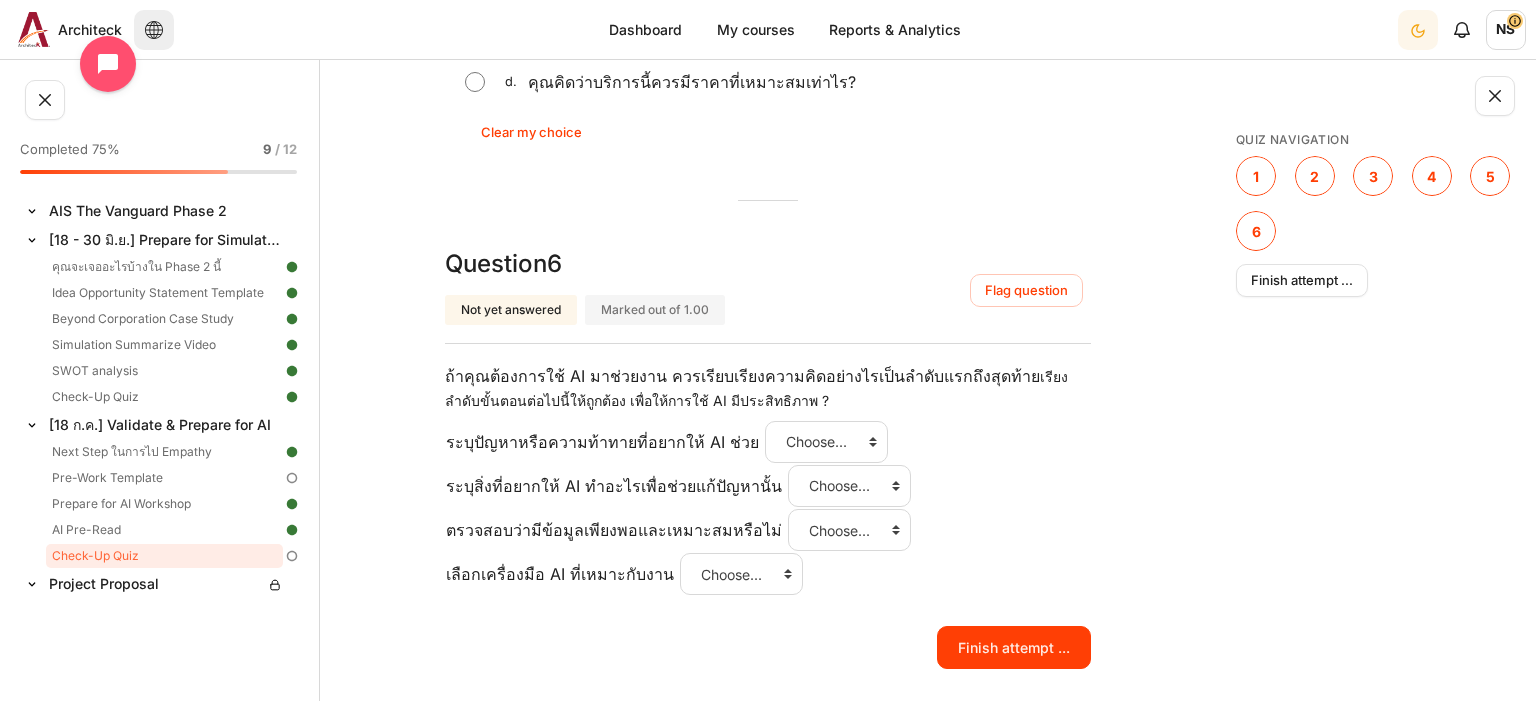 scroll, scrollTop: 2797, scrollLeft: 0, axis: vertical 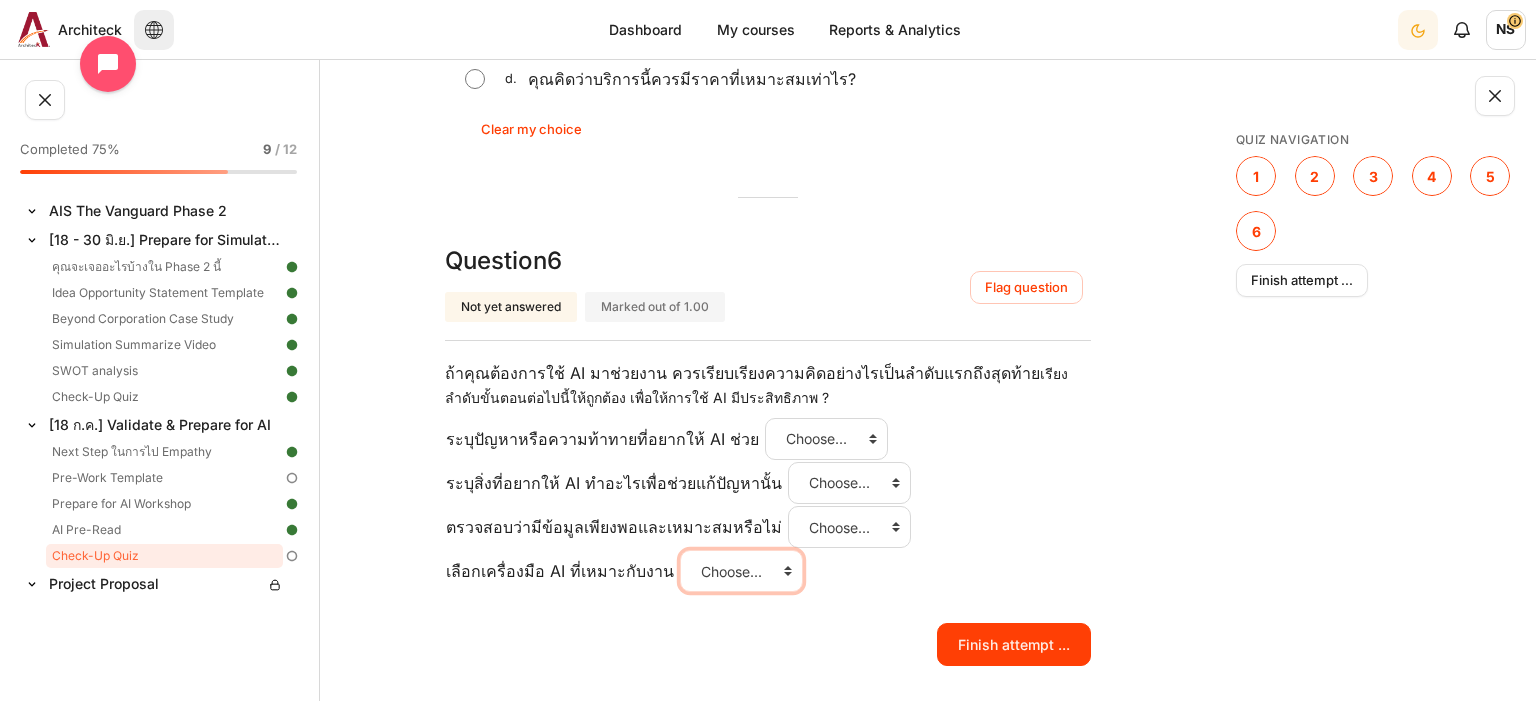 click on "Choose... ขั้นที่ 1 ขั้นที่ 4 ขั้นที่ 2 ขั้นที่ 3" at bounding box center [741, 571] 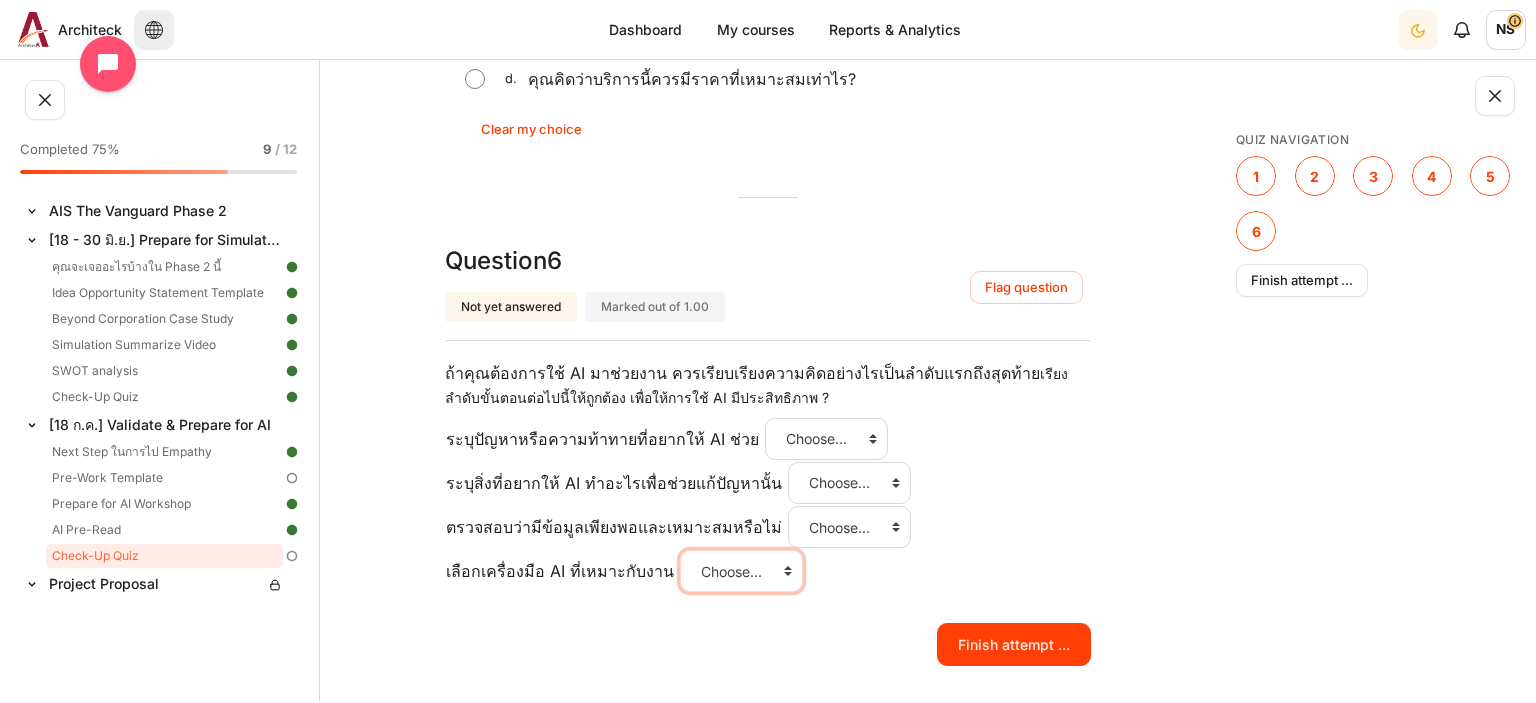 select on "1" 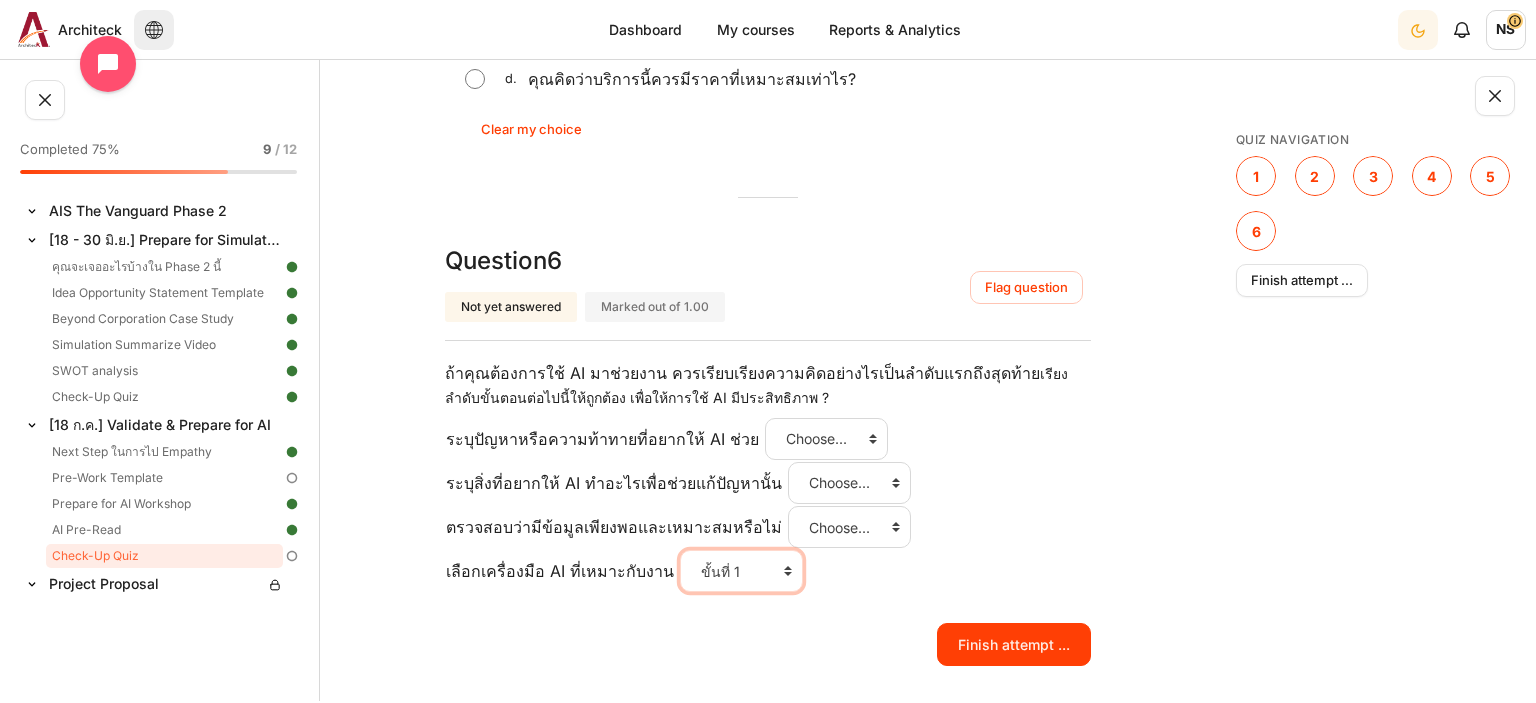 click on "ขั้นที่ 1" at bounding box center (0, 0) 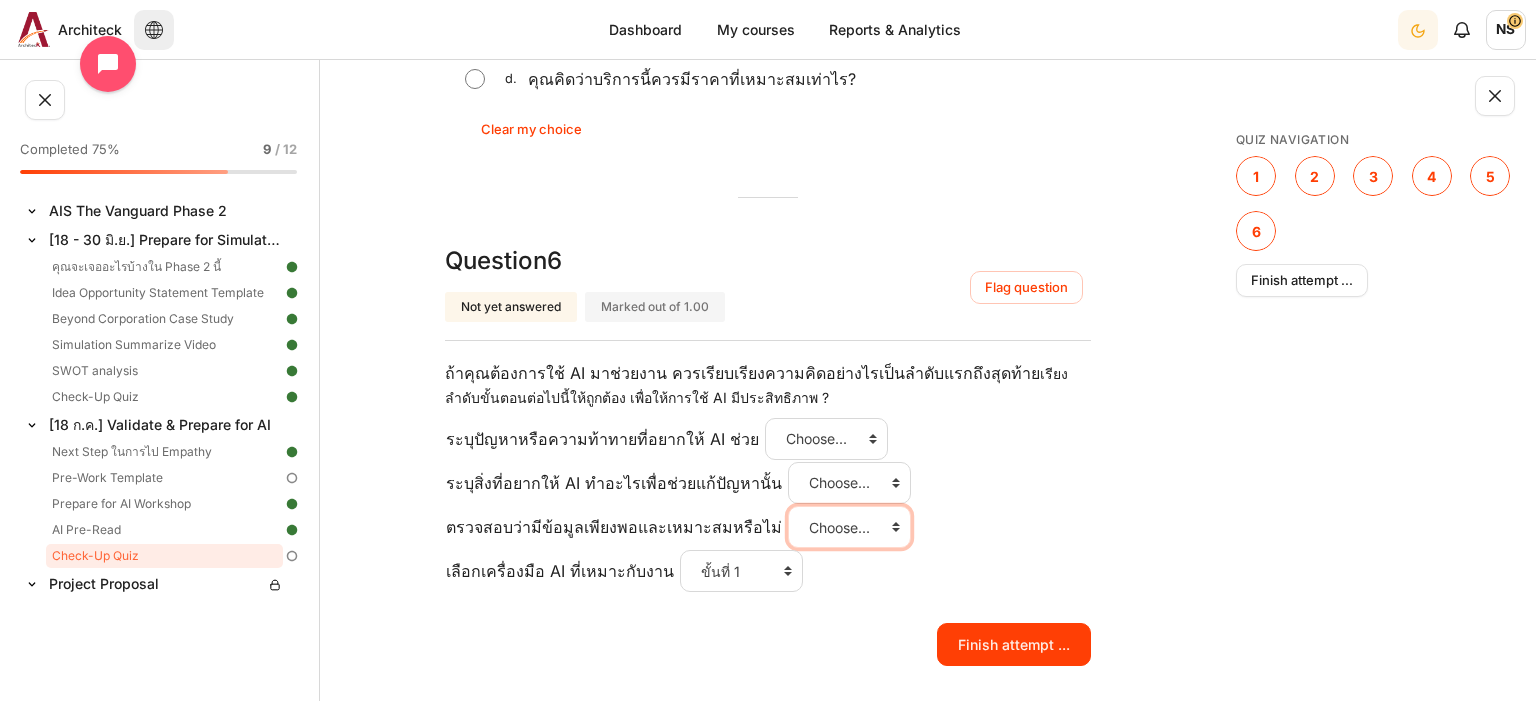 click on "Choose... ขั้นที่ 1 ขั้นที่ 4 ขั้นที่ 2 ขั้นที่ 3" at bounding box center (849, 527) 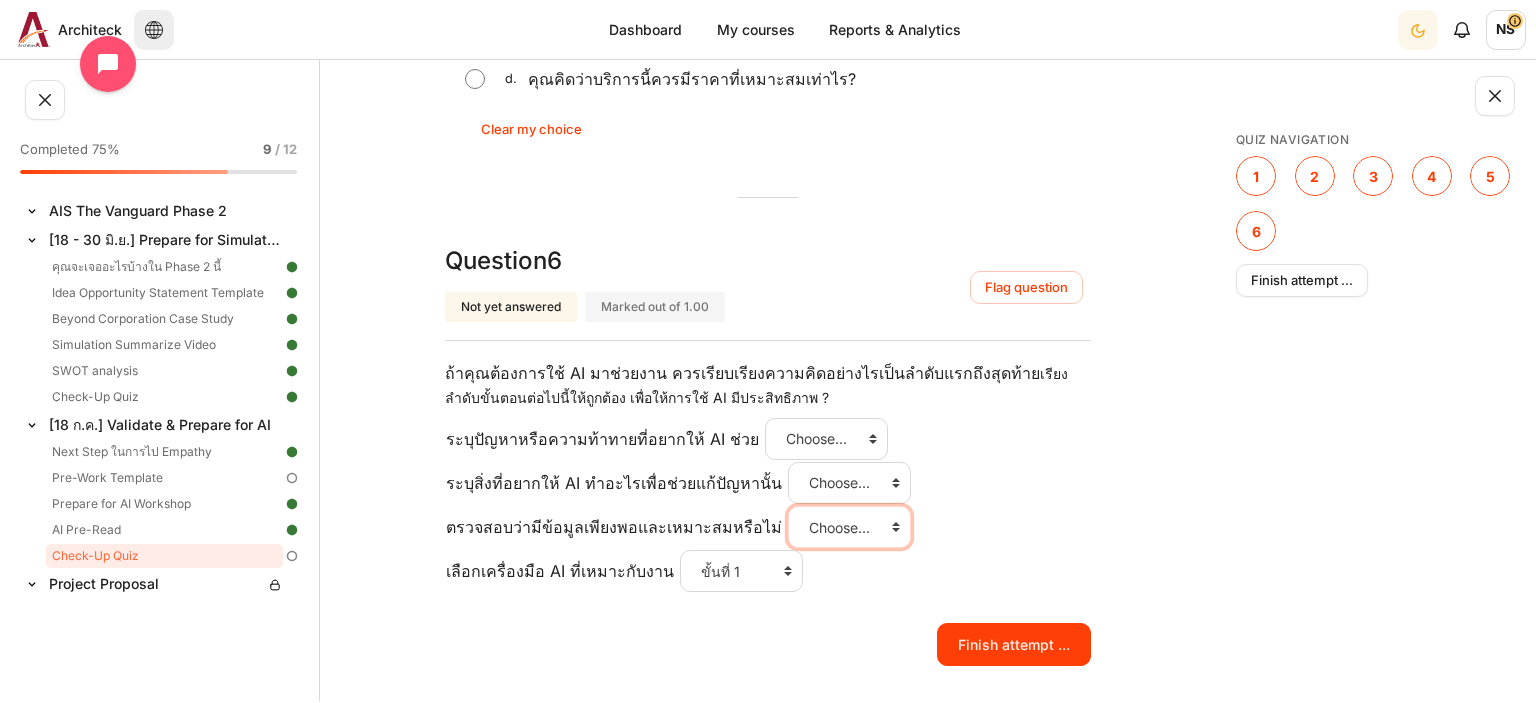 select on "3" 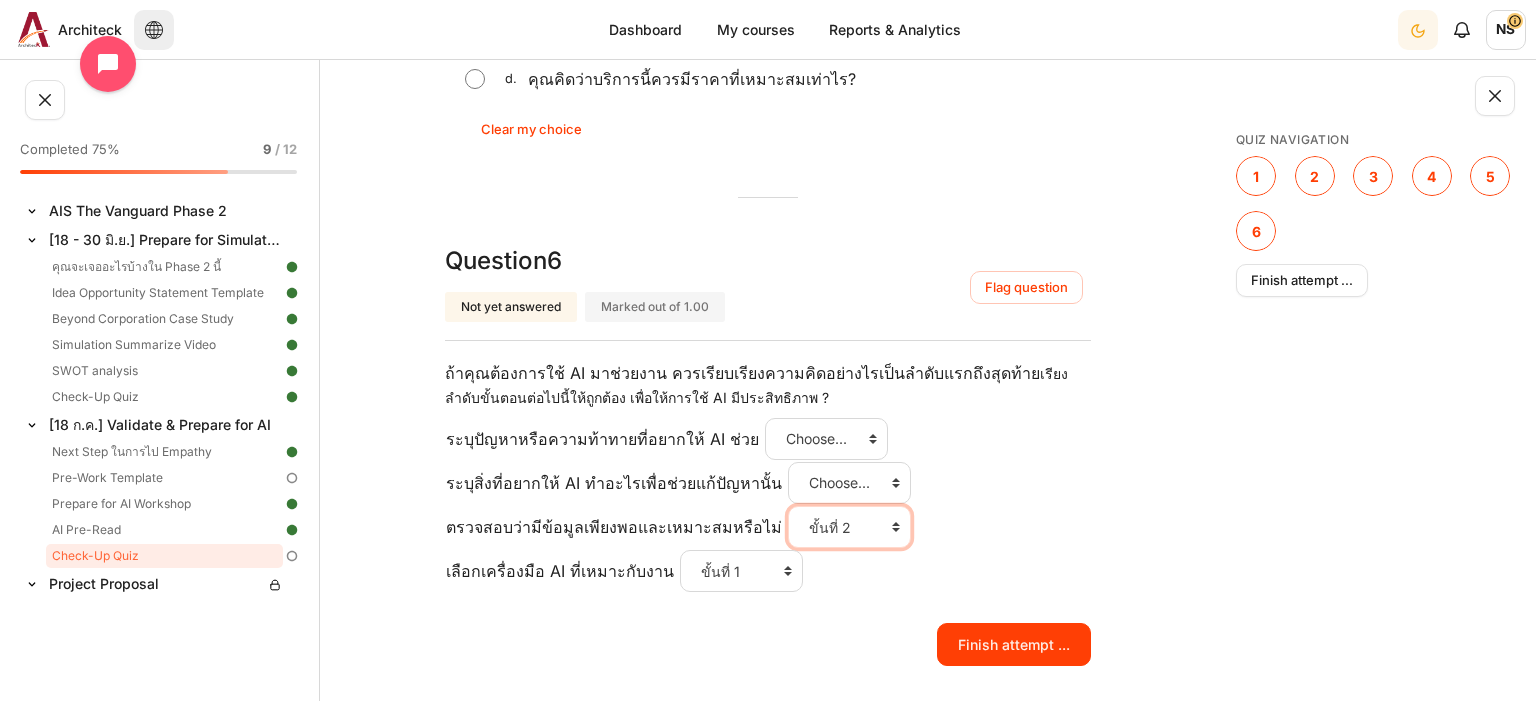 click on "ขั้นที่ 2" at bounding box center (0, 0) 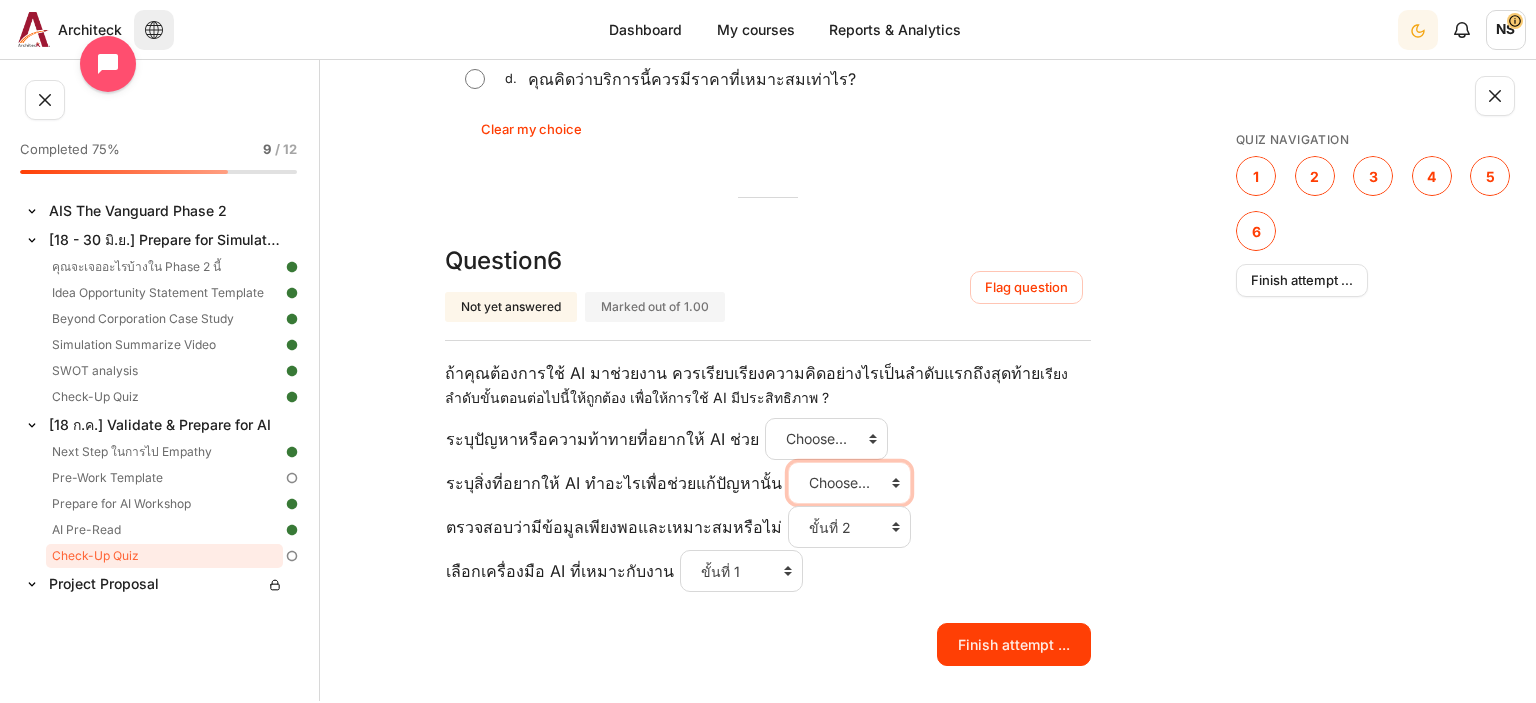 click on "Choose... ขั้นที่ 1 ขั้นที่ 4 ขั้นที่ 2 ขั้นที่ 3" at bounding box center [849, 483] 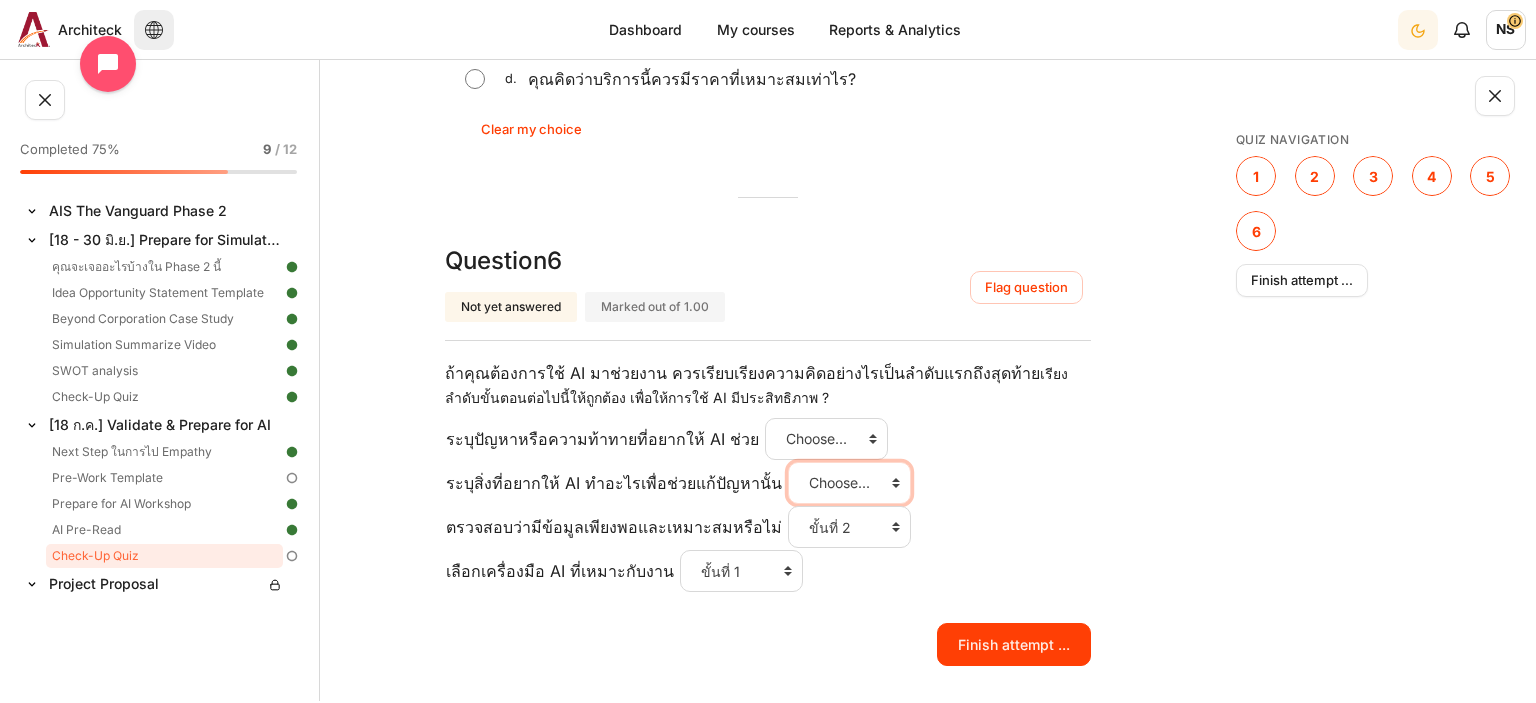 select on "4" 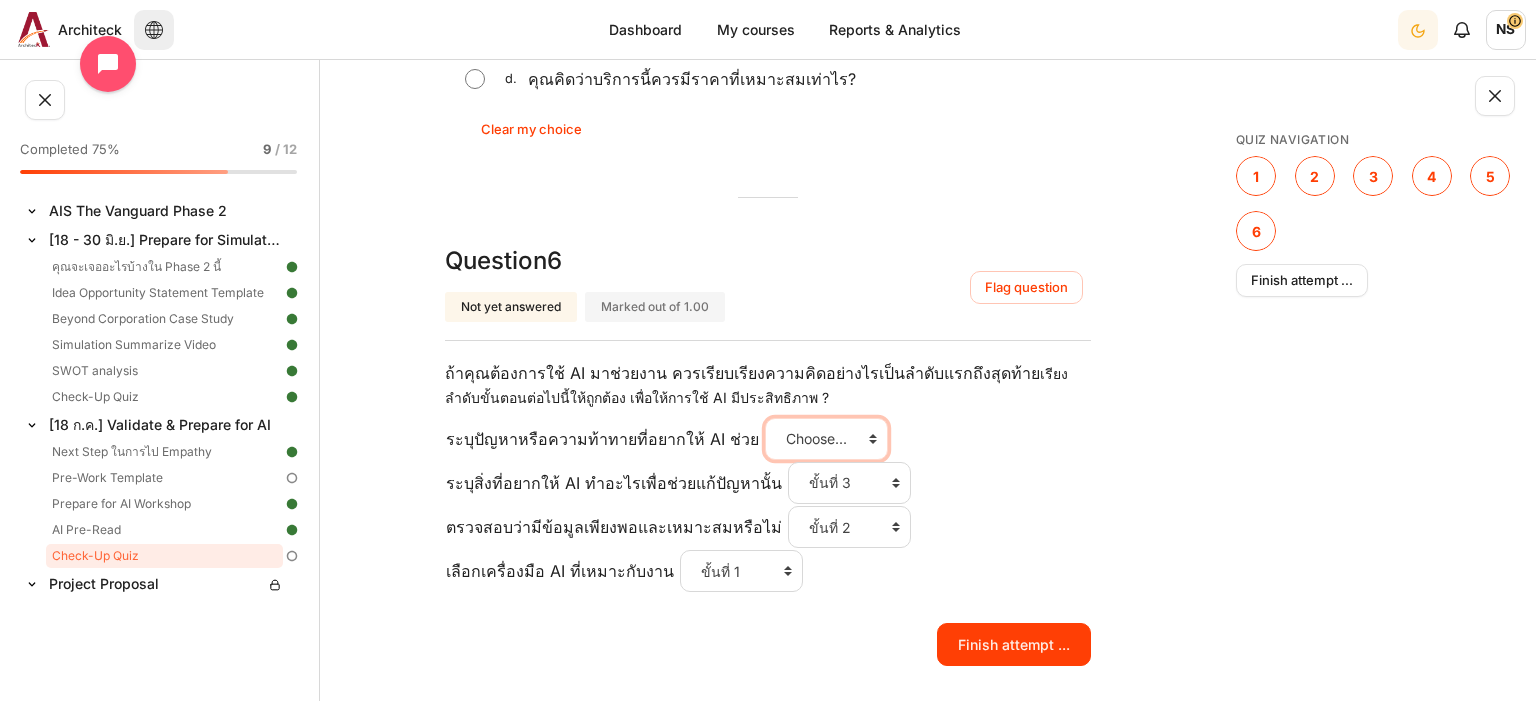 click on "Choose... ขั้นที่ 1 ขั้นที่ 4 ขั้นที่ 2 ขั้นที่ 3" at bounding box center (826, 439) 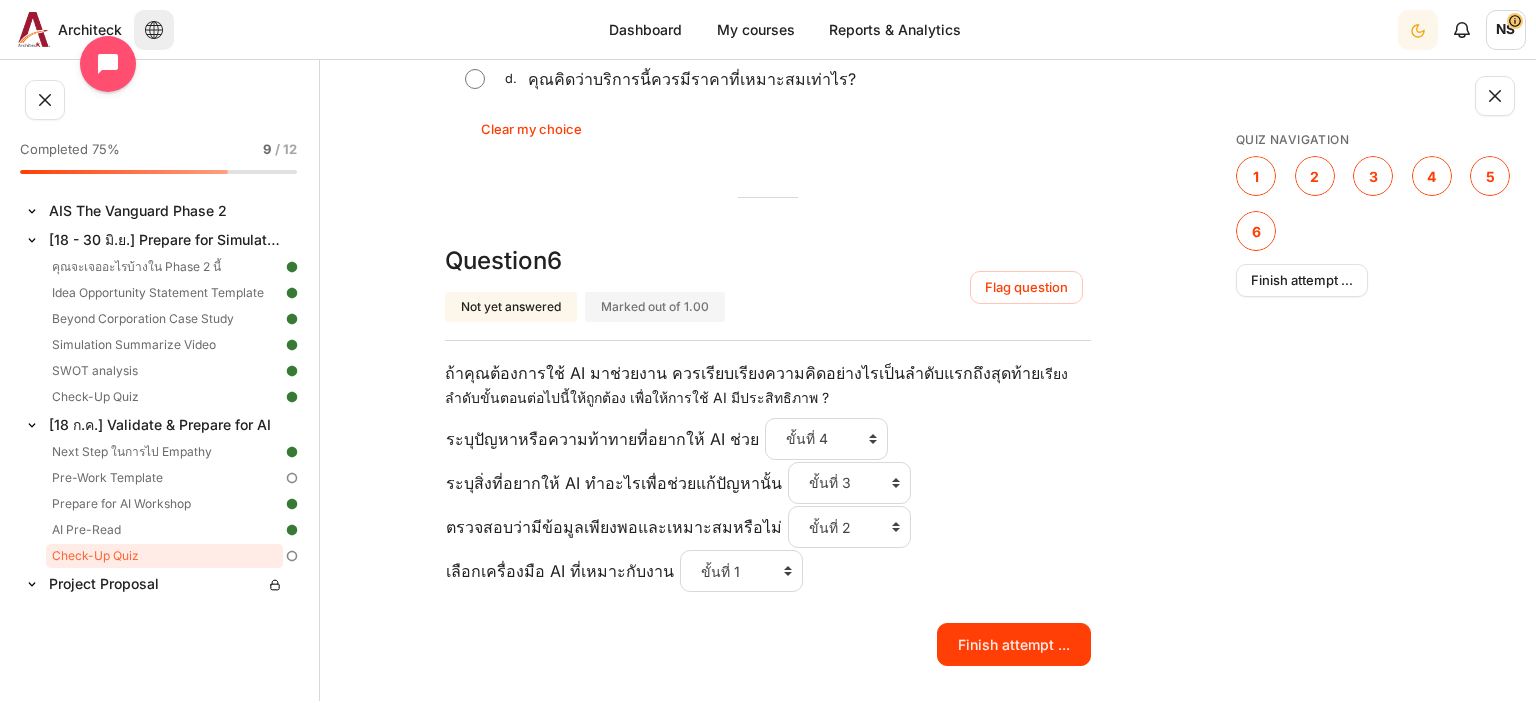 drag, startPoint x: 958, startPoint y: 620, endPoint x: 1090, endPoint y: 490, distance: 185.26738 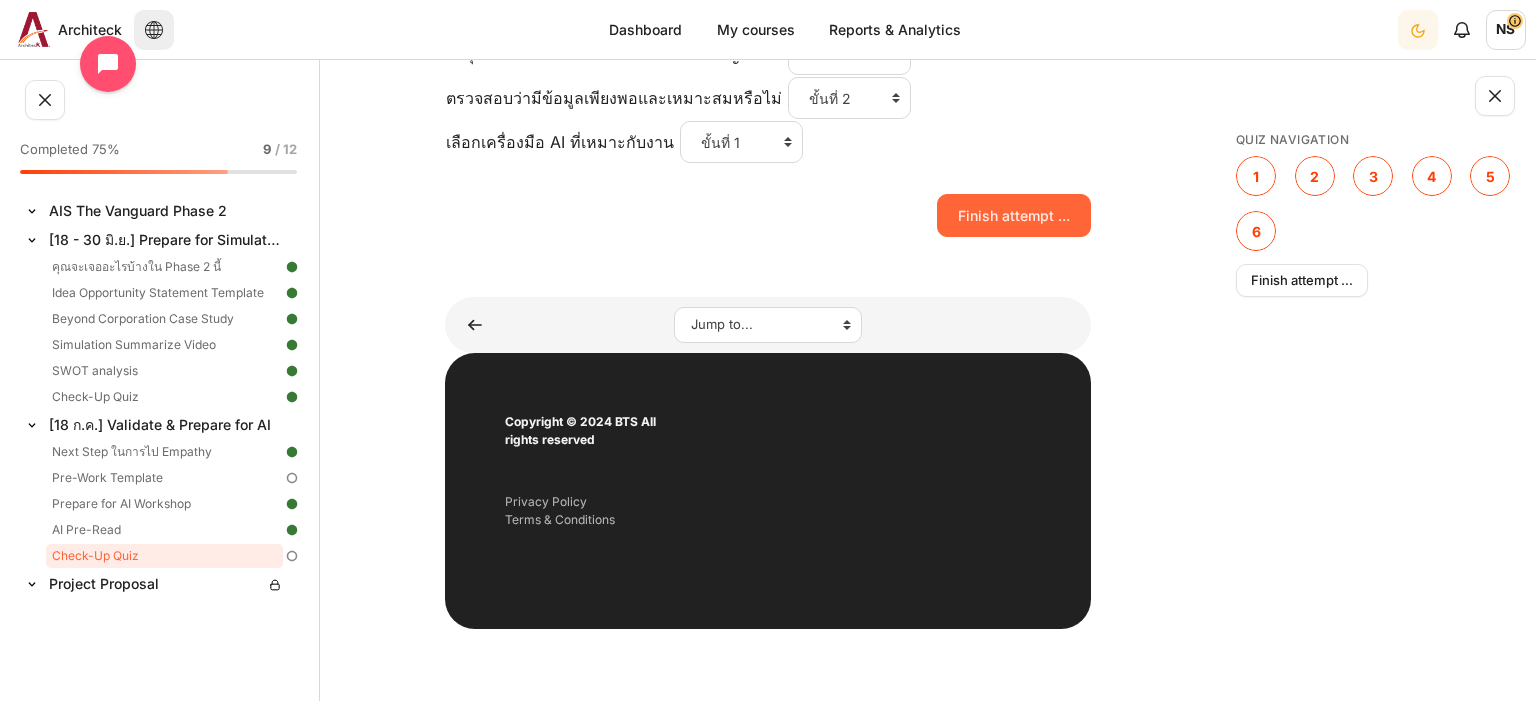 click on "Finish attempt ..." at bounding box center [1014, 215] 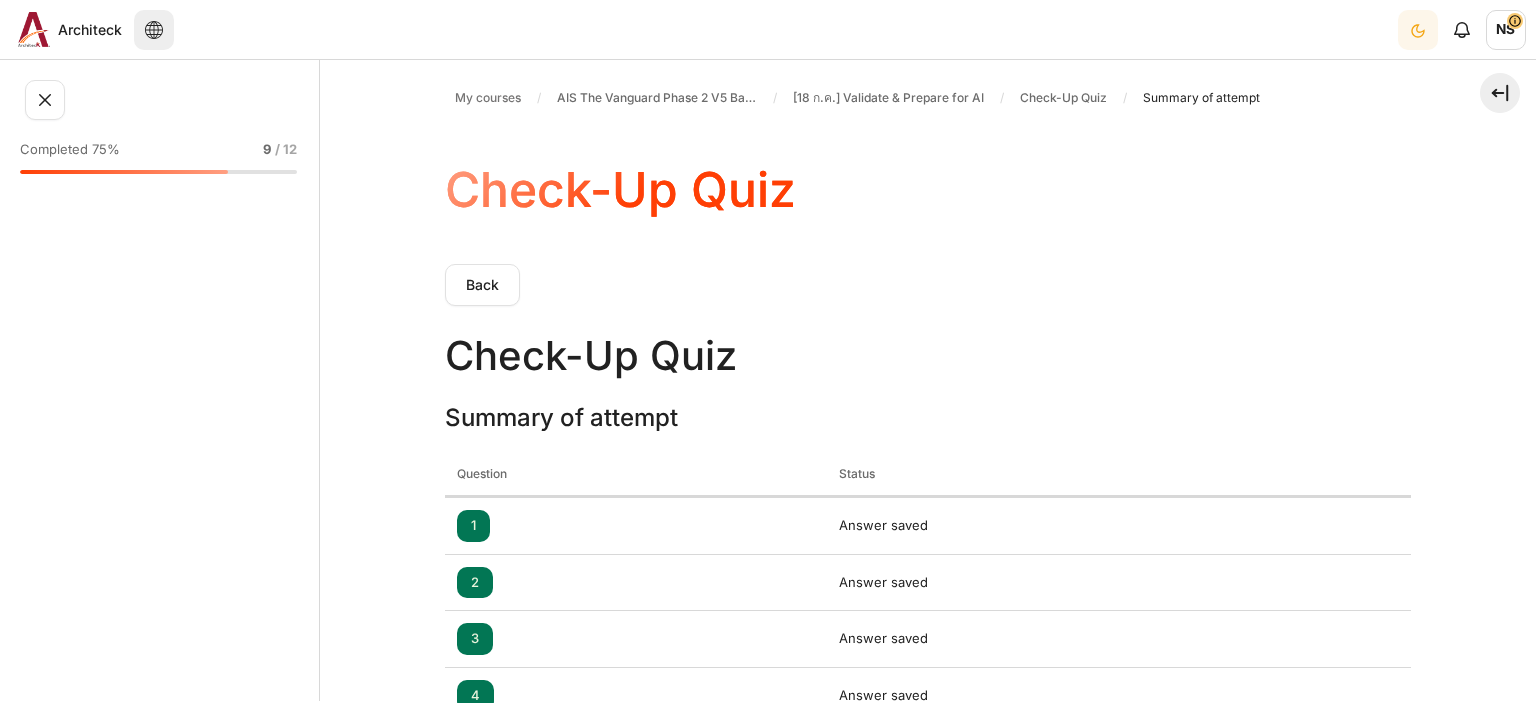 scroll, scrollTop: 0, scrollLeft: 0, axis: both 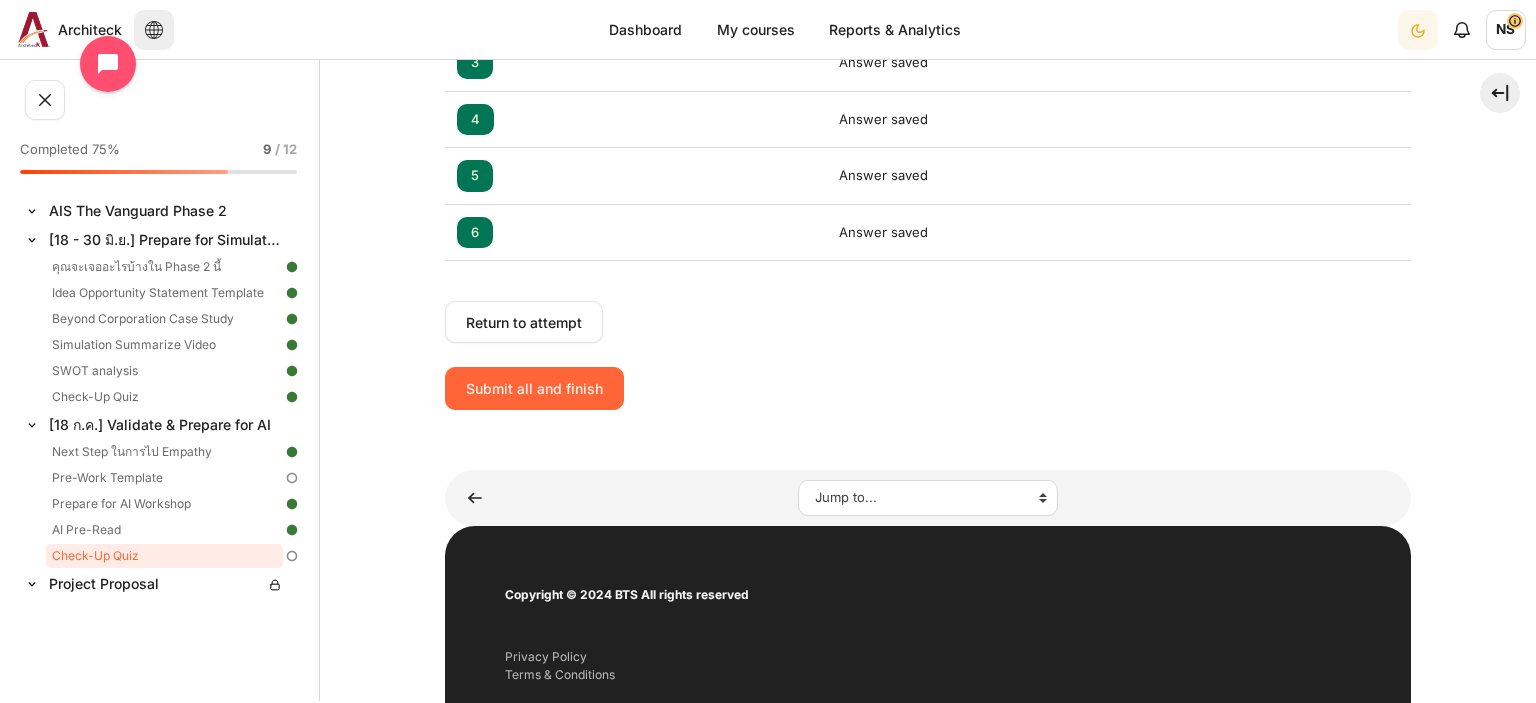 click on "Submit all and finish" at bounding box center (534, 388) 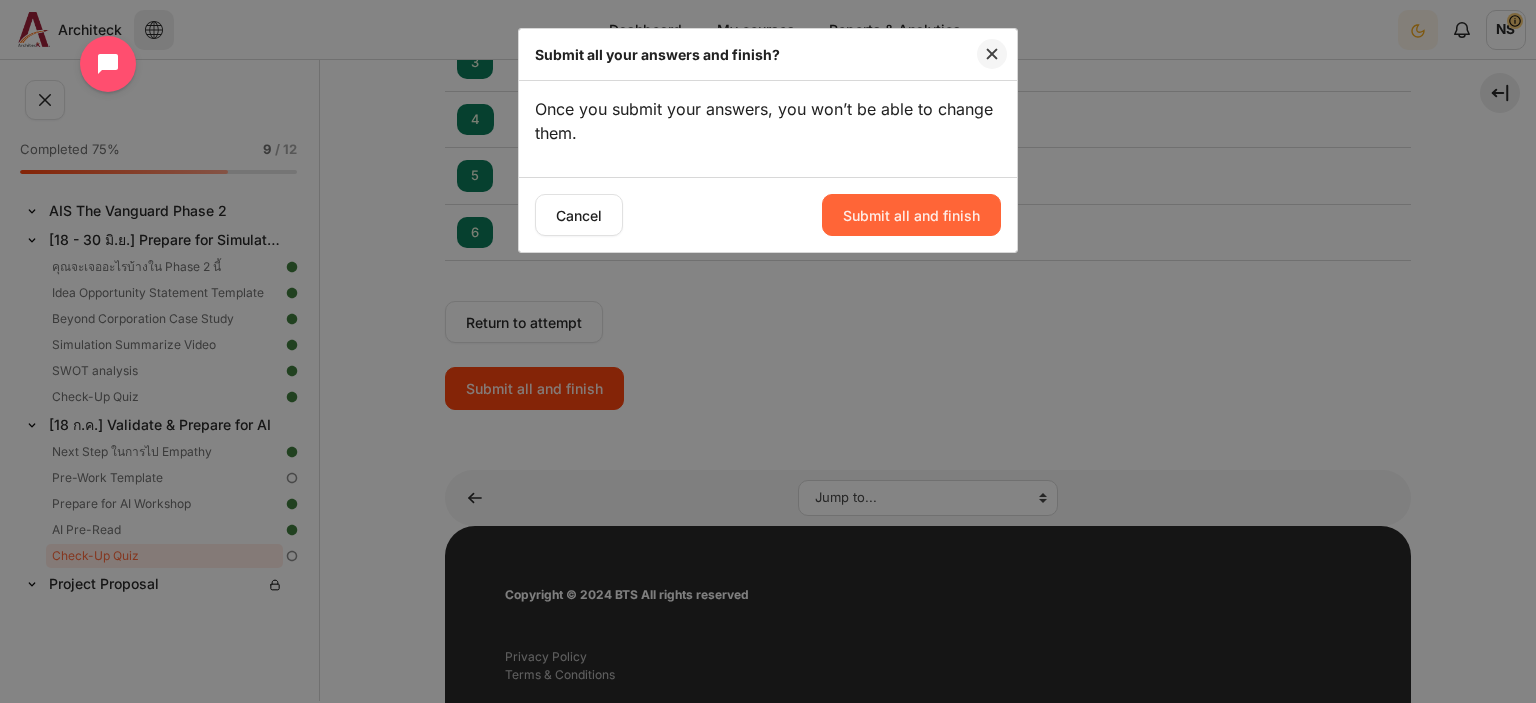 click on "Submit all and finish" at bounding box center [911, 215] 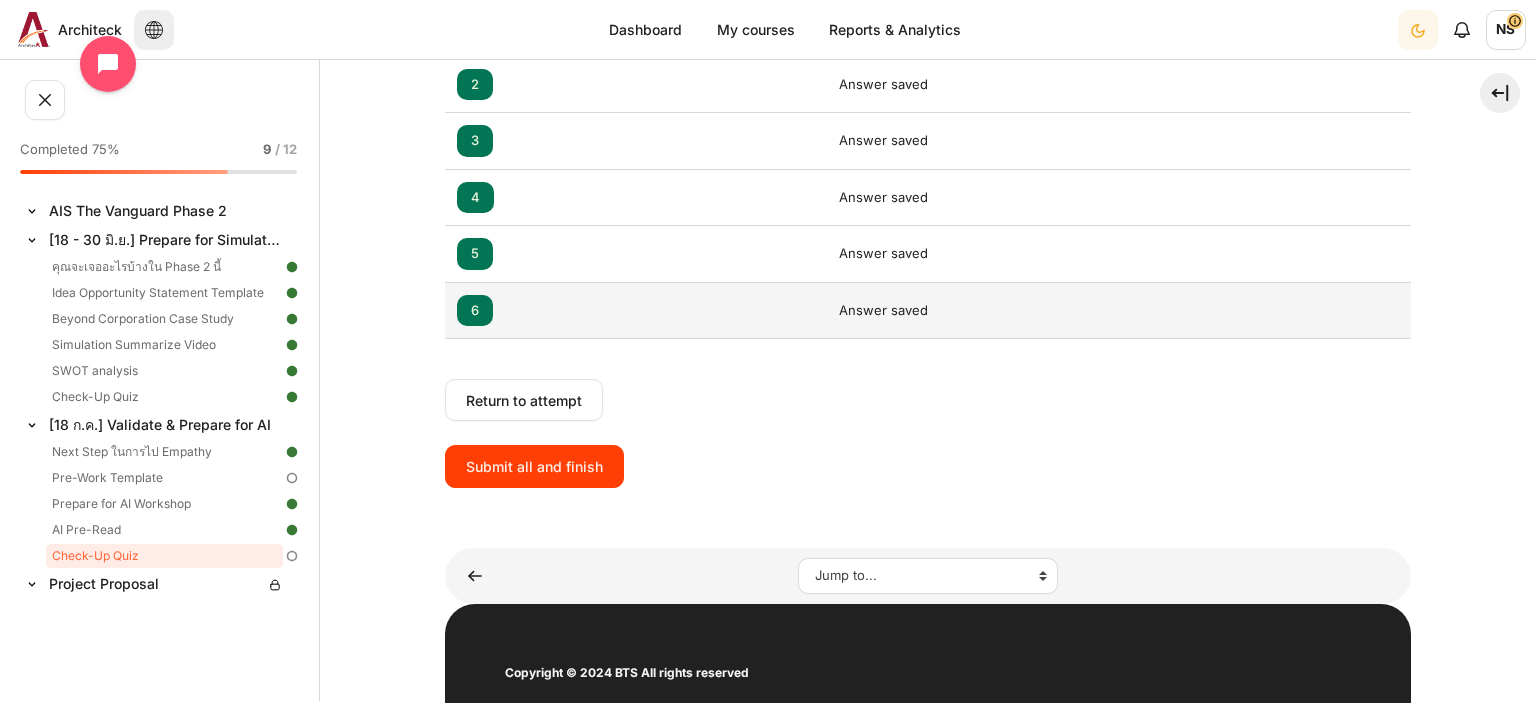 scroll, scrollTop: 346, scrollLeft: 0, axis: vertical 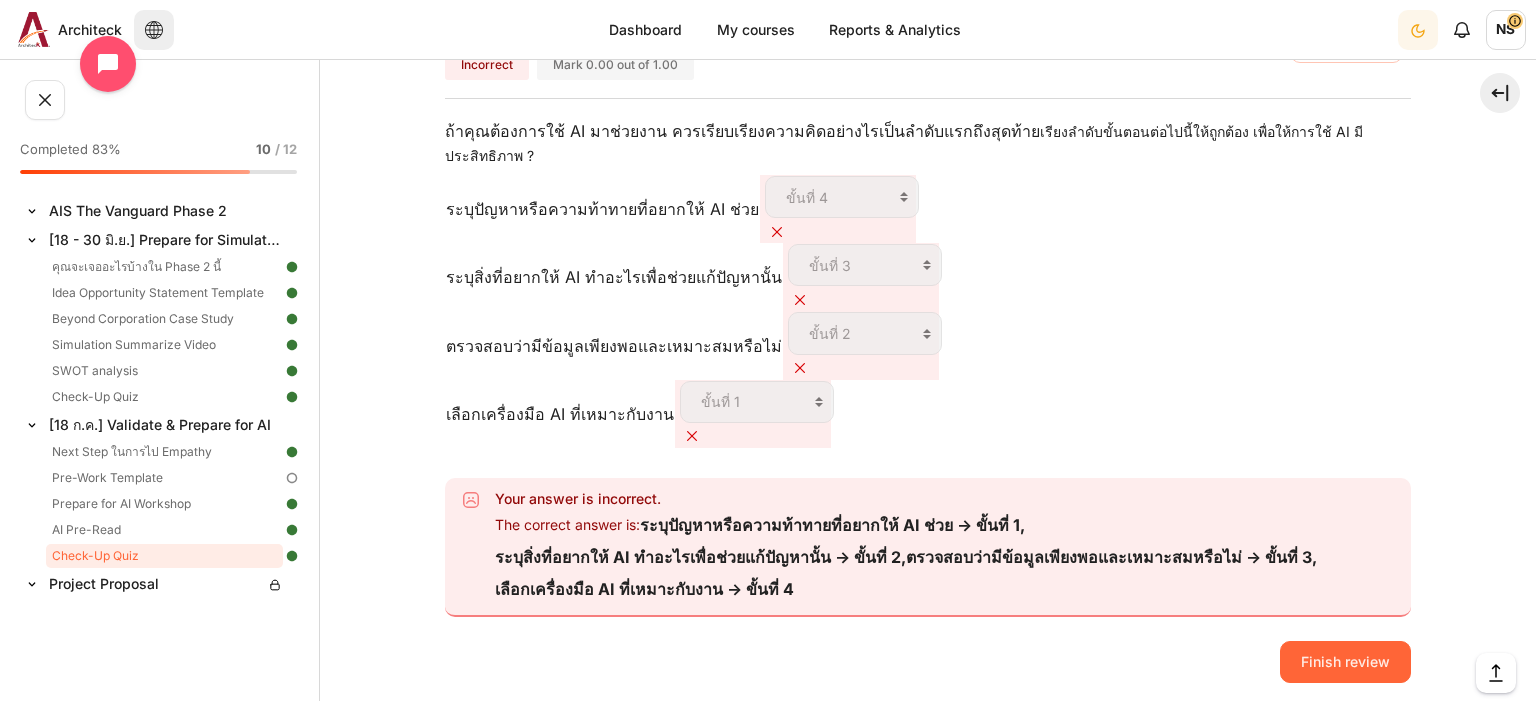 click on "Finish review" at bounding box center [1345, 662] 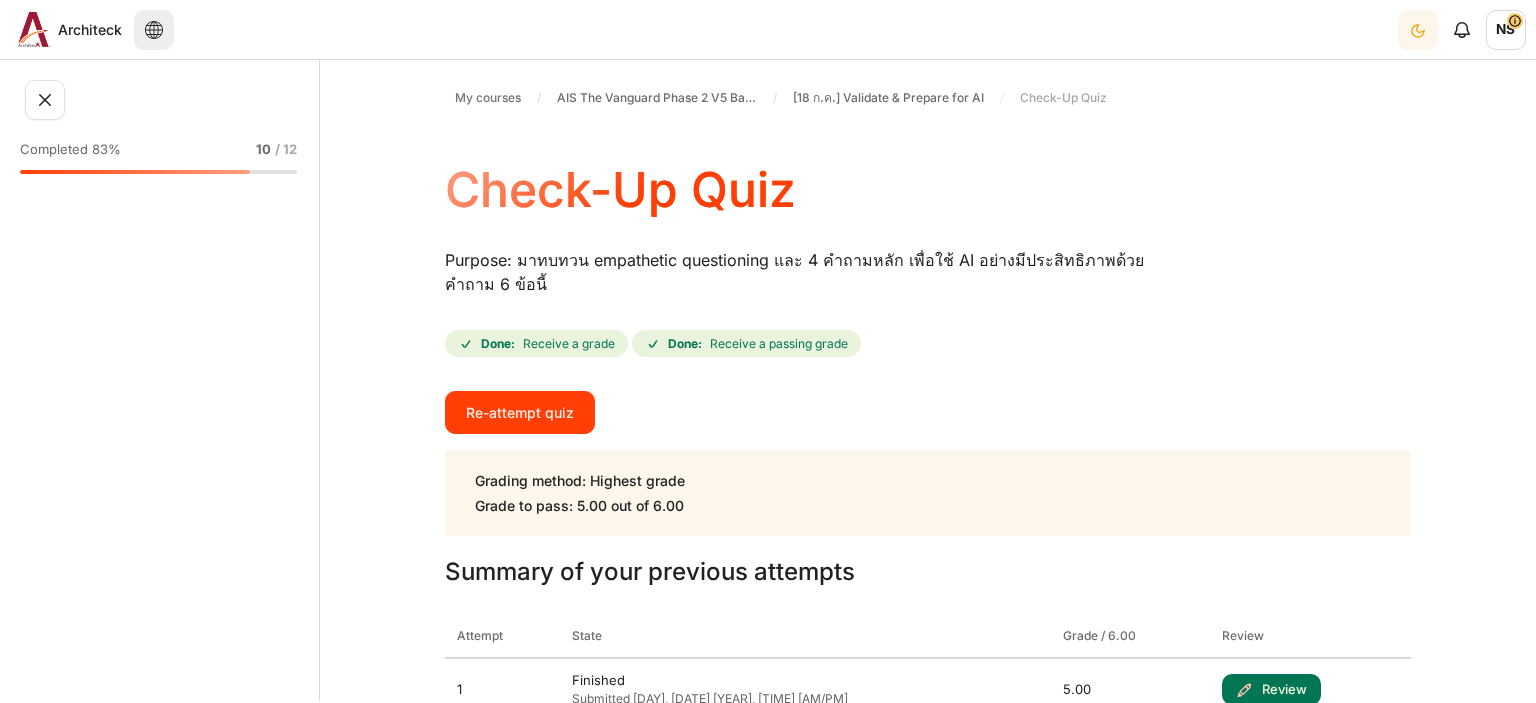 scroll, scrollTop: 0, scrollLeft: 0, axis: both 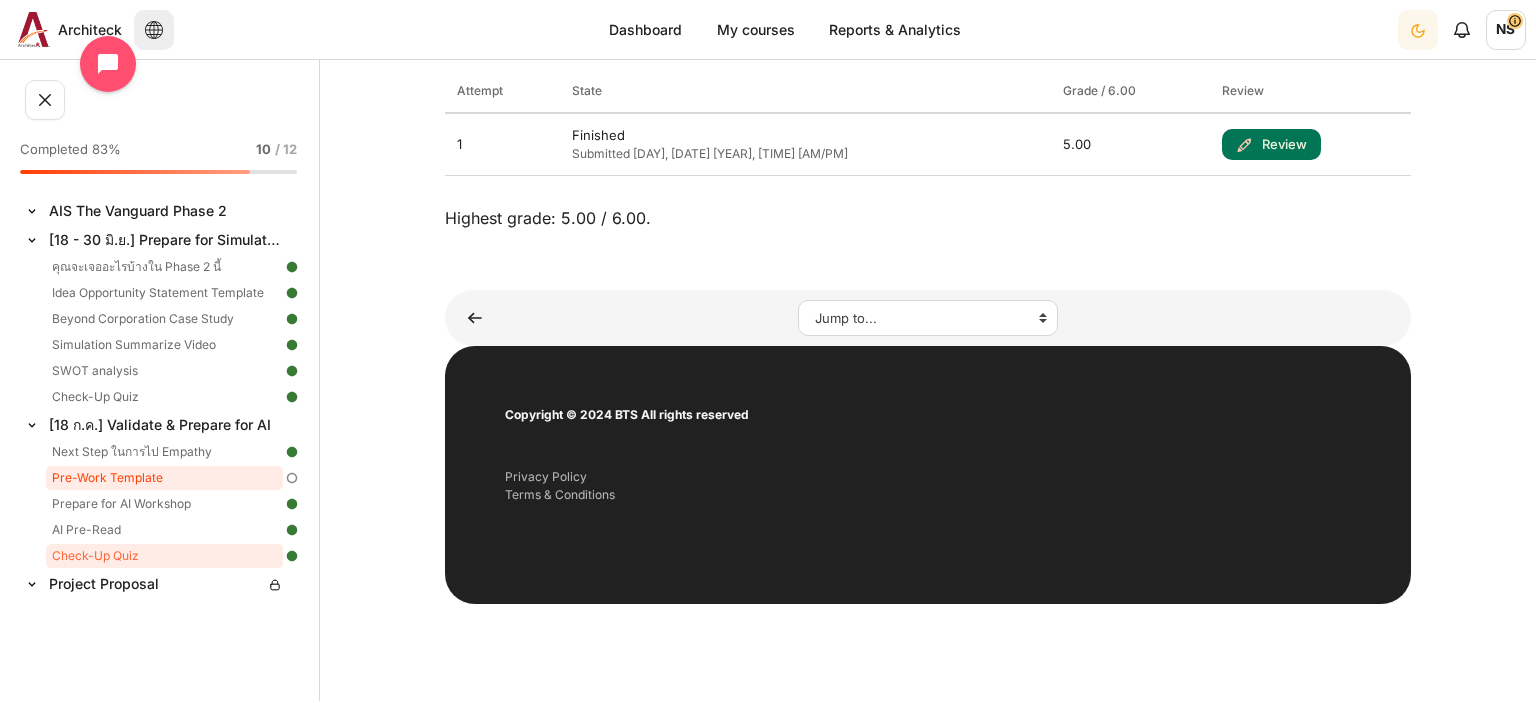 click on "Pre-Work Template" at bounding box center [164, 478] 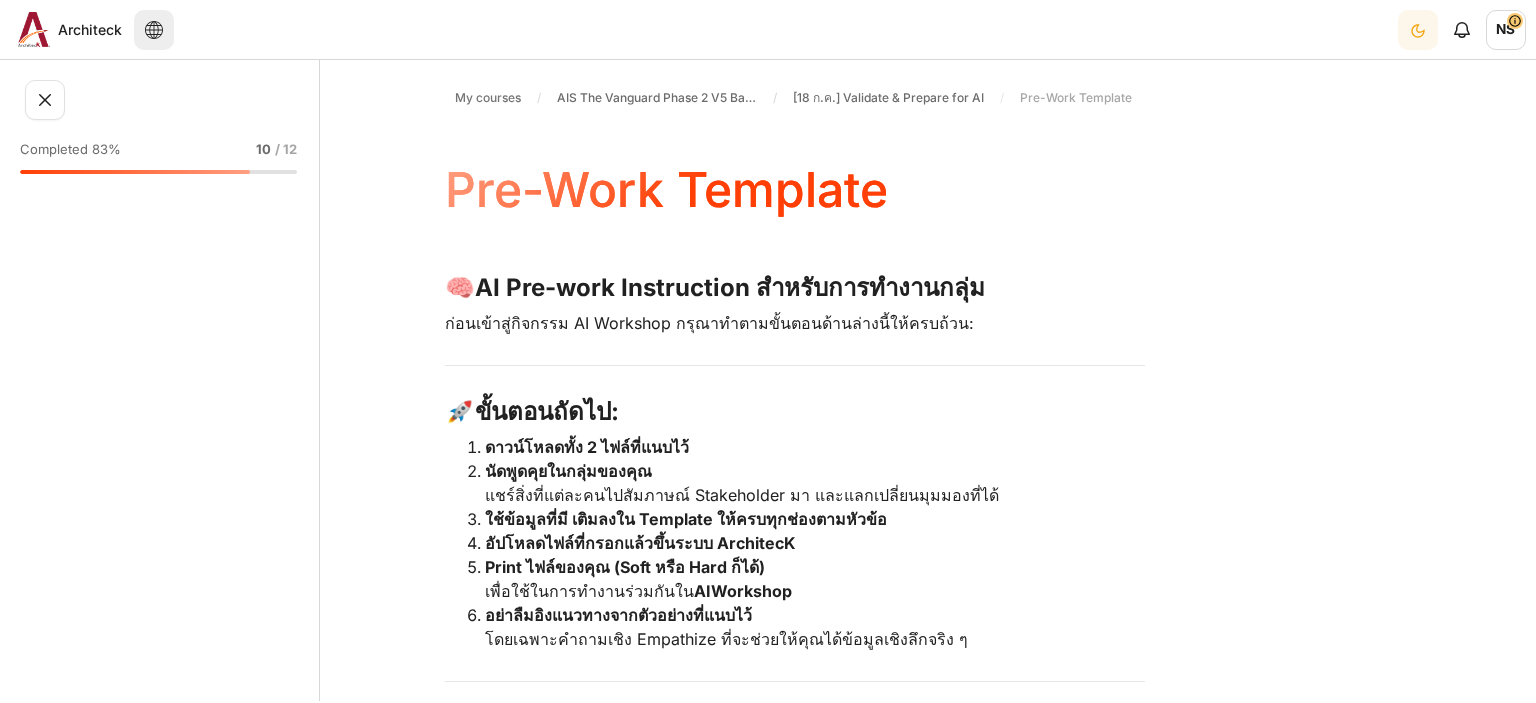 scroll, scrollTop: 0, scrollLeft: 0, axis: both 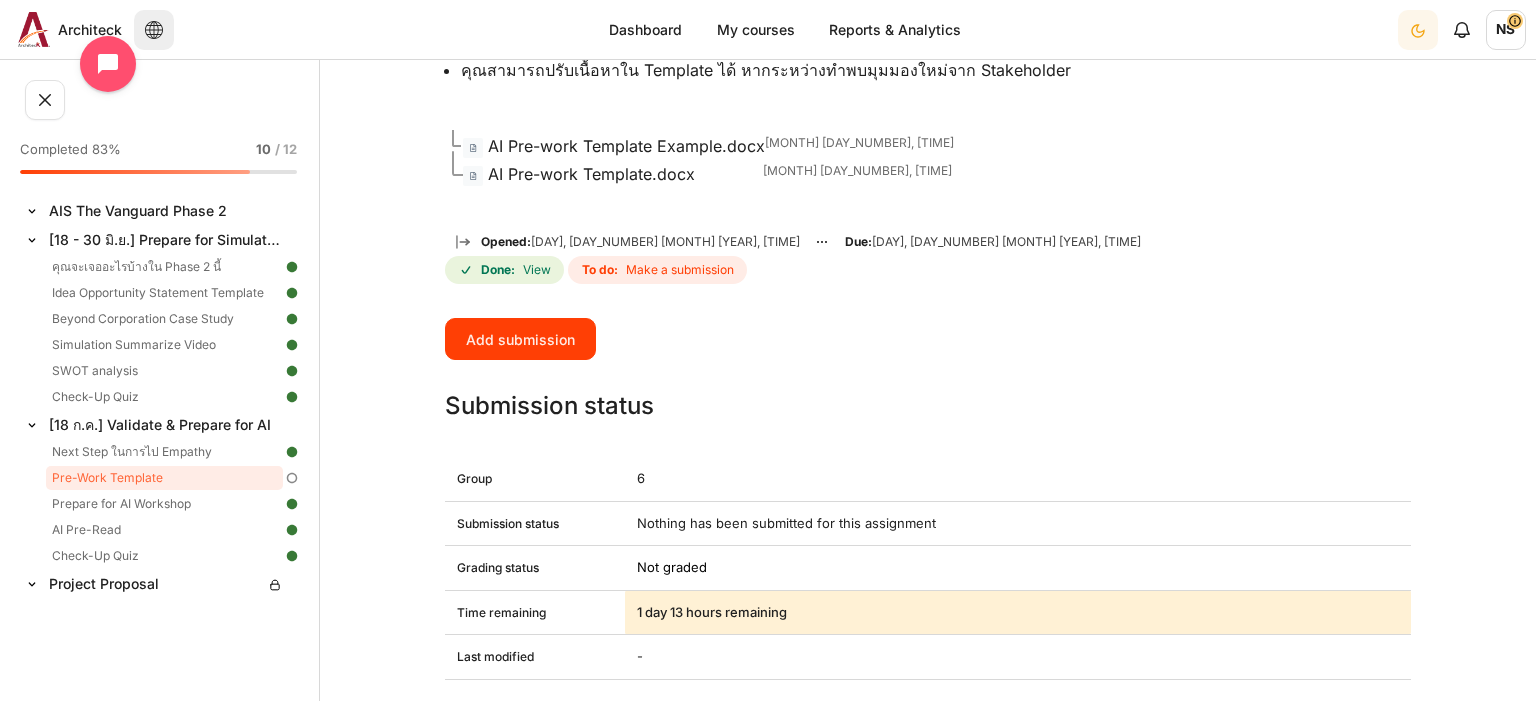 click on "NS" at bounding box center (1506, 28) 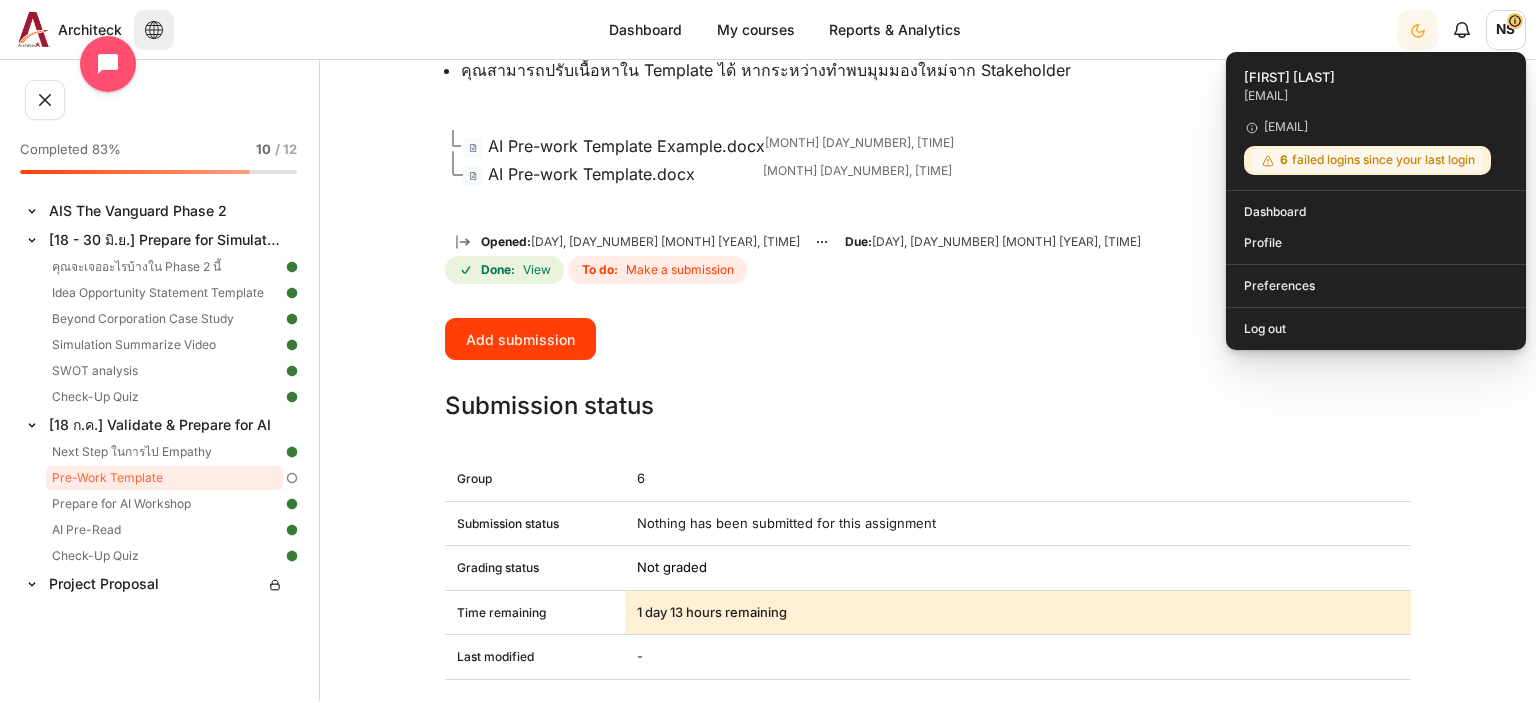 click on "6  failed logins since your last login" at bounding box center (1367, 160) 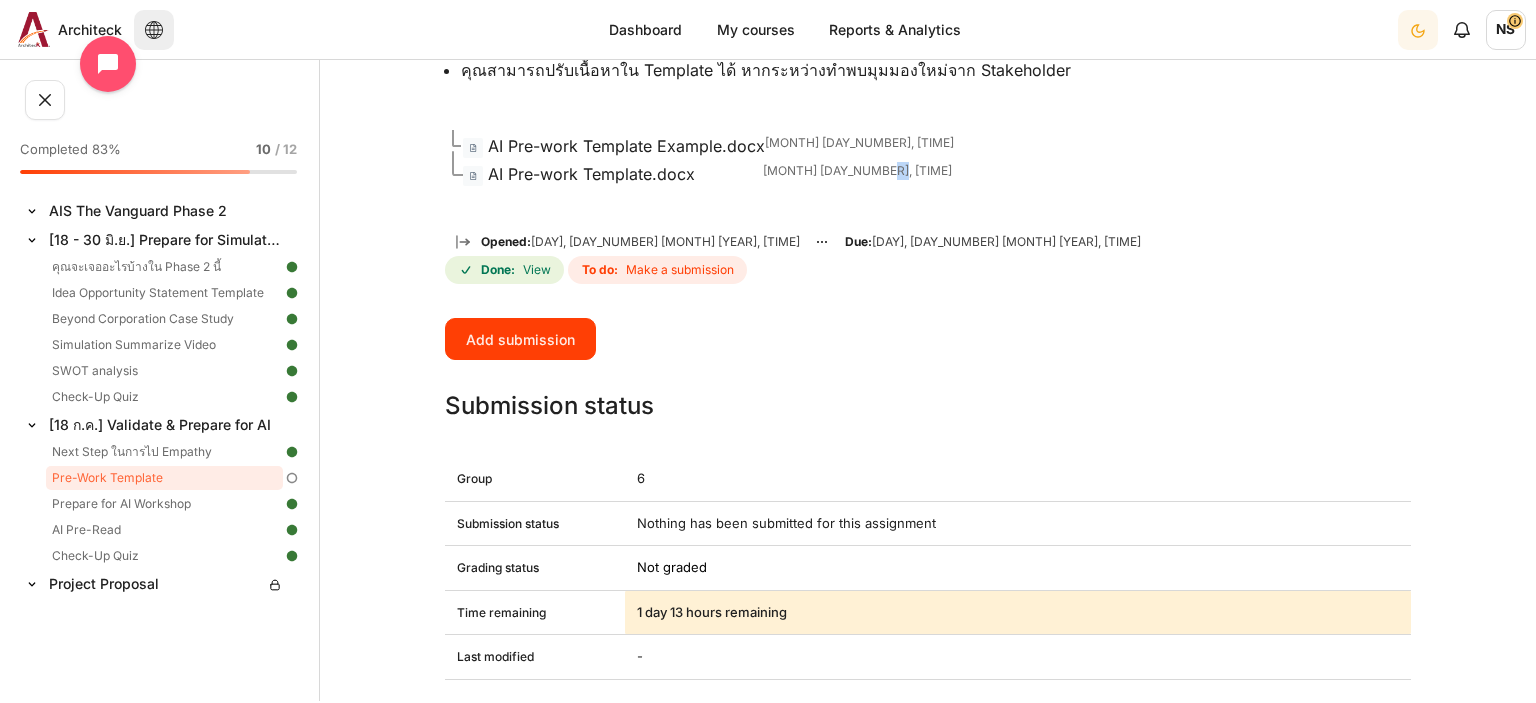 click on "🧠  AI Pre-work Instruction สำหรับการทำงานกลุ่ม
ก่อนเข้าสู่กิจกรรม AI Workshop กรุณาทำตามขั้นตอนด้านล่างนี้ให้ครบถ้วน:
🚀  ขั้นตอนถัดไป:
ดาวน์โหลดทั้ง 2 ไฟล์ที่แนบไว้
นัดพูดคุยในกลุ่มของคุณ
แชร์สิ่งที่แต่ละคนไปสัมภาษณ์ Stakeholder มา และแลกเปลี่ยนมุมมองที่ได้
ใช้ข้อมูลที่มี เติมลงใน Template ให้ครบทุกช่องตามหัวข้อ
อัปโหลดไฟล์ที่กรอกแล้วขึ้นระบบ ArchitecK" at bounding box center (928, -127) 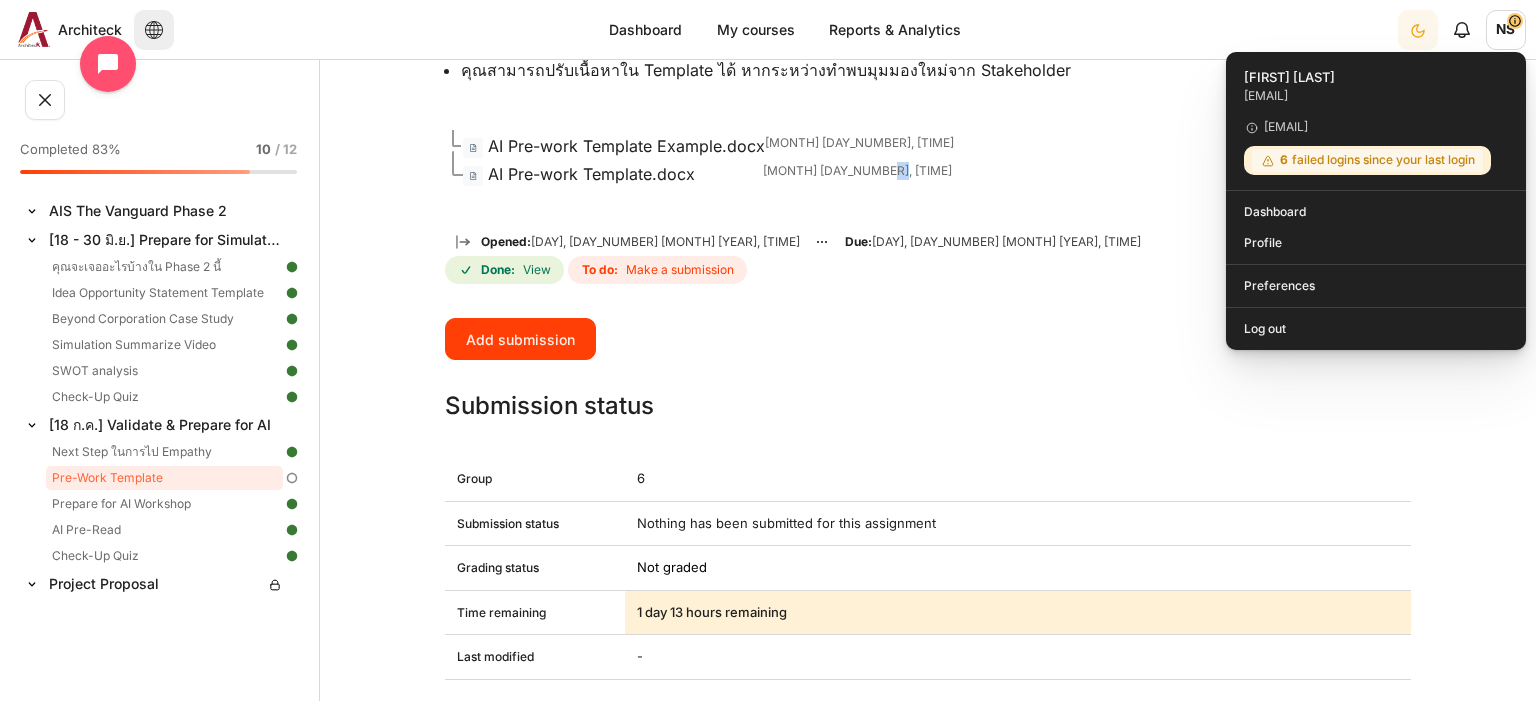 click on "NS" at bounding box center [1506, 30] 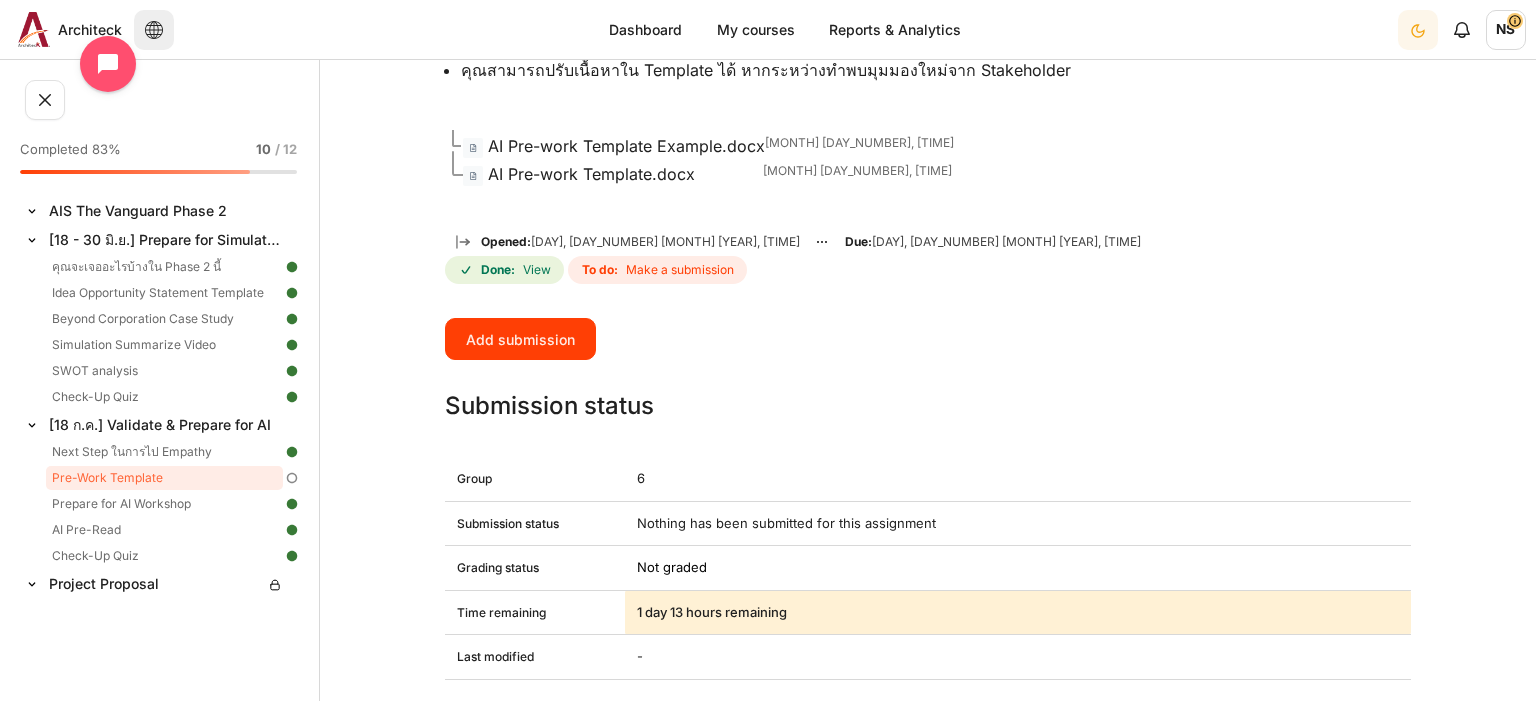click on "My courses
AIS The Vanguard Phase 2 V5 Batch 1
[18 ก.ค.] Validate & Prepare for AI
Pre-Work Template
Pre-Work Template
🧠
🚀" at bounding box center [928, 57] 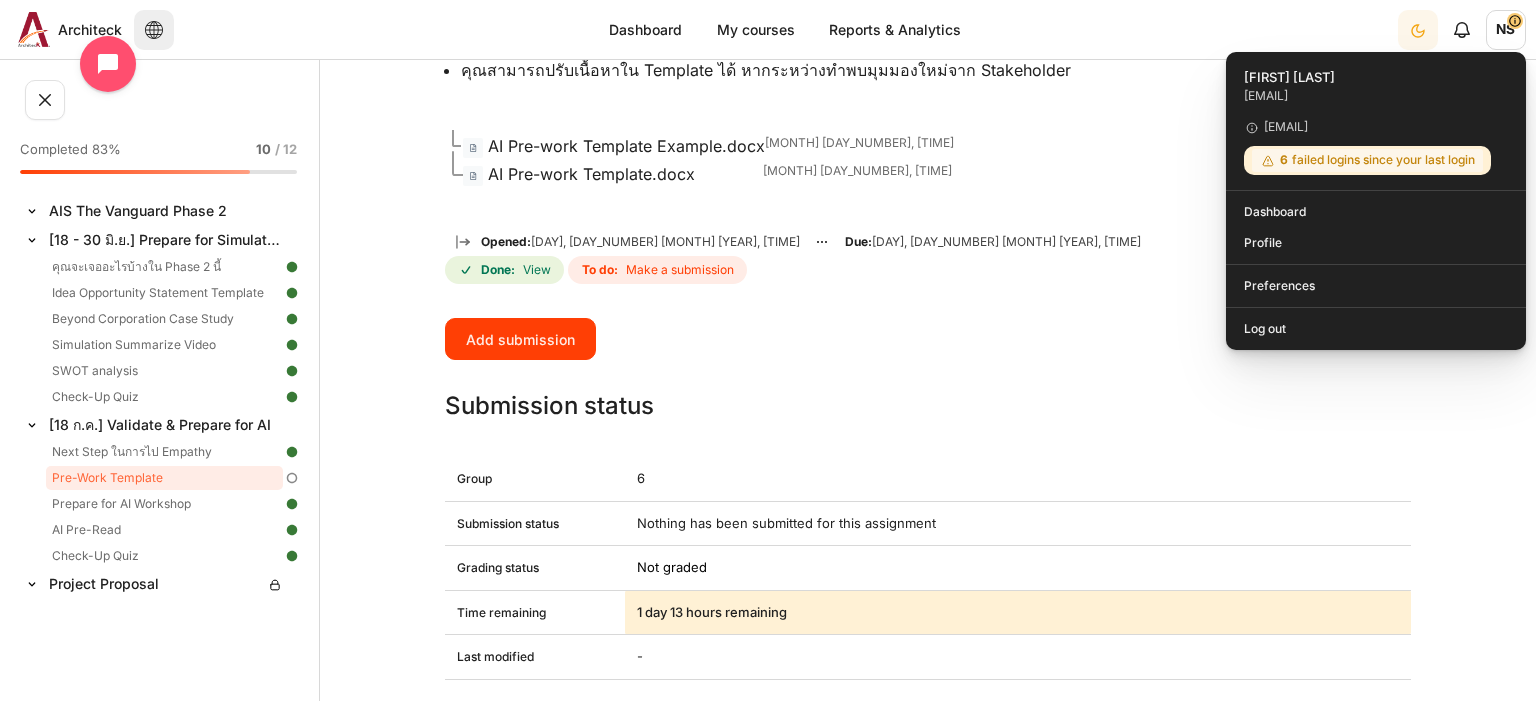 click 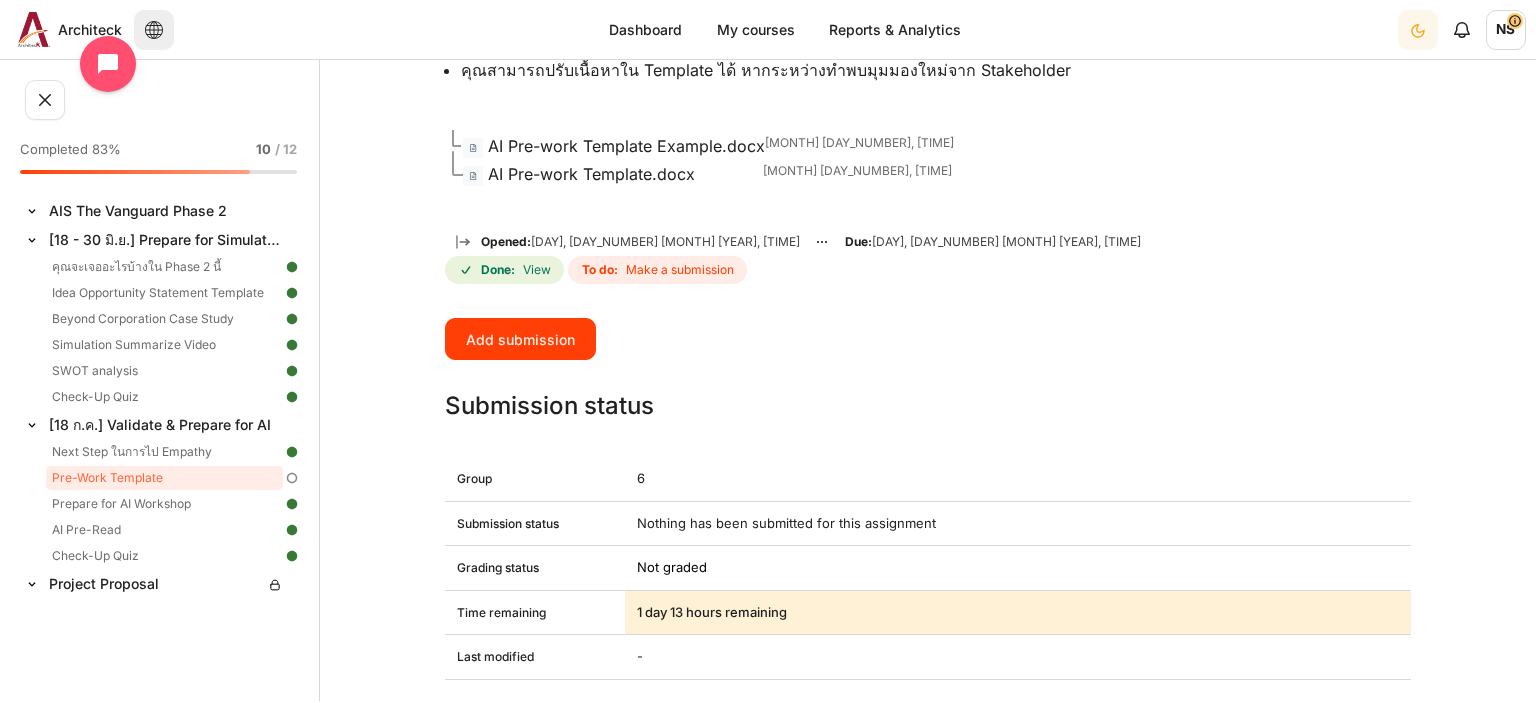click on "NS" at bounding box center [1506, 30] 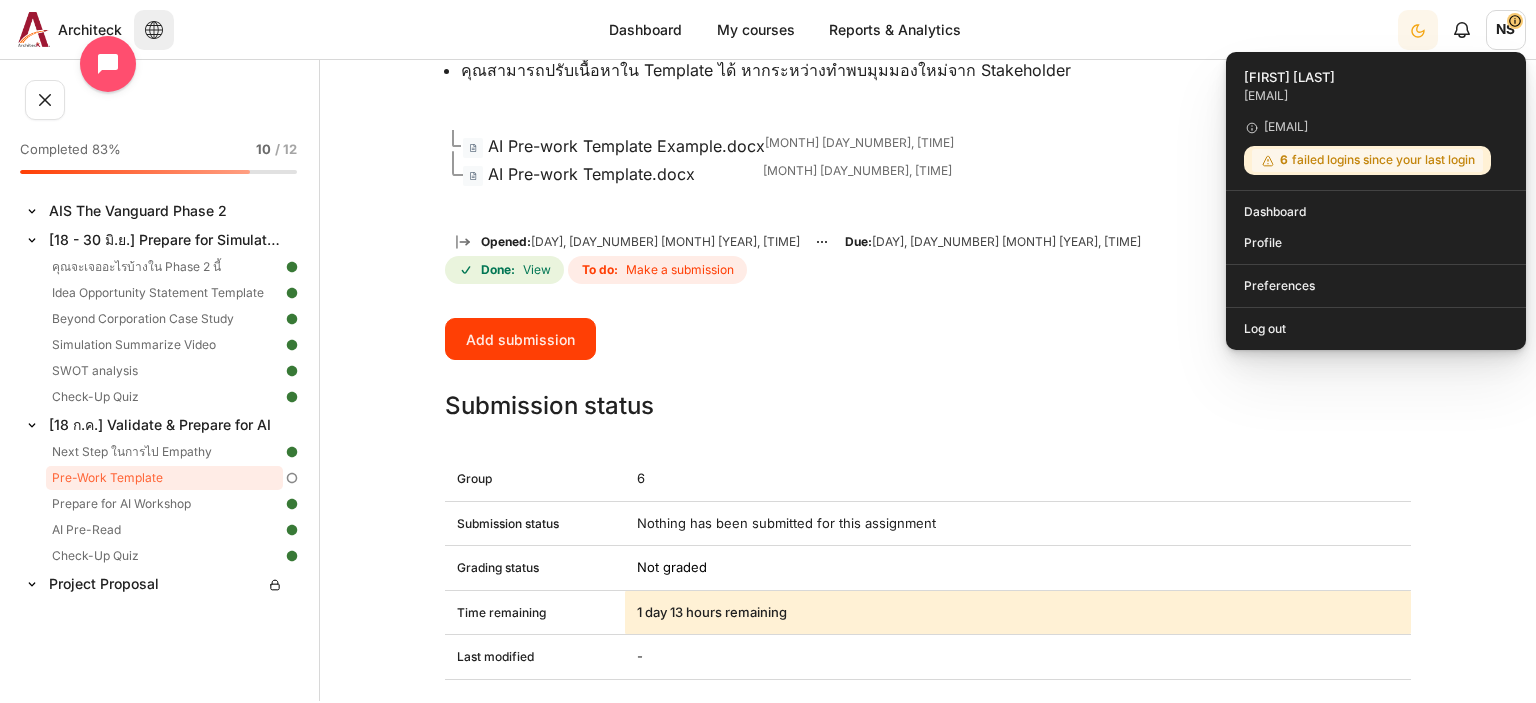 click on "6  failed logins since your last login" at bounding box center [1367, 160] 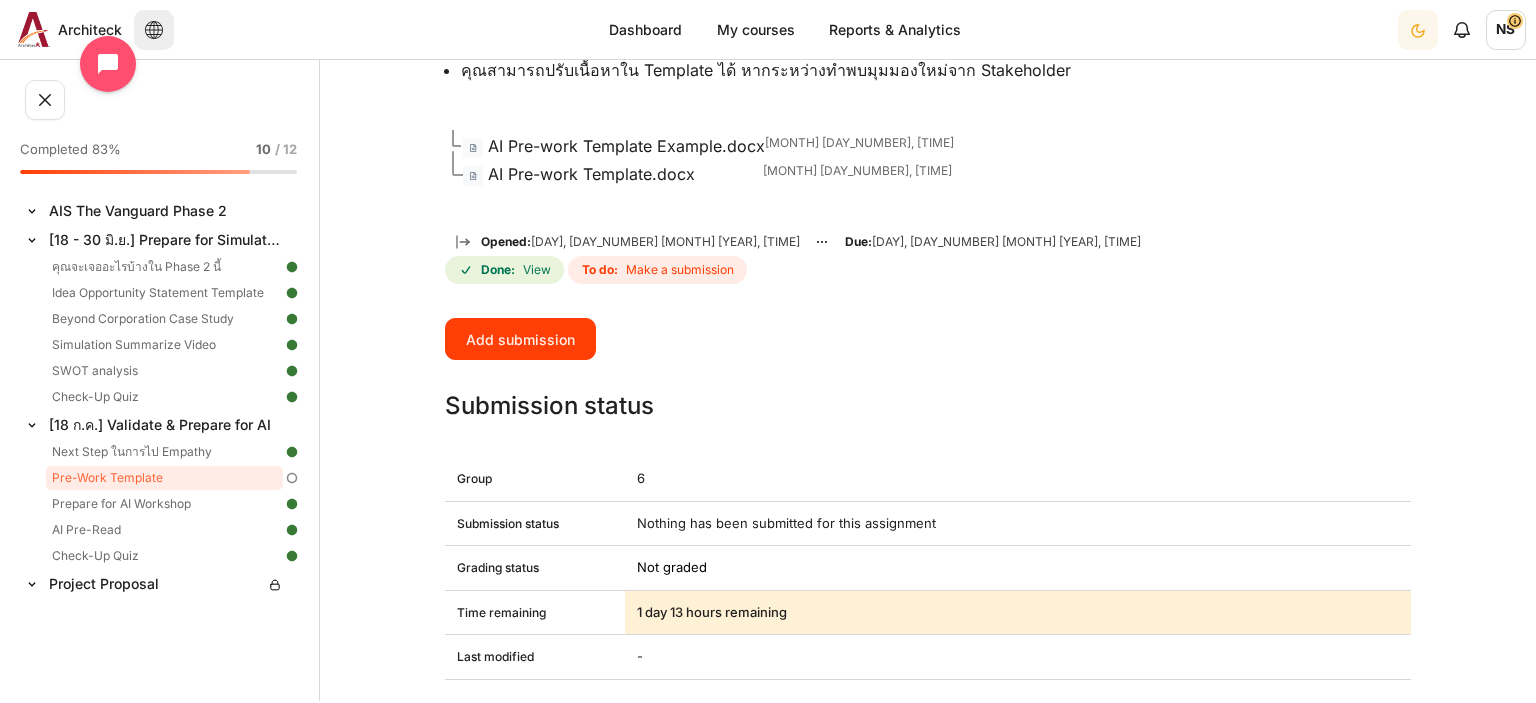 click on "My courses
AIS The Vanguard Phase 2 V5 Batch 1
[18 ก.ค.] Validate & Prepare for AI
Pre-Work Template
Pre-Work Template
🧠
🚀" at bounding box center [928, 57] 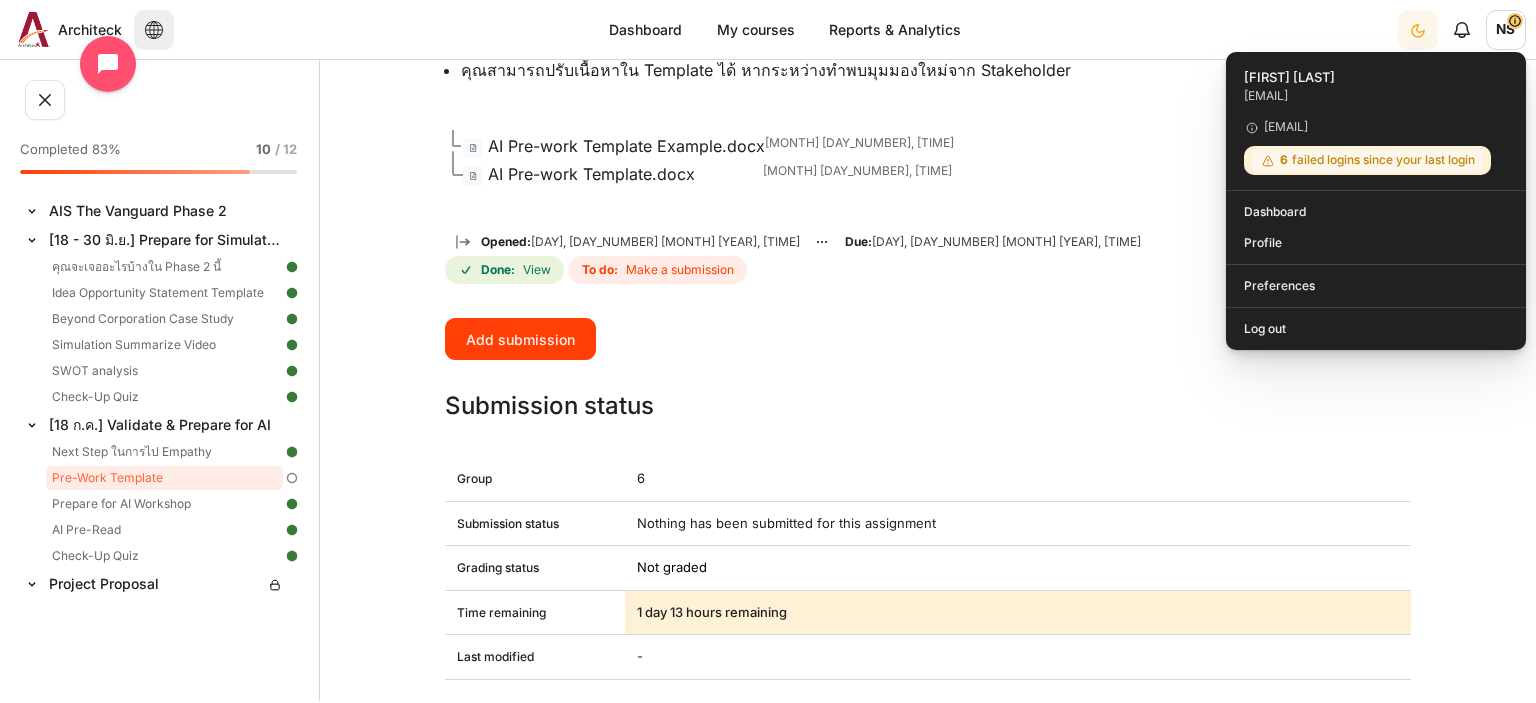 click on "NS" at bounding box center (1506, 30) 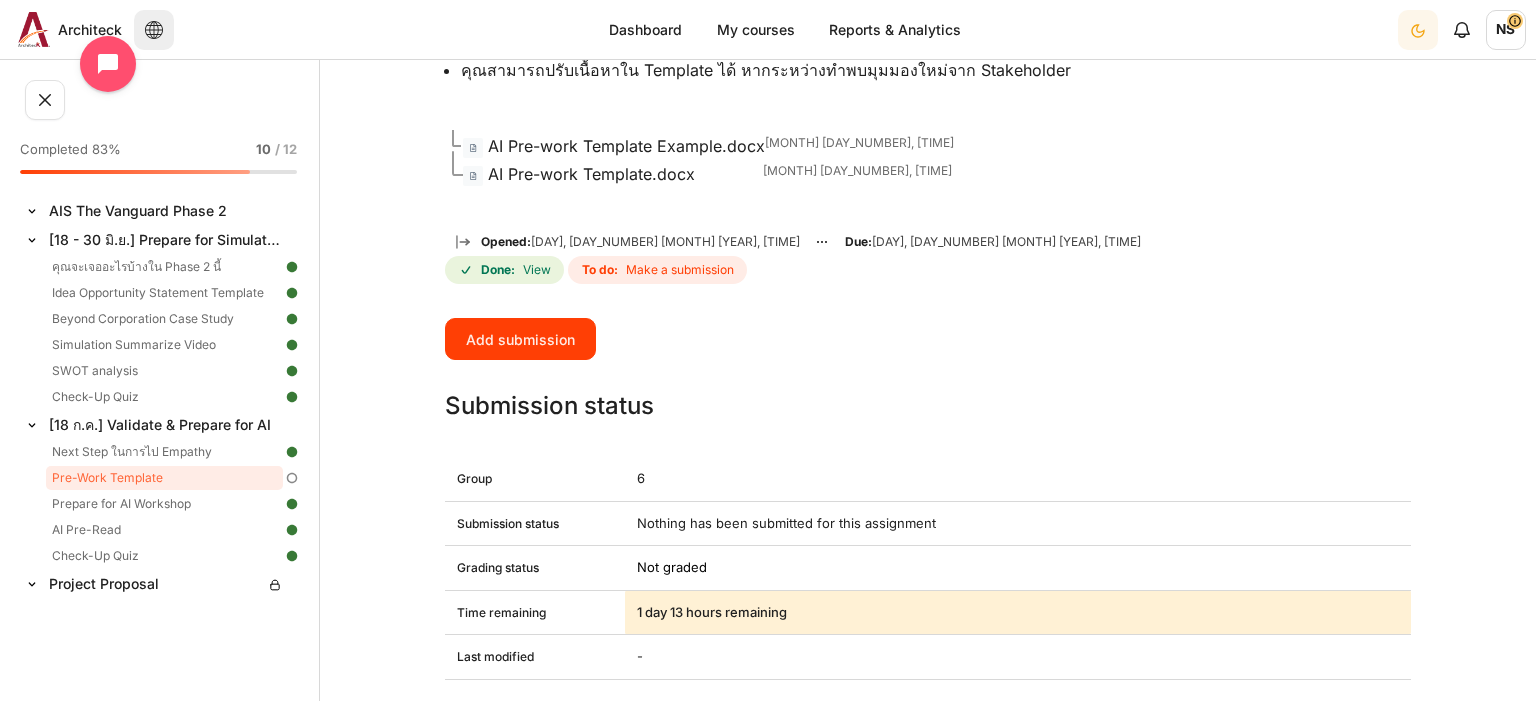 click on "My courses
AIS The Vanguard Phase 2 V5 Batch 1
[18 ก.ค.] Validate & Prepare for AI
Pre-Work Template
Pre-Work Template
🧠
🚀" at bounding box center (928, 57) 